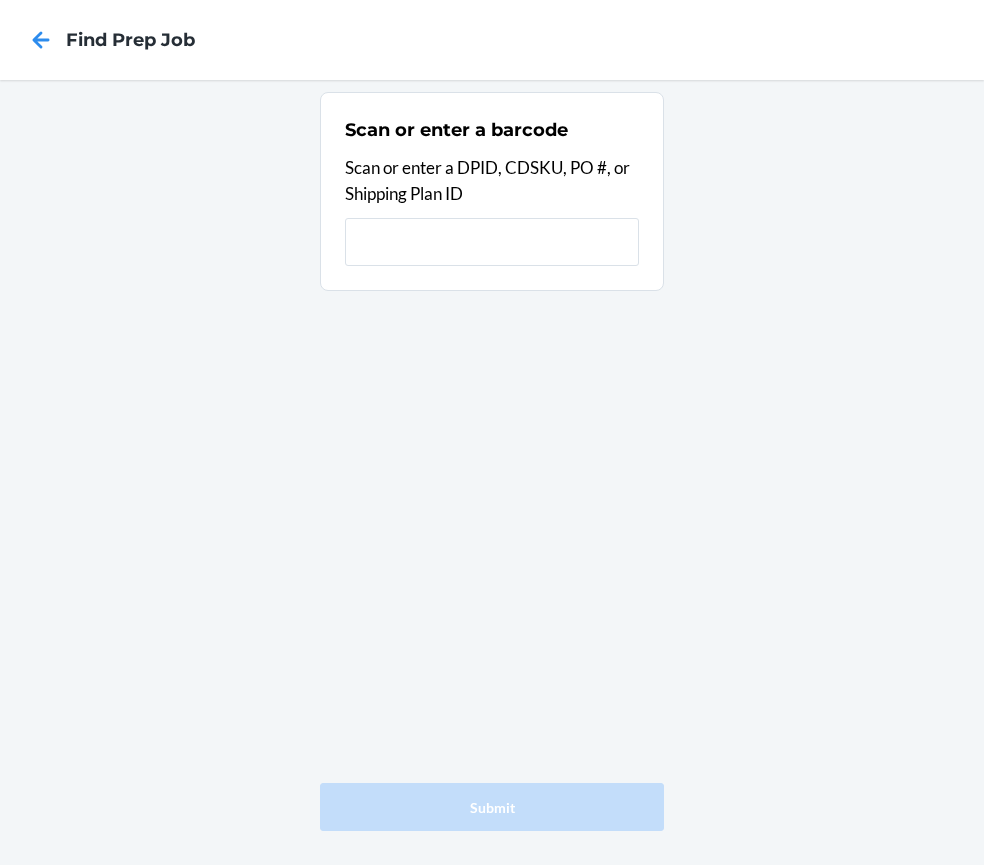 scroll, scrollTop: 0, scrollLeft: 0, axis: both 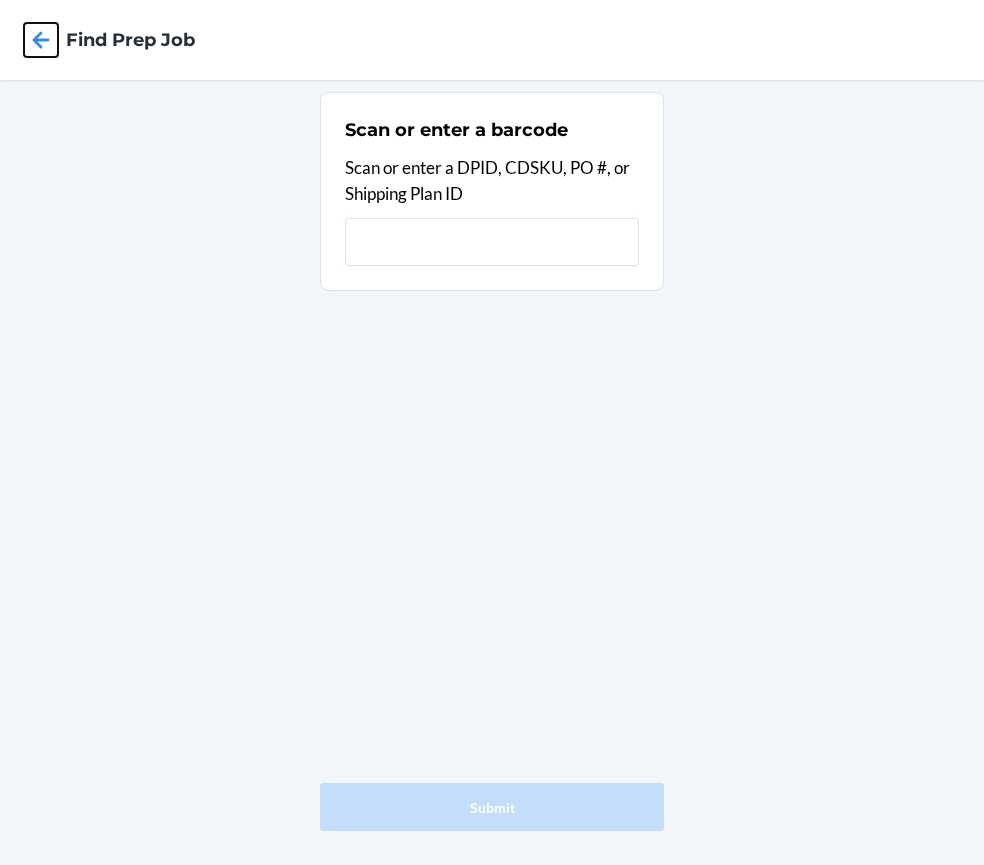 click 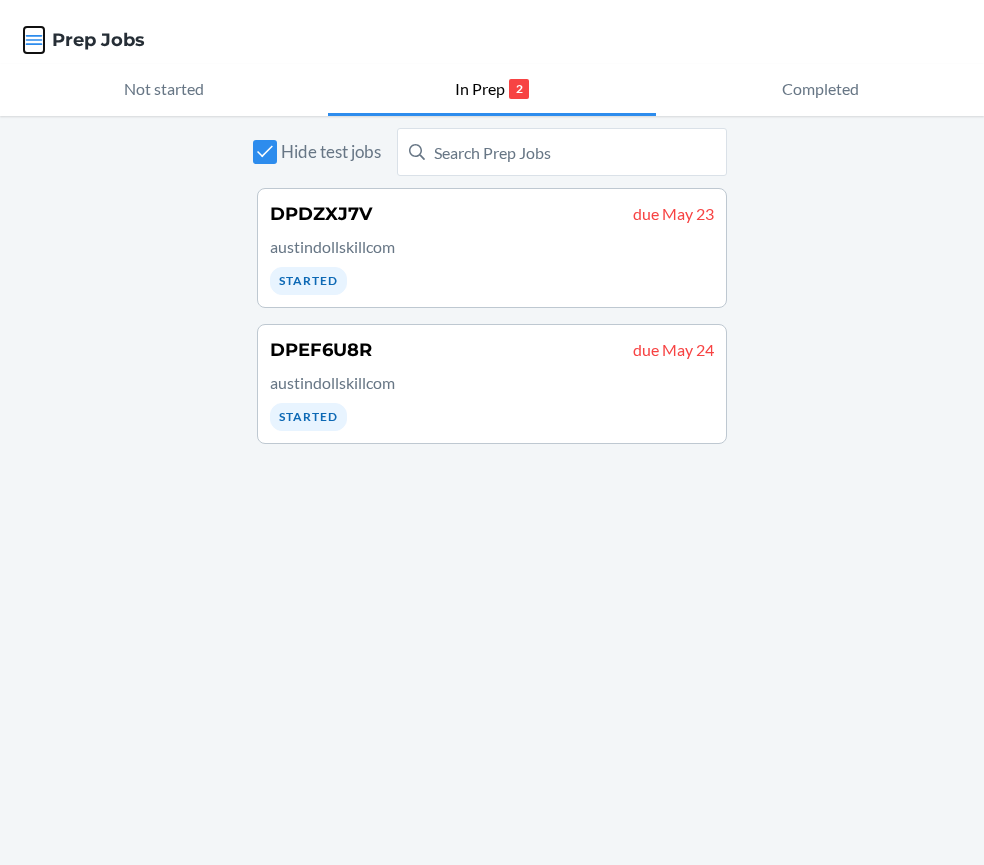 click 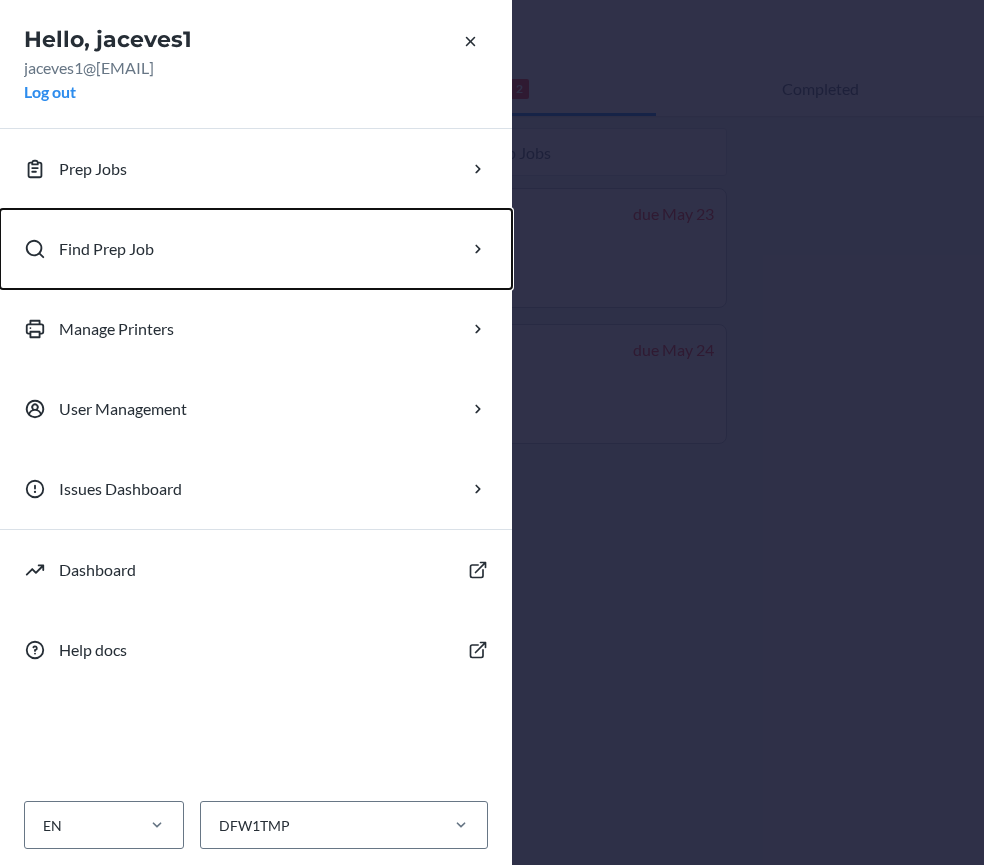 click on "Find Prep Job" at bounding box center (256, 249) 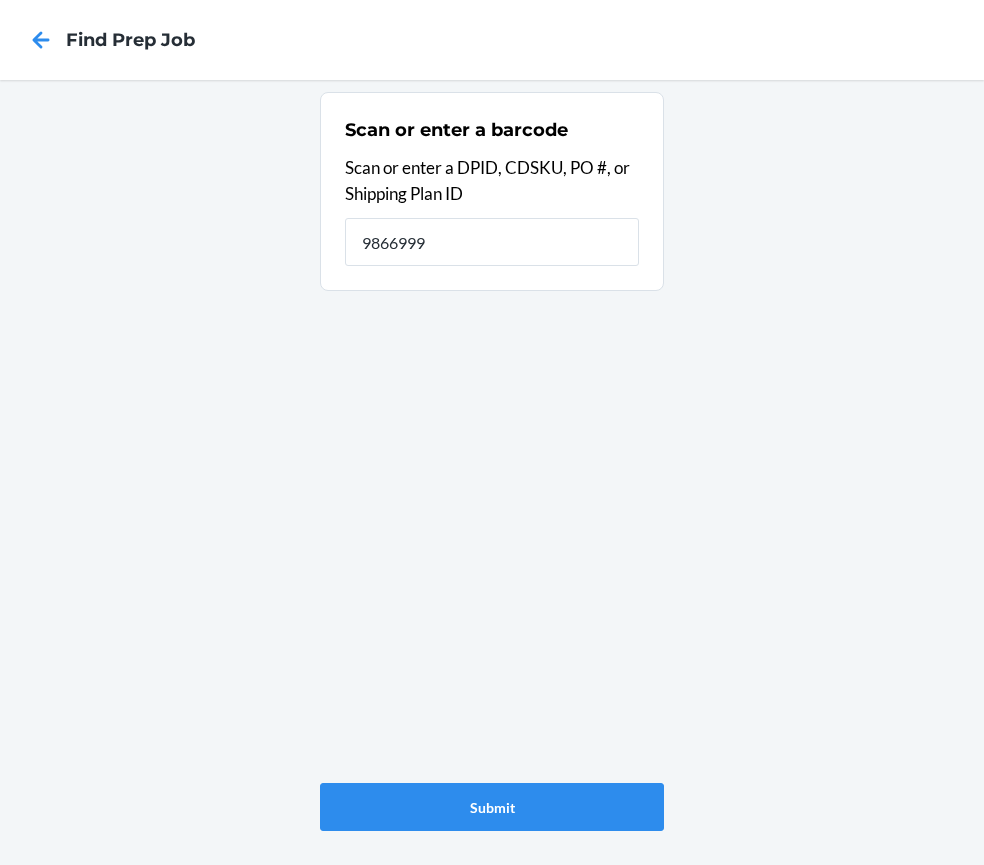 type on "9866999" 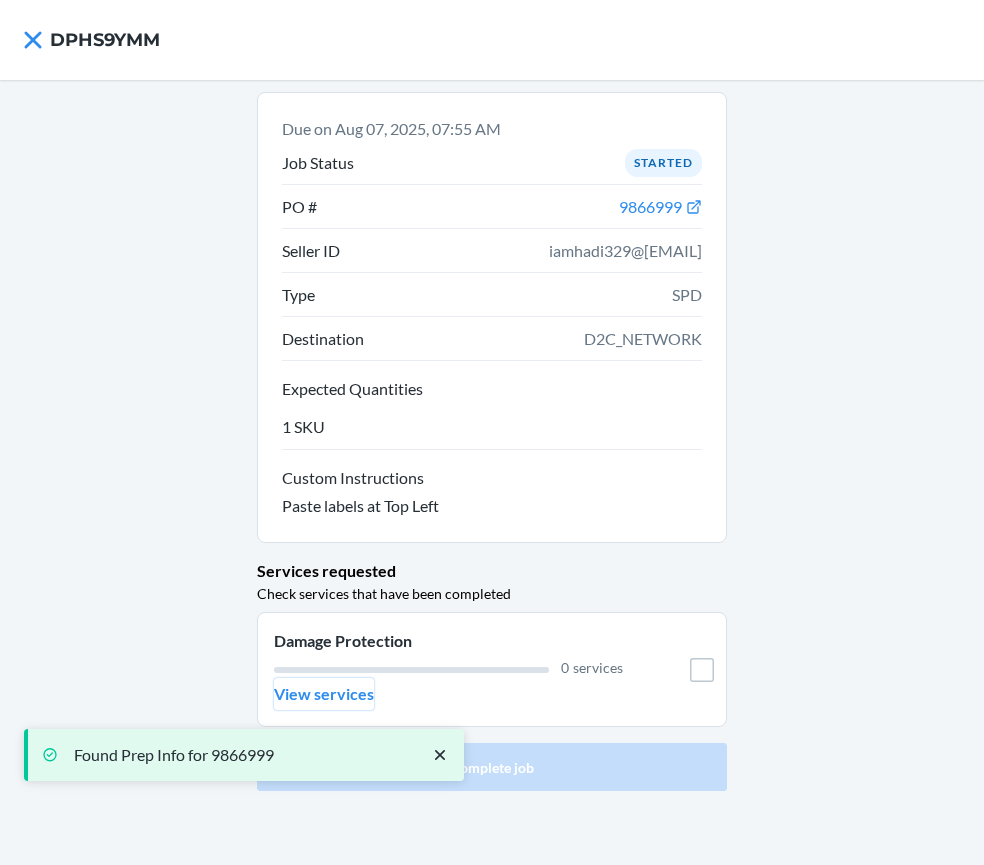 click on "View services" at bounding box center [324, 694] 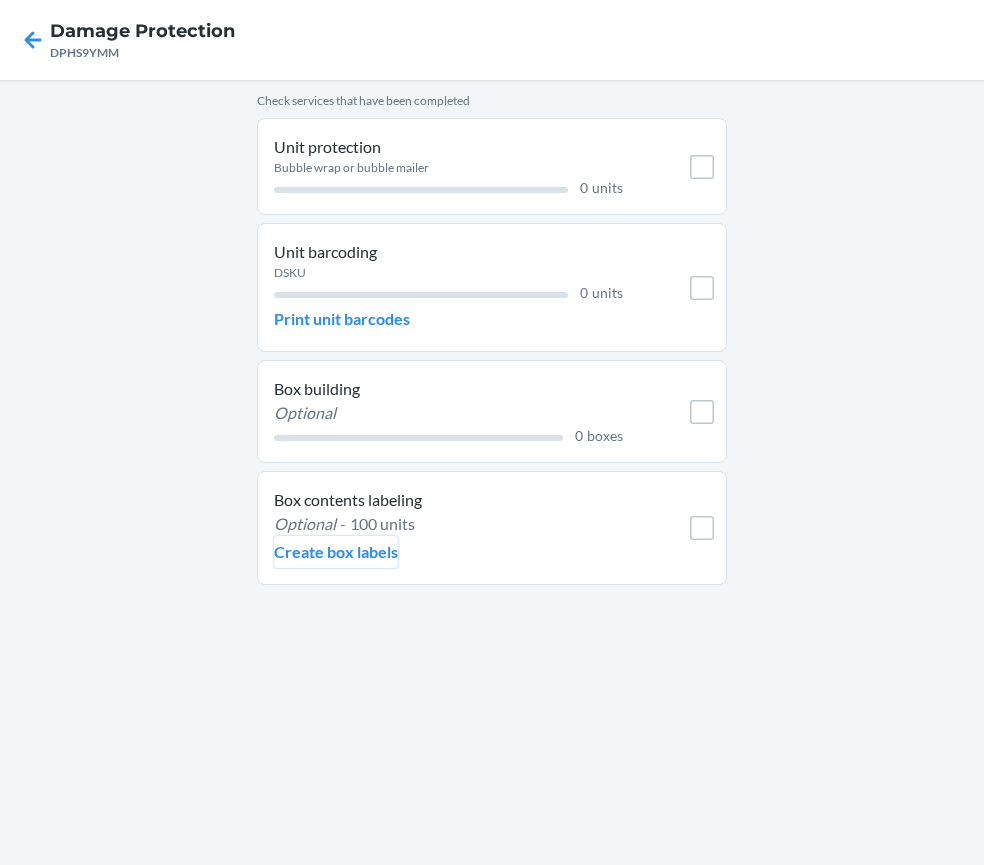 click on "Create box labels" at bounding box center [336, 552] 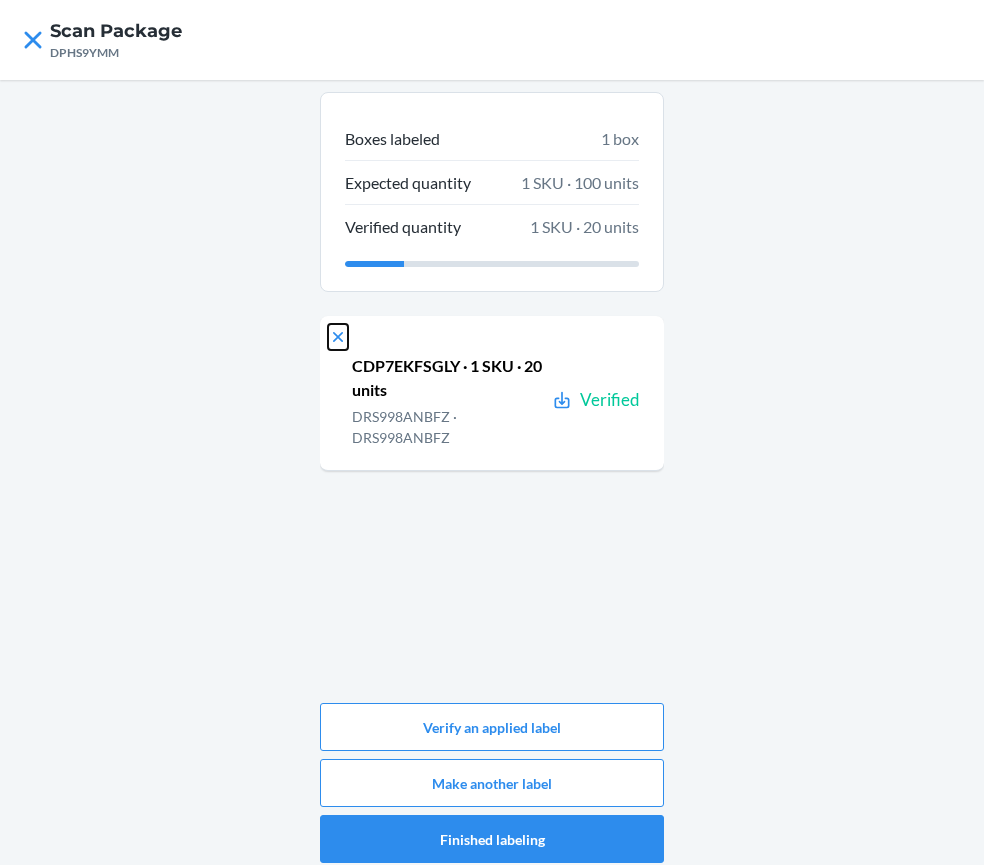 click 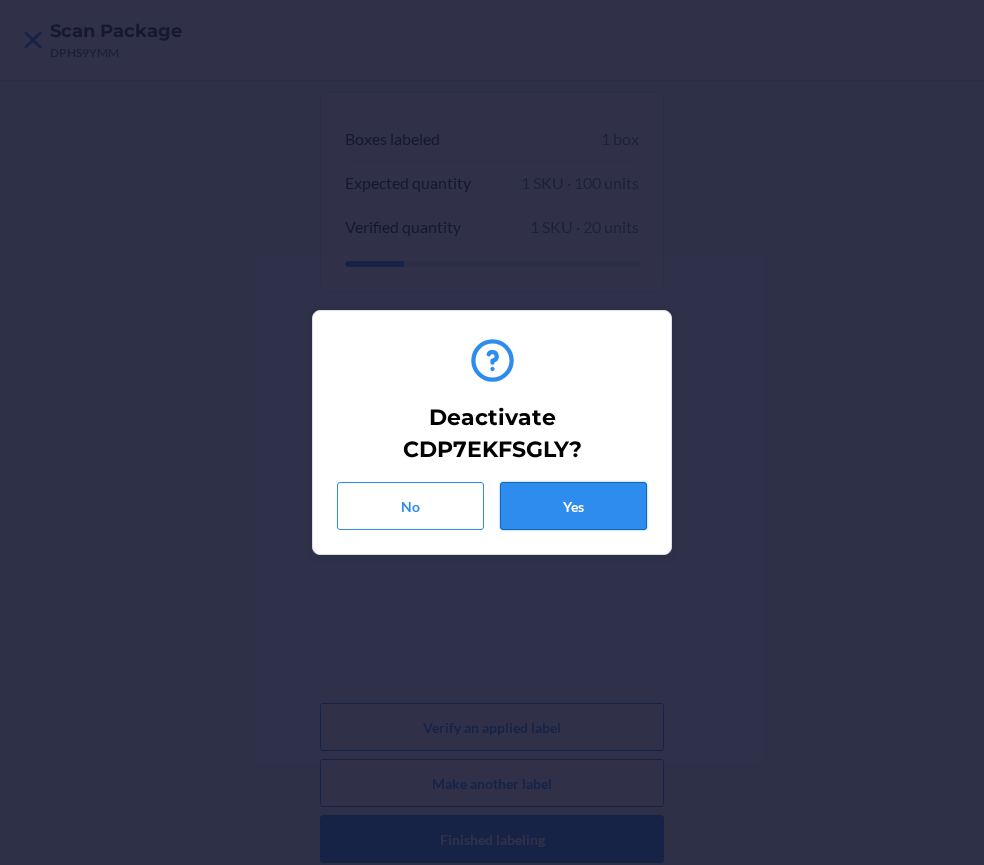 click on "Yes" at bounding box center (573, 506) 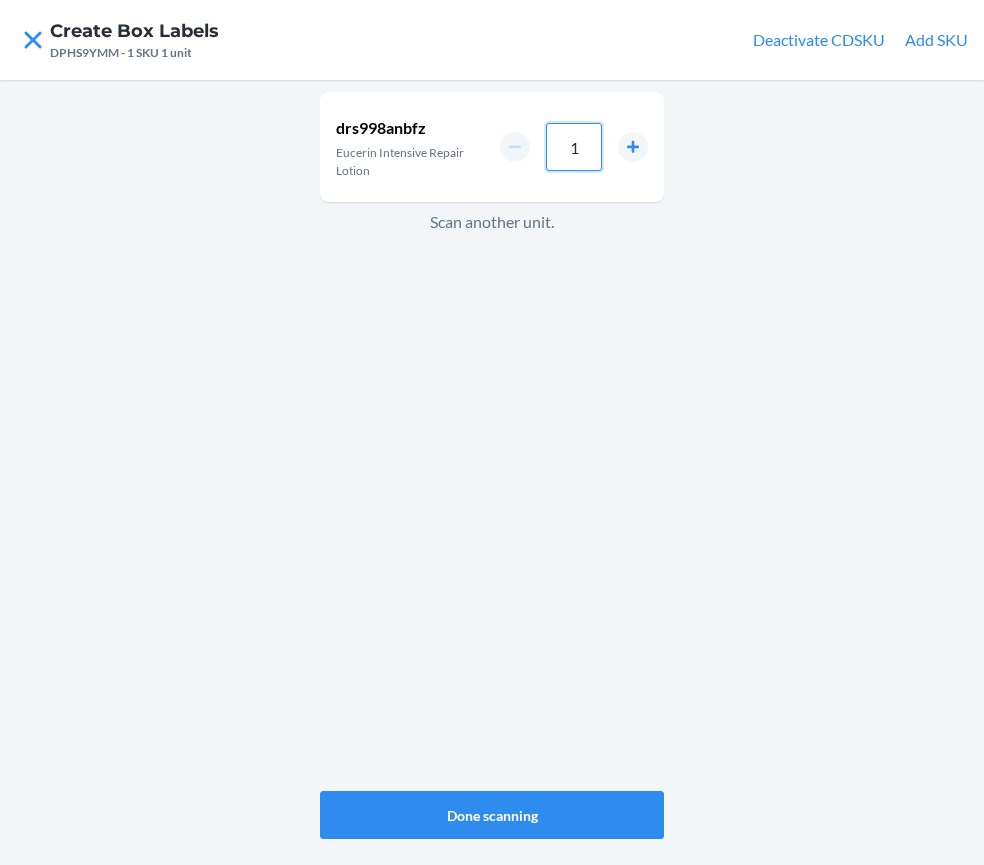 click on "1" at bounding box center (574, 147) 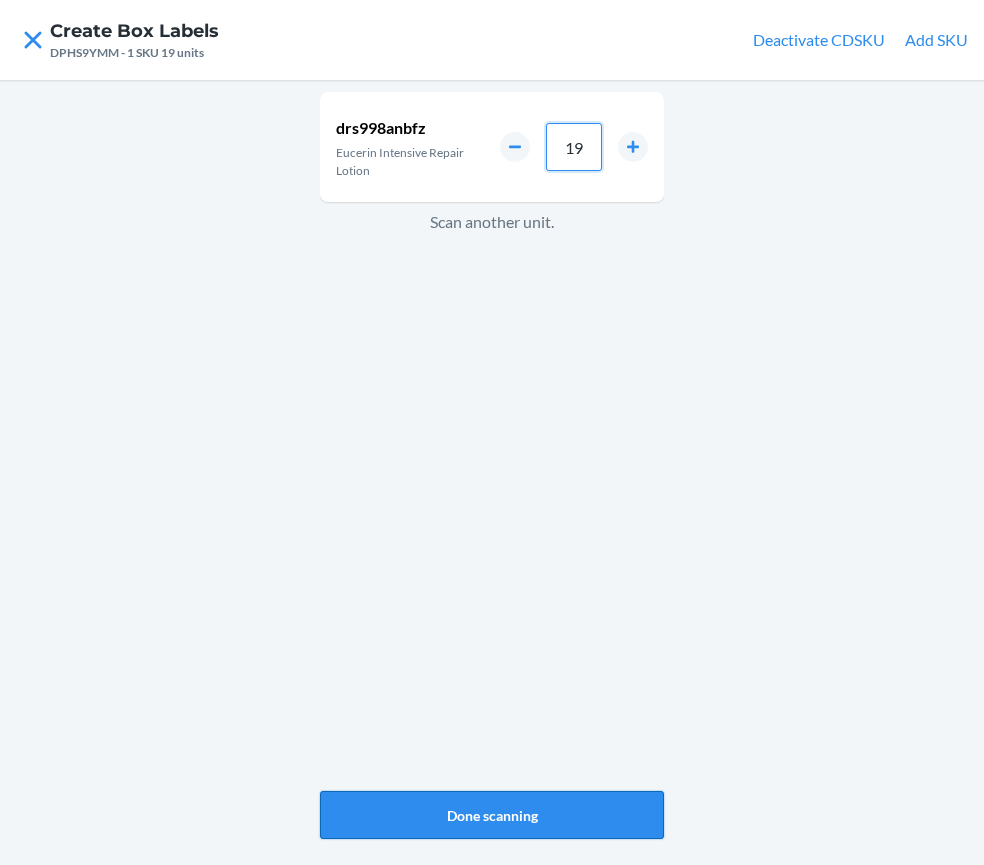 type on "19" 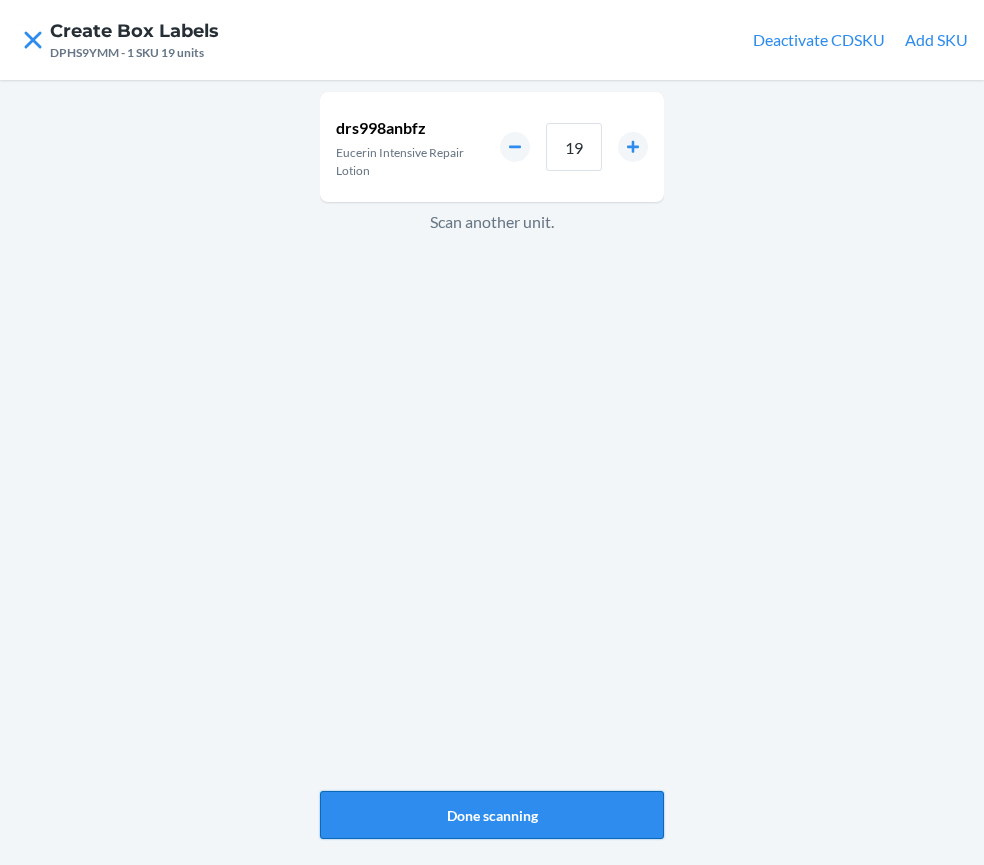 click on "Done scanning" at bounding box center (492, 815) 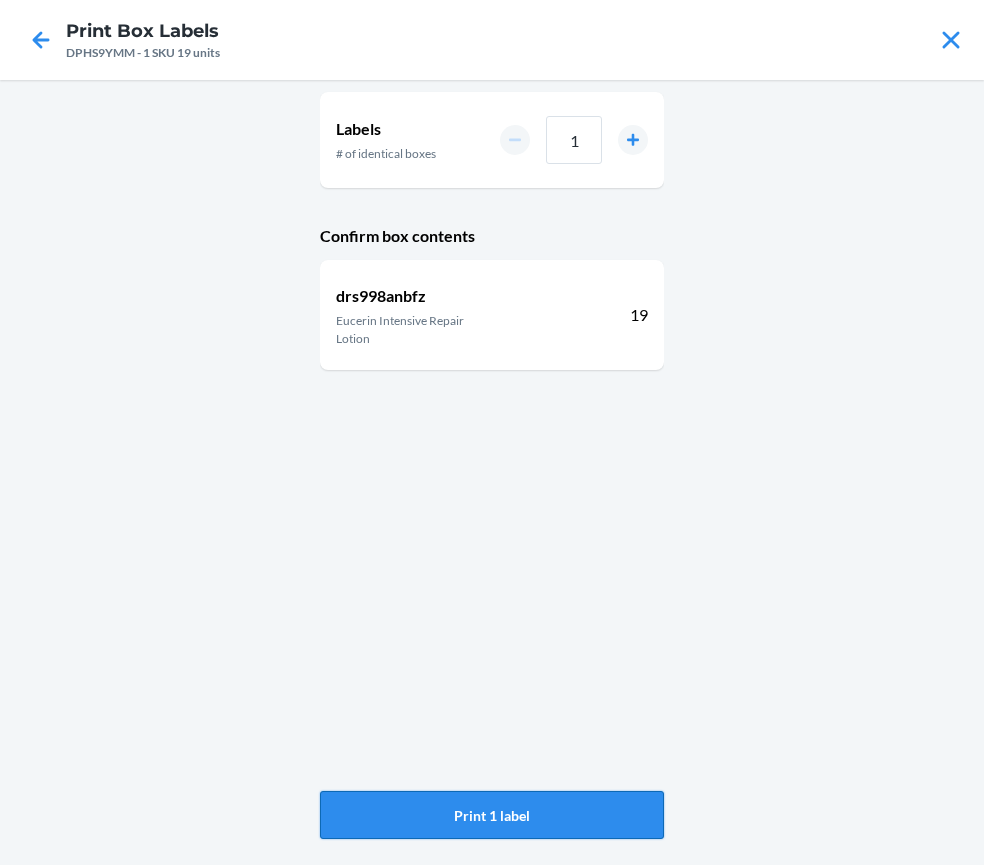 click on "Print 1 label" at bounding box center (492, 815) 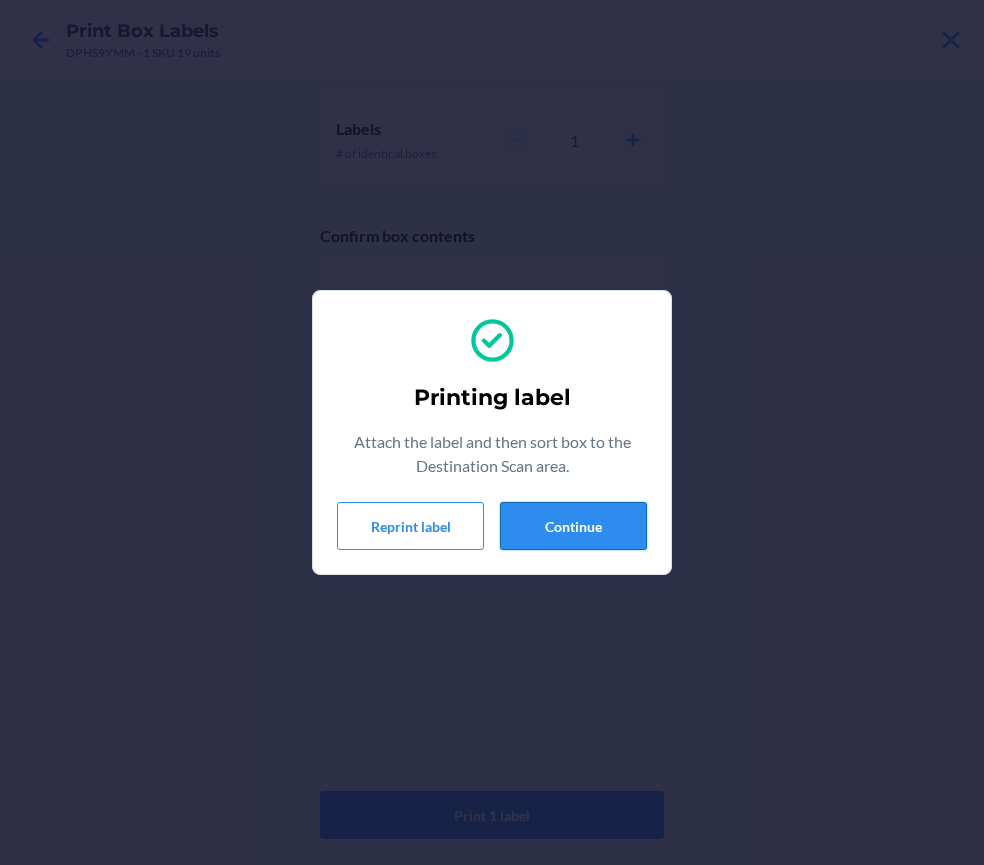 click on "Continue" at bounding box center [573, 526] 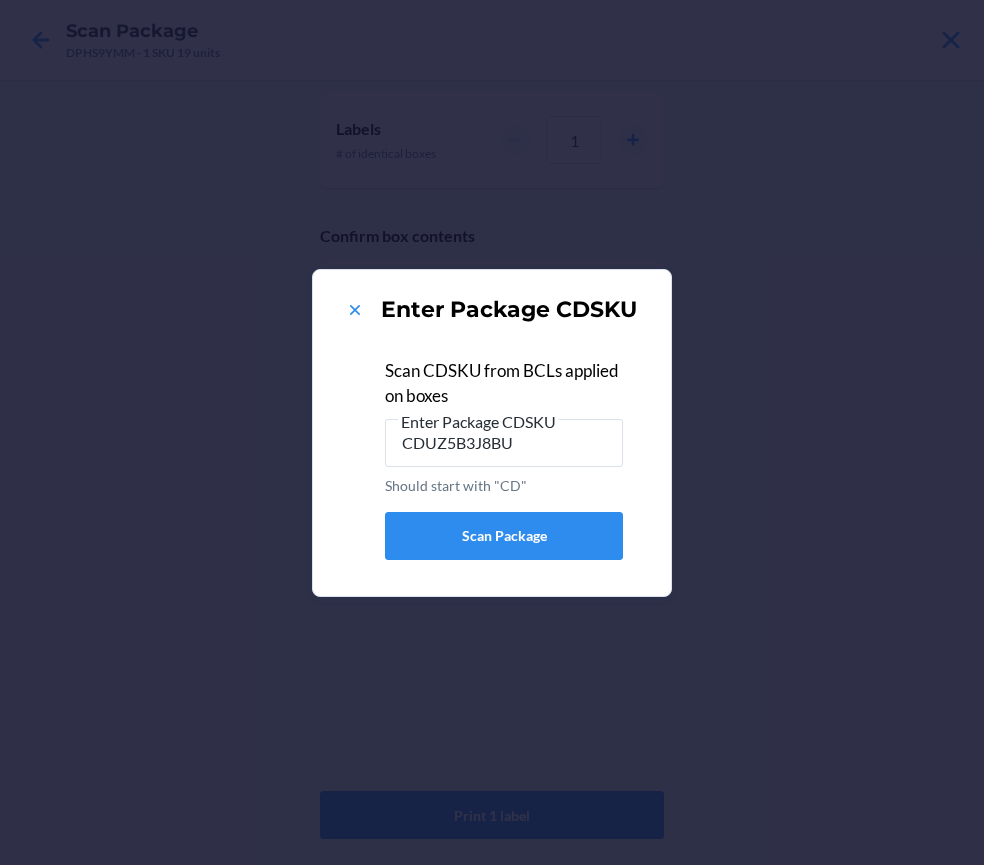 type on "CDUZ5B3J8BU" 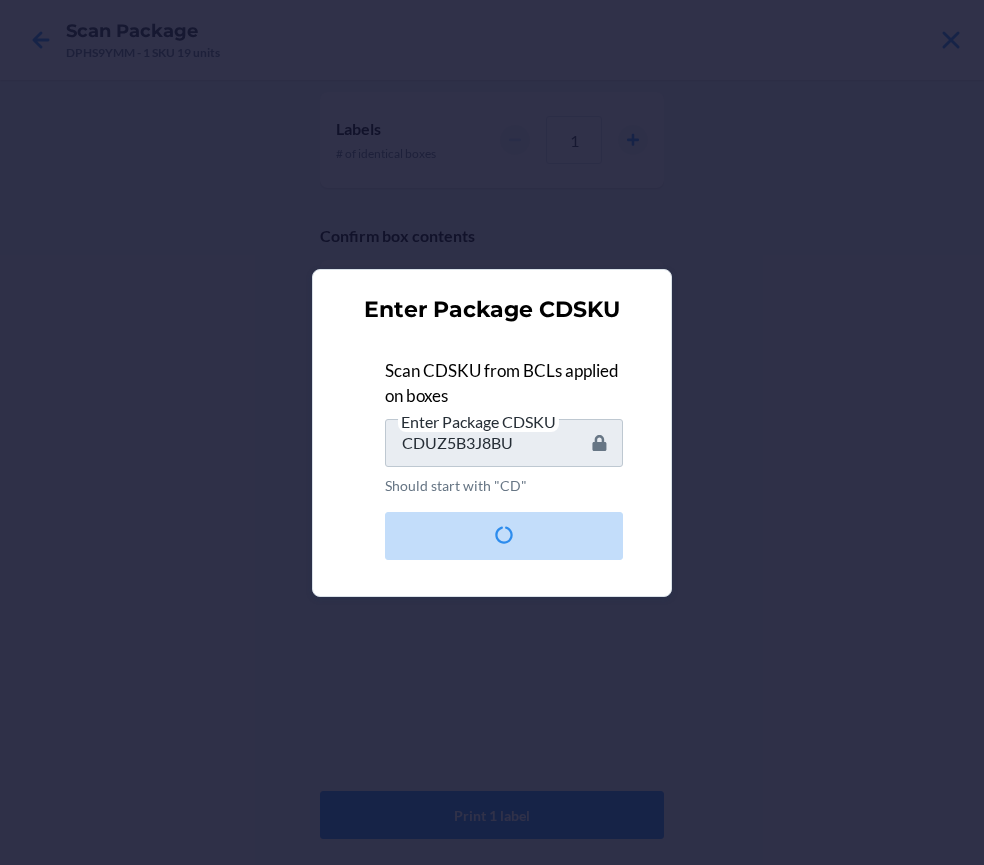 type 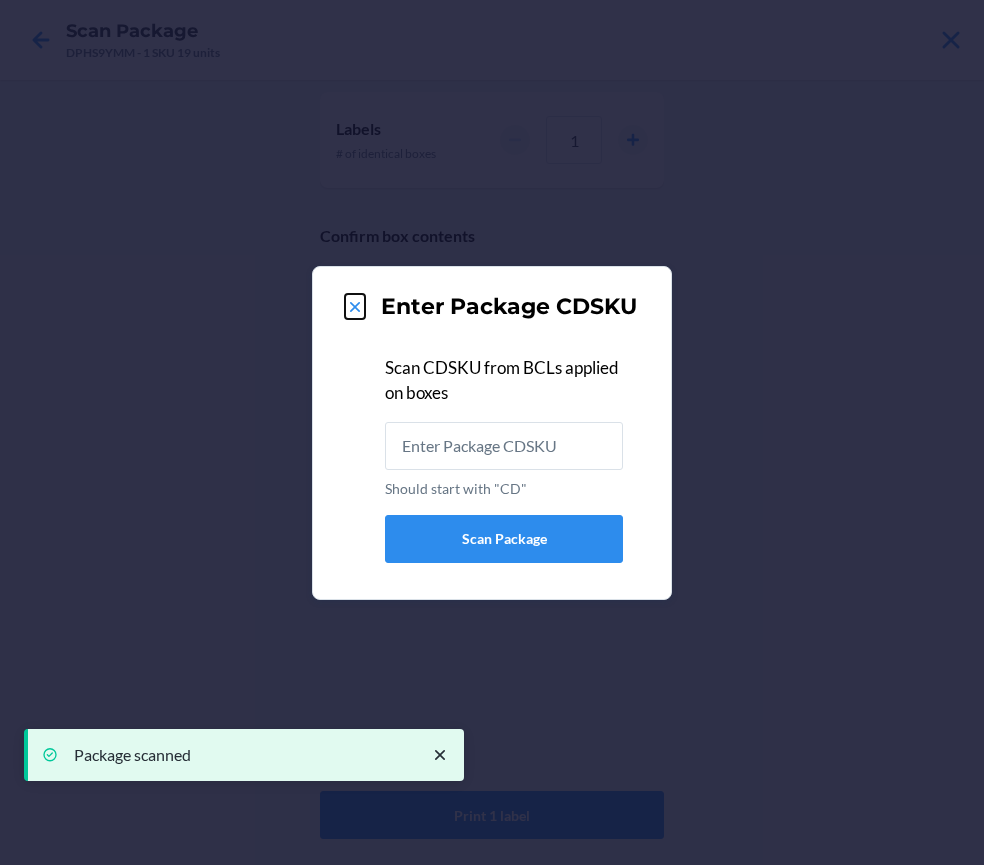 click 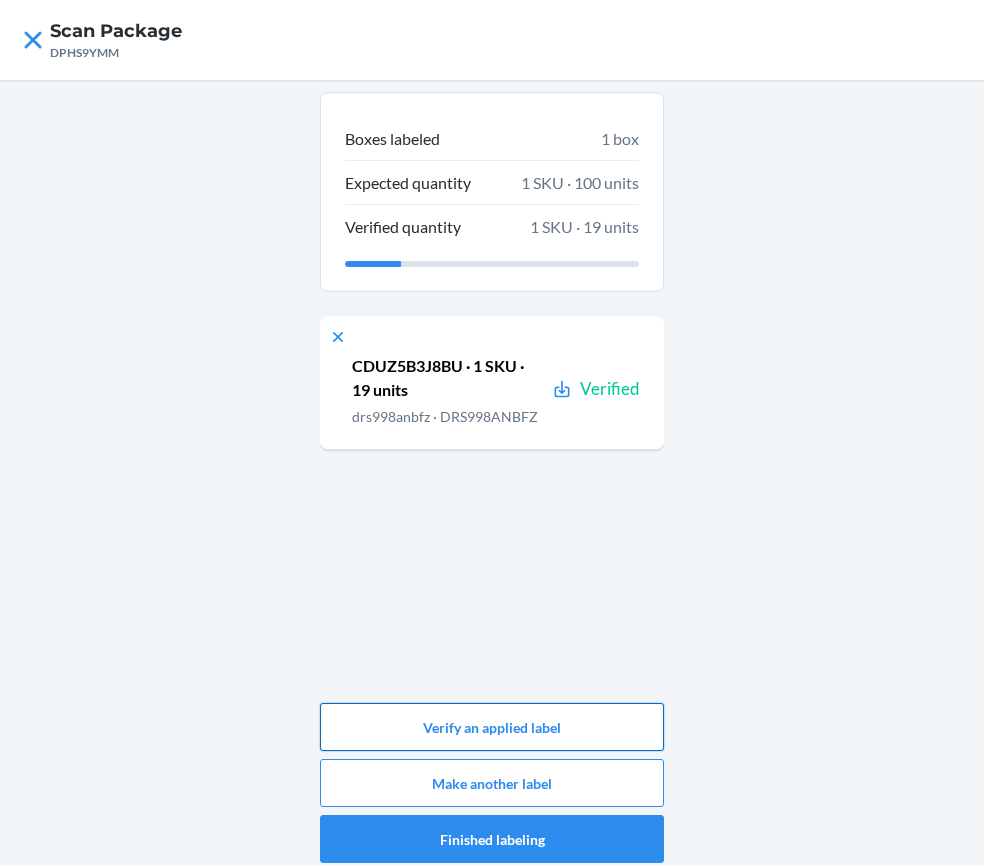 click on "Verify an applied label" at bounding box center [492, 727] 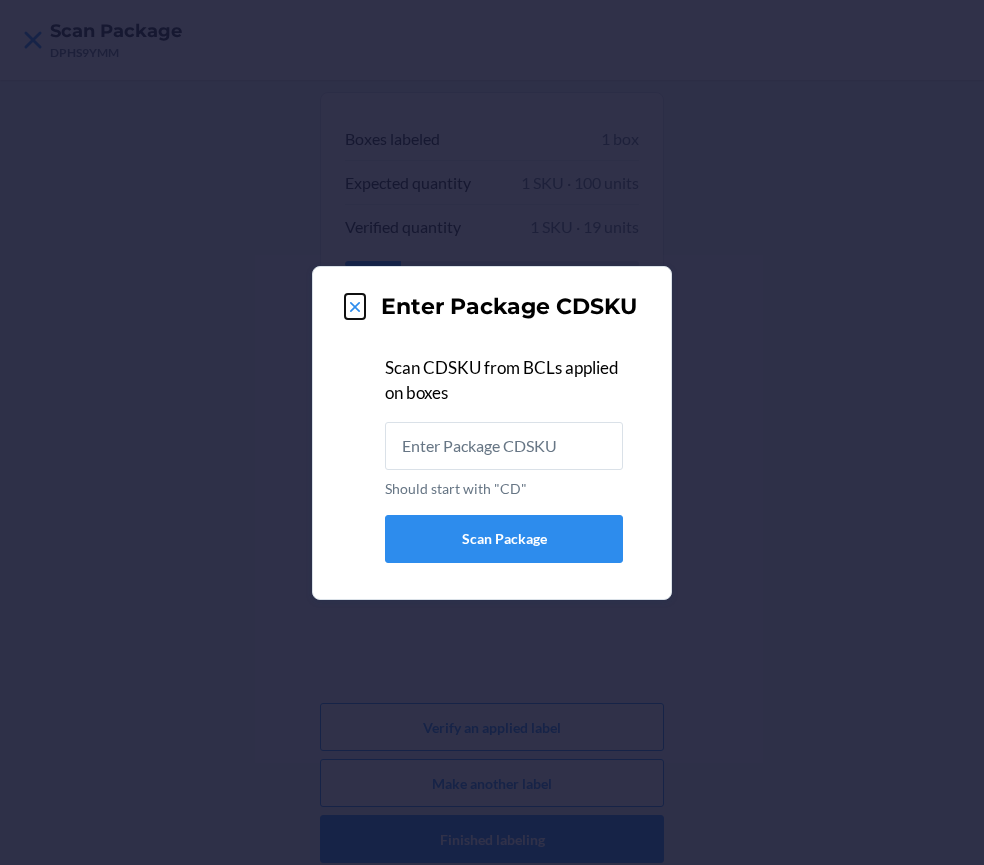 drag, startPoint x: 348, startPoint y: 303, endPoint x: 347, endPoint y: 517, distance: 214.00233 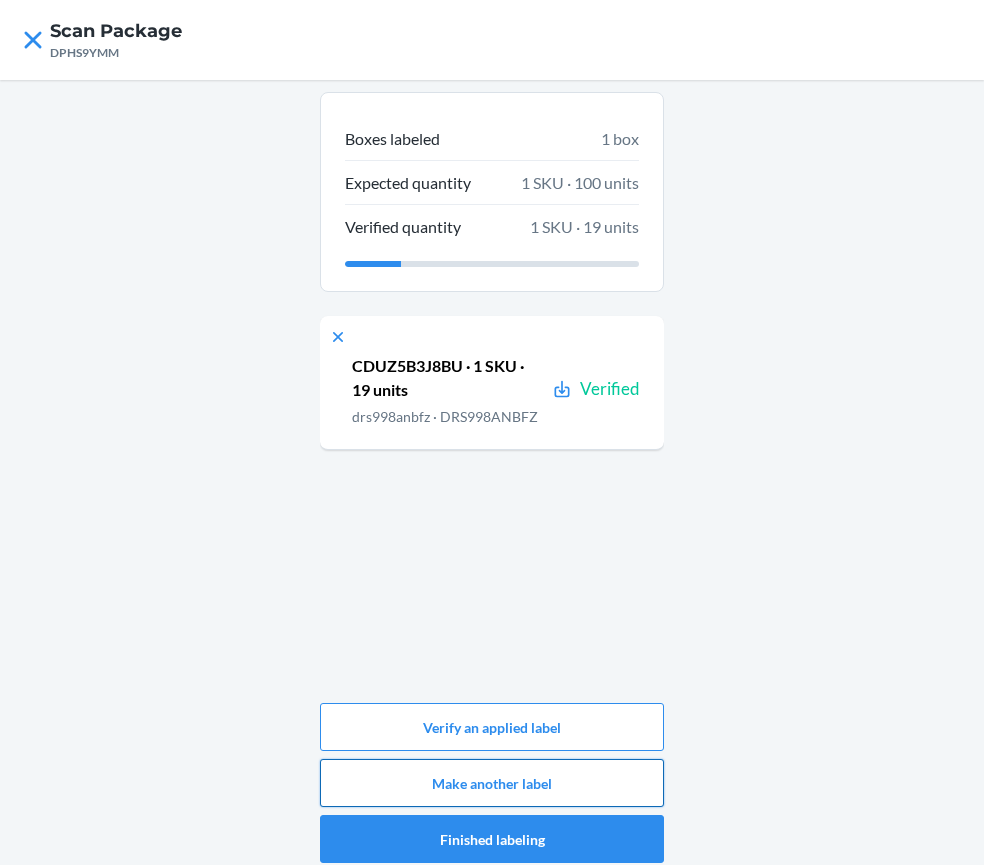 click on "Make another label" at bounding box center [492, 783] 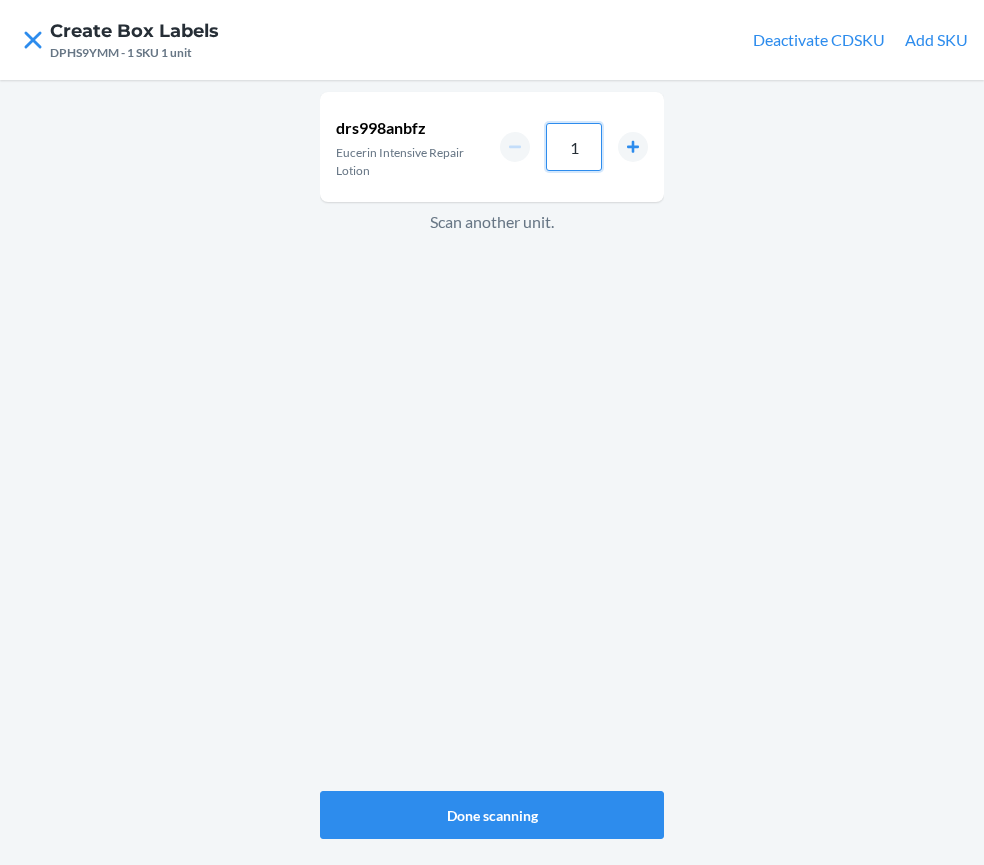 drag, startPoint x: 597, startPoint y: 147, endPoint x: 556, endPoint y: 144, distance: 41.109608 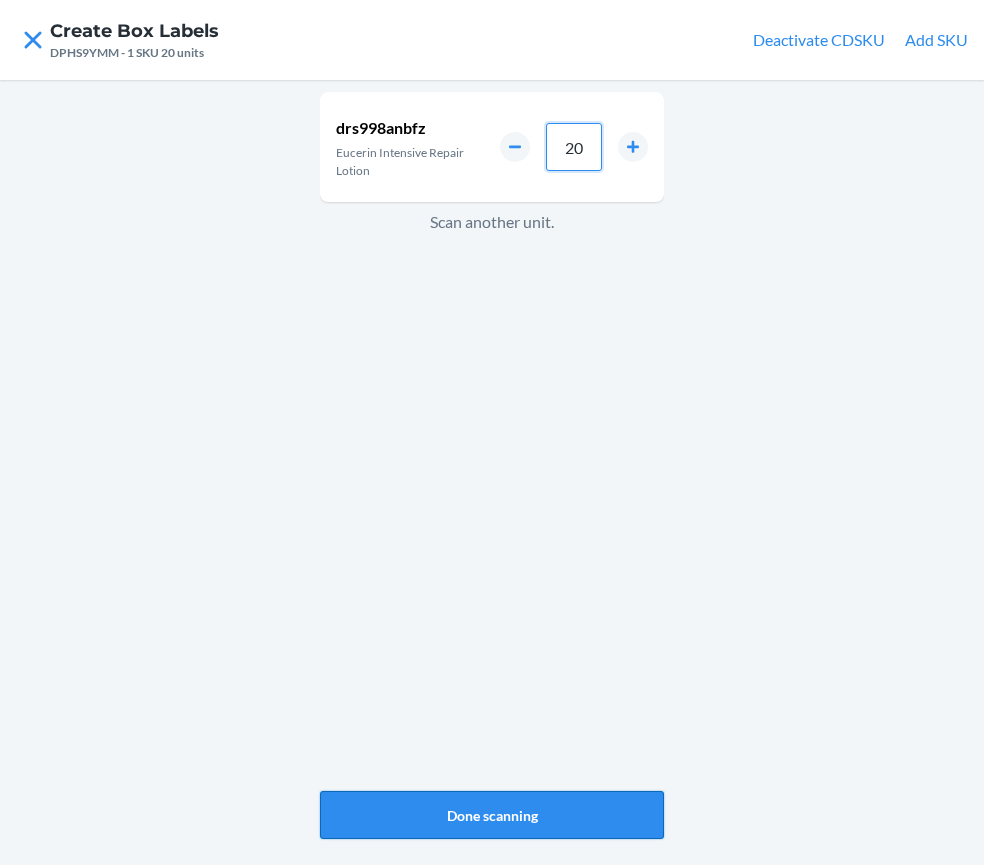 type on "20" 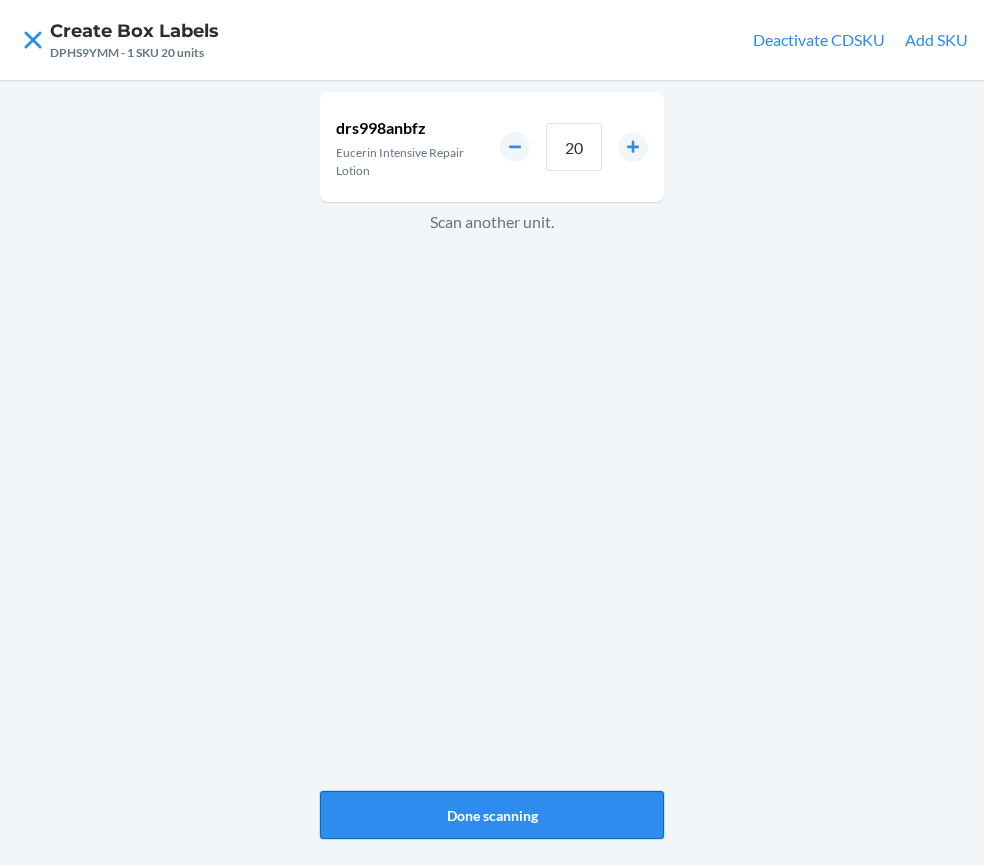 click on "Done scanning" at bounding box center (492, 815) 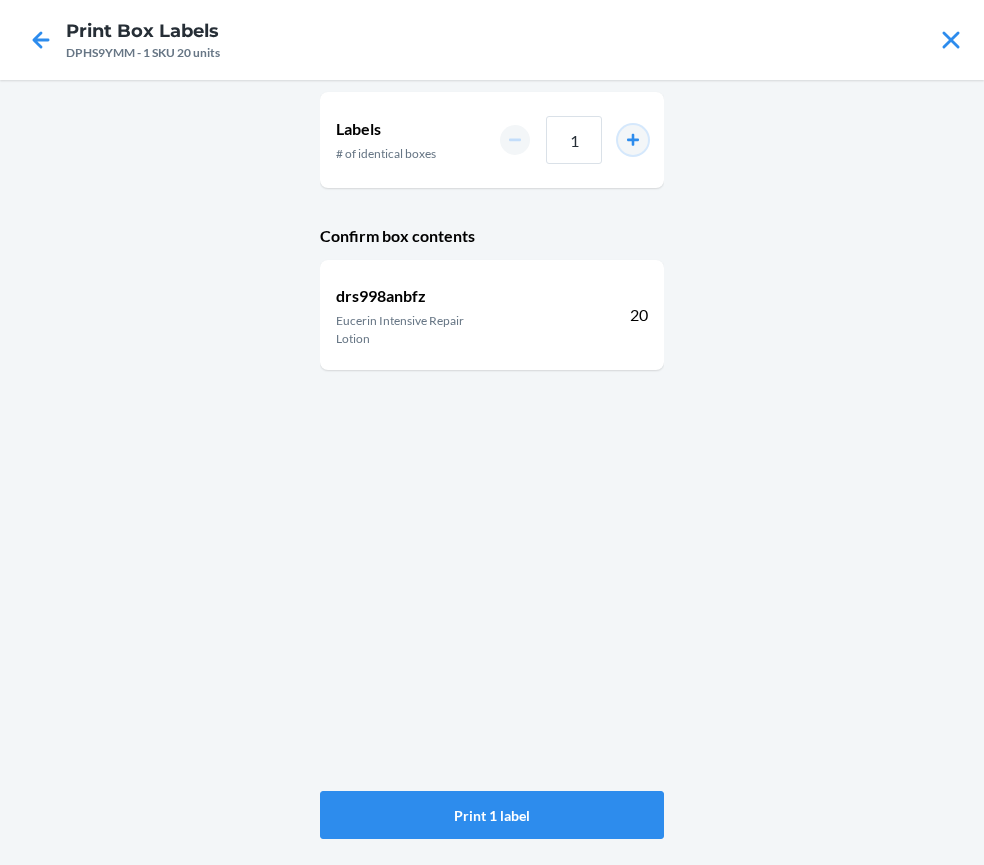 click at bounding box center [633, 140] 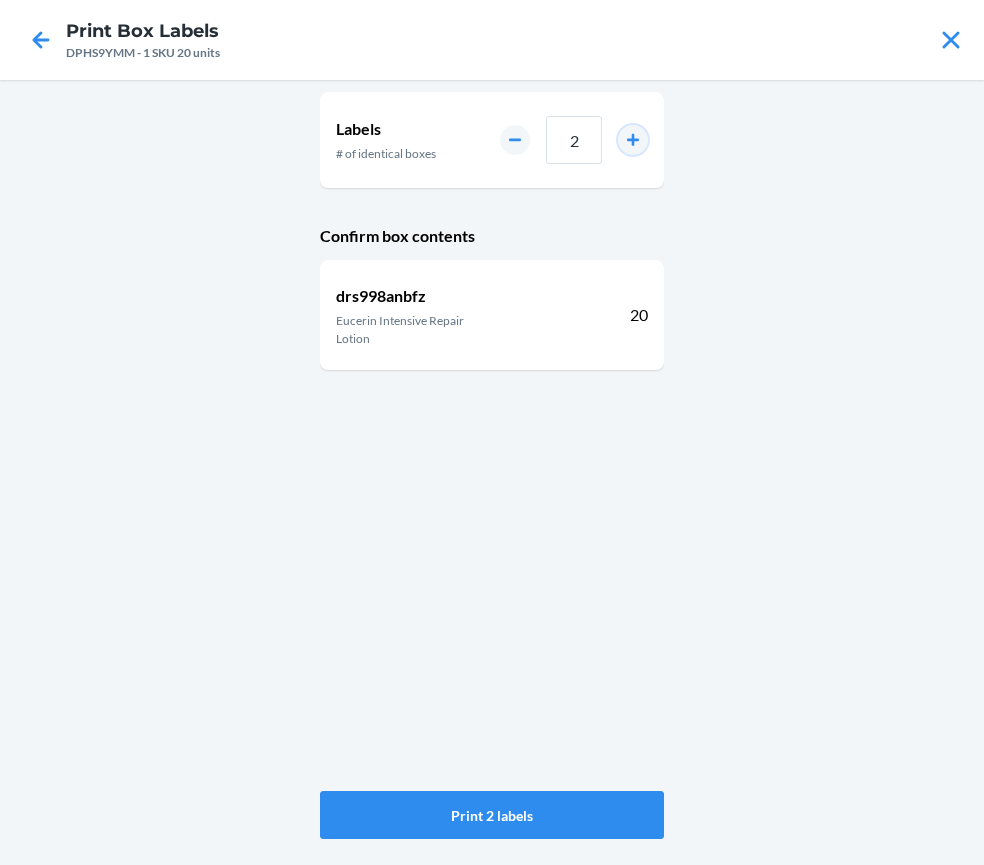 click at bounding box center [633, 140] 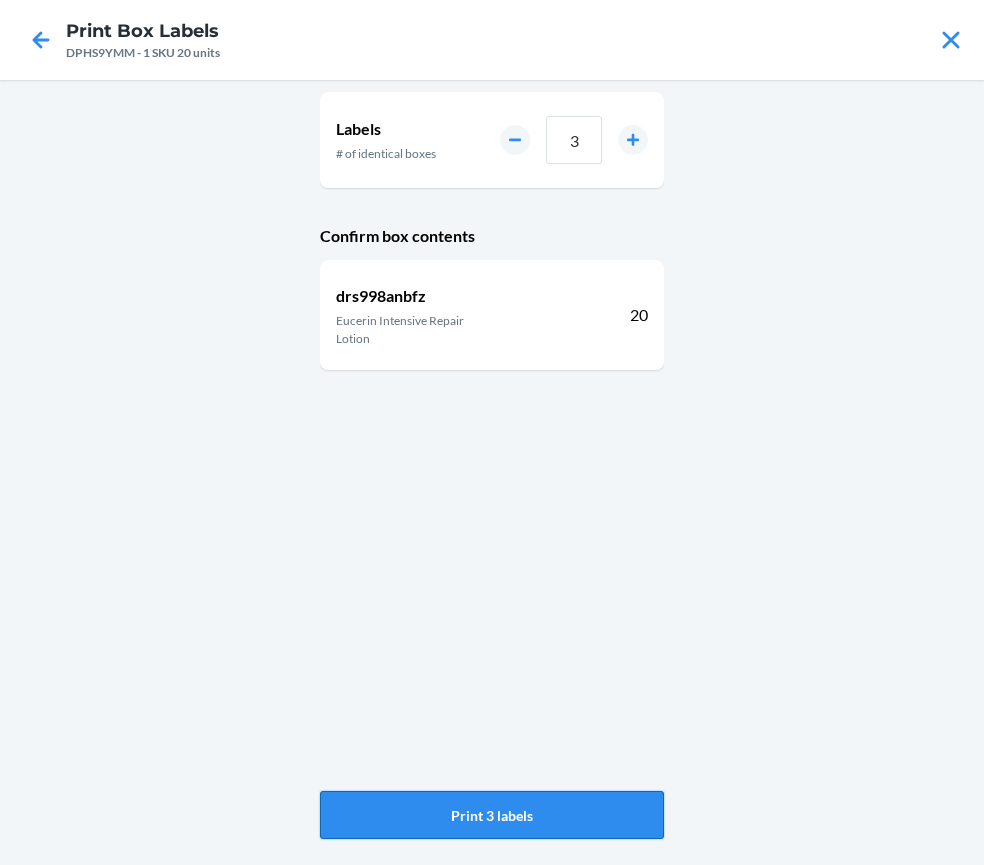 click on "Print 3 labels" at bounding box center (492, 815) 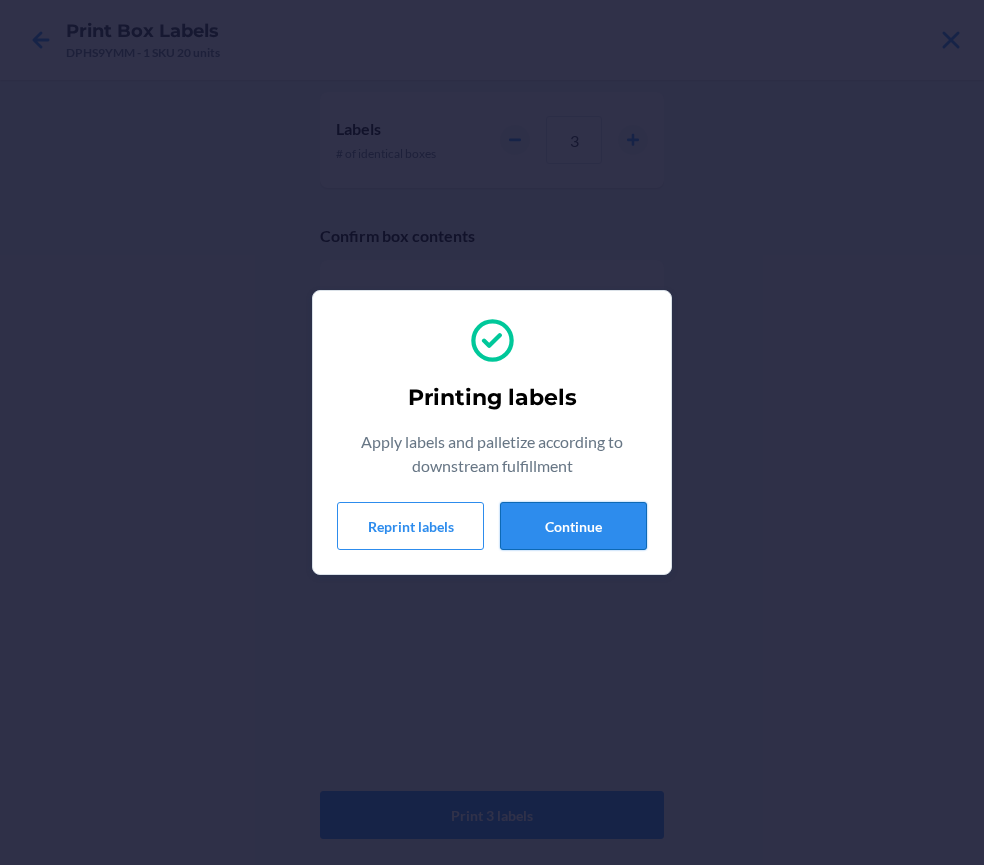 drag, startPoint x: 601, startPoint y: 497, endPoint x: 602, endPoint y: 517, distance: 20.024984 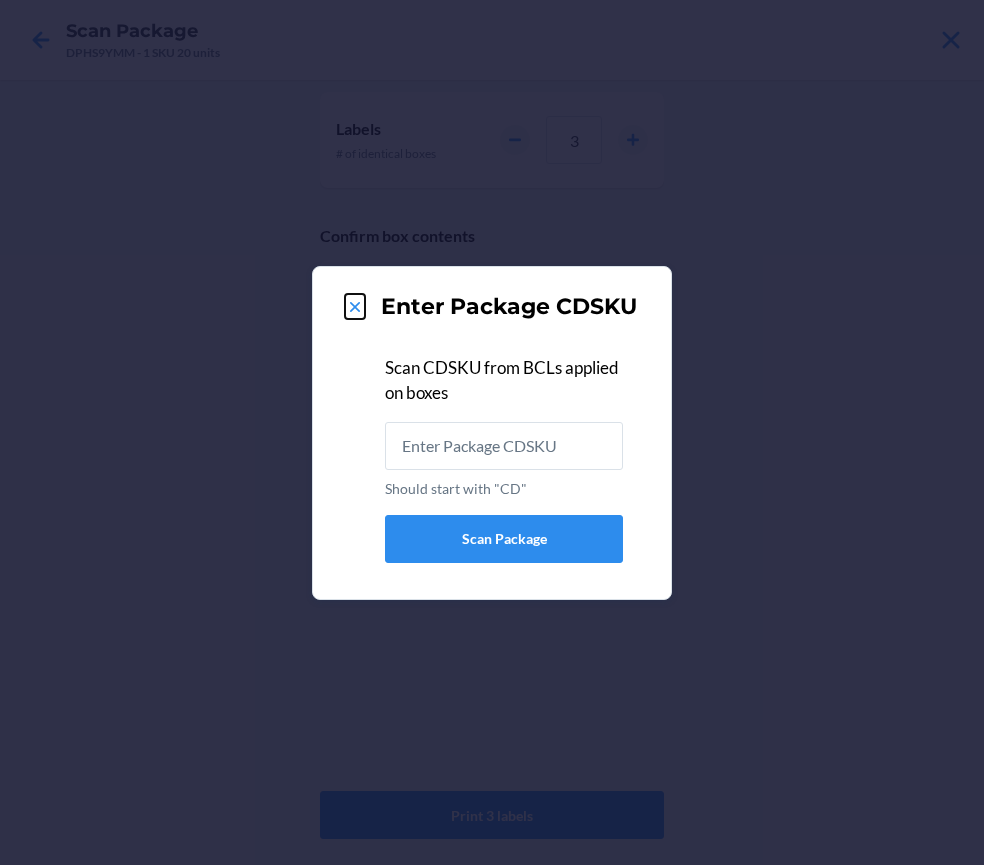 click 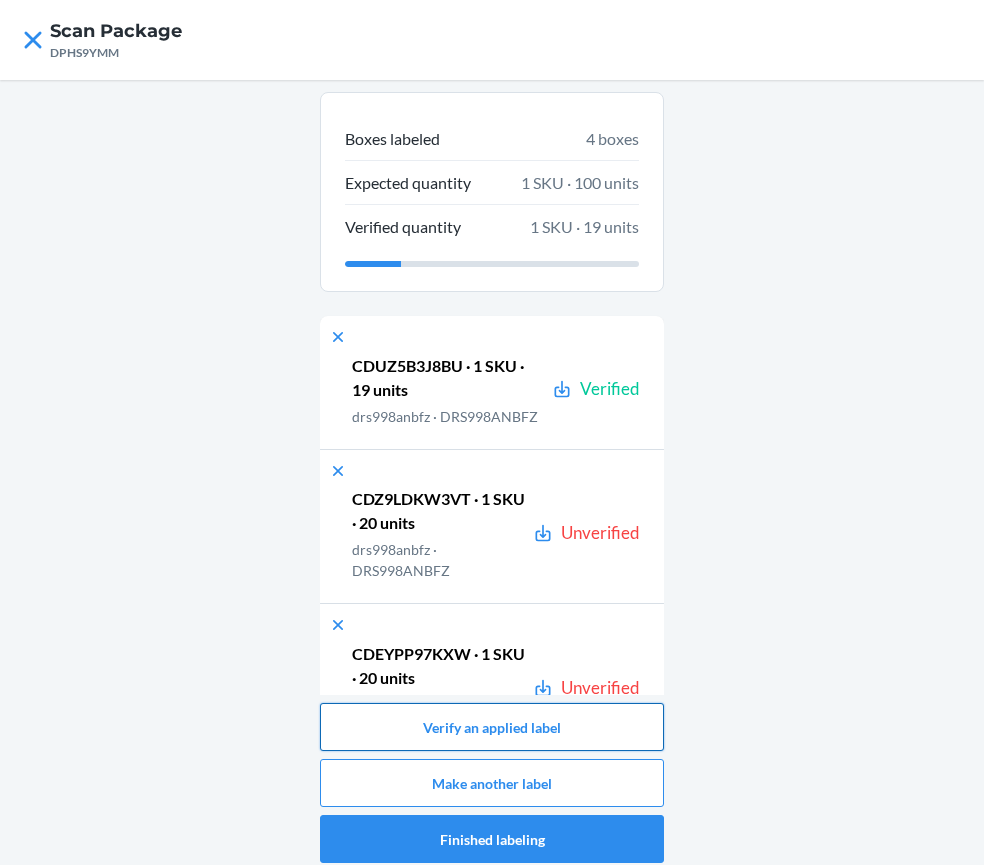 click on "Verify an applied label" at bounding box center [492, 727] 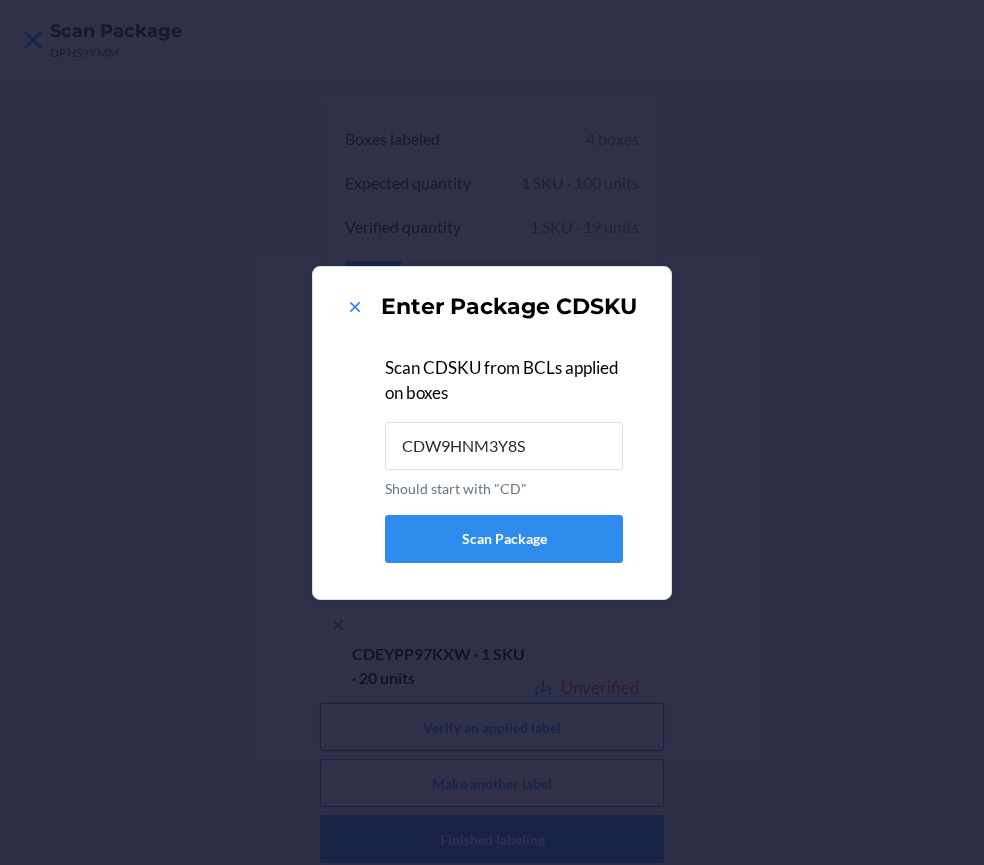 type on "CDW9HNM3Y8S" 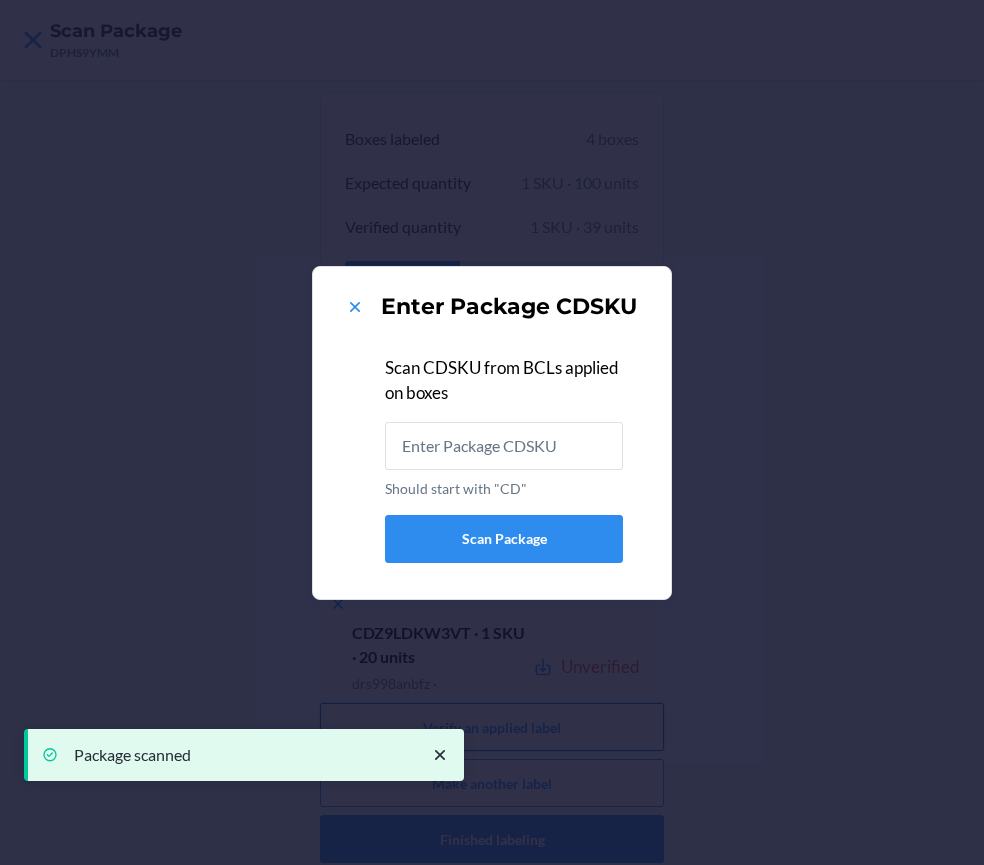 type on "CDEYPP97KXW" 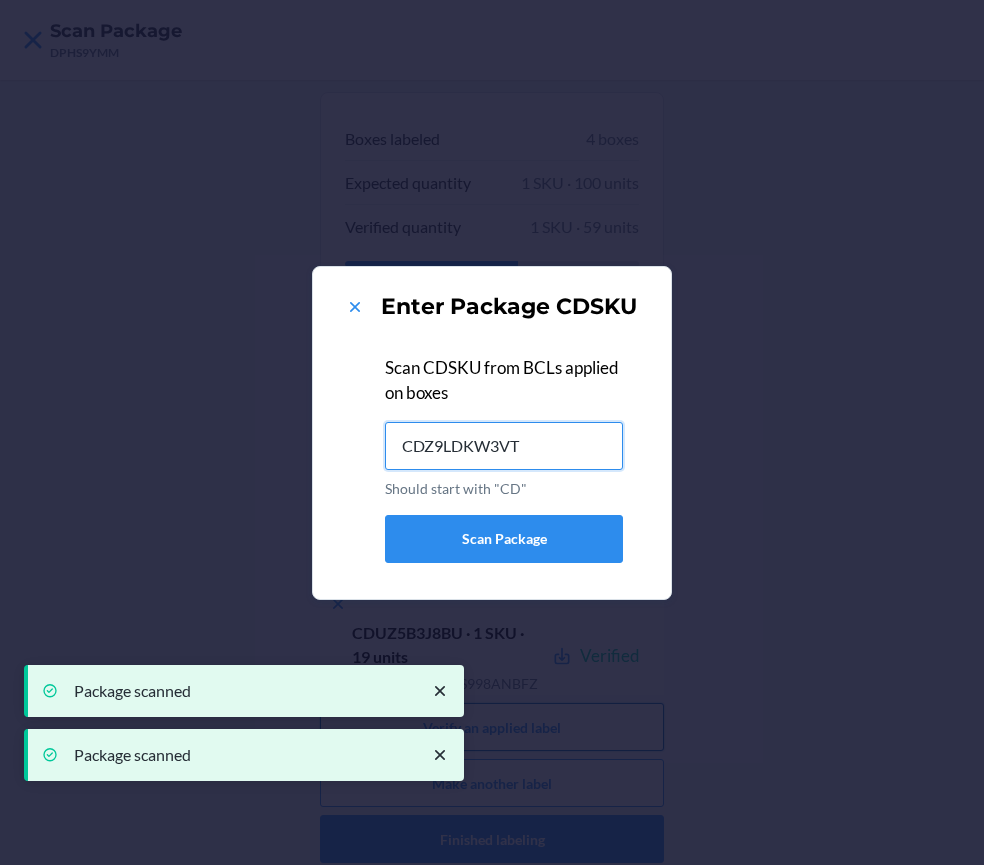 type on "CDZ9LDKW3VT" 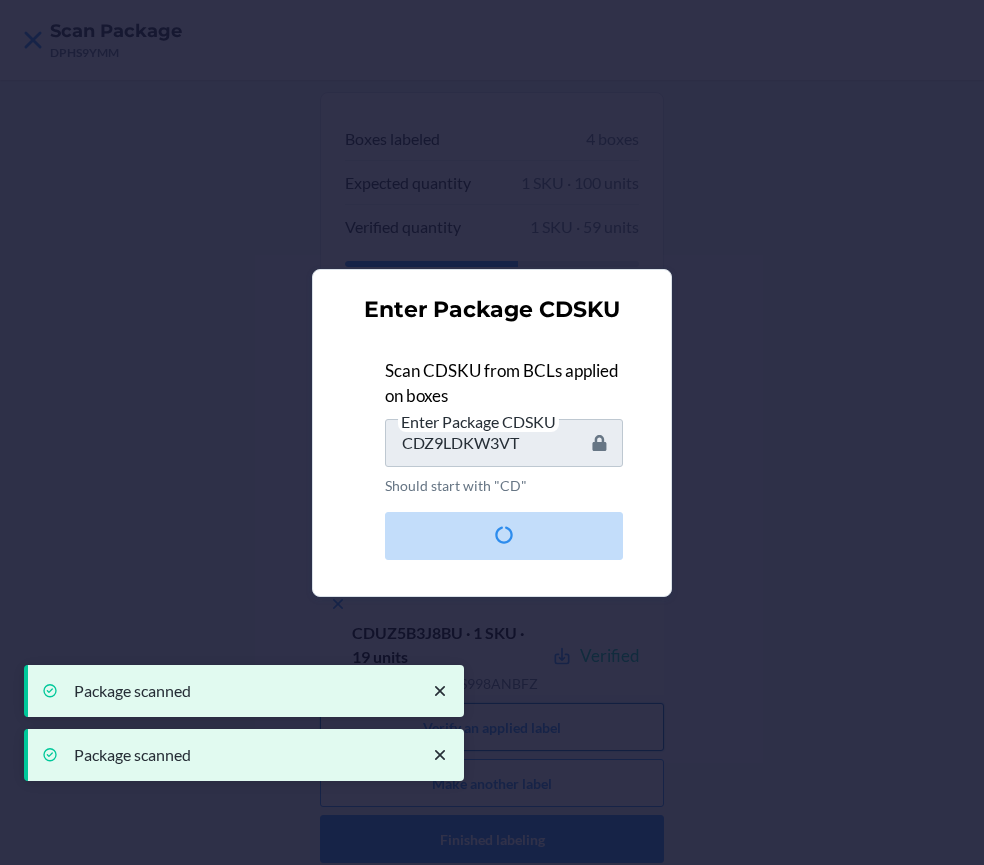 type 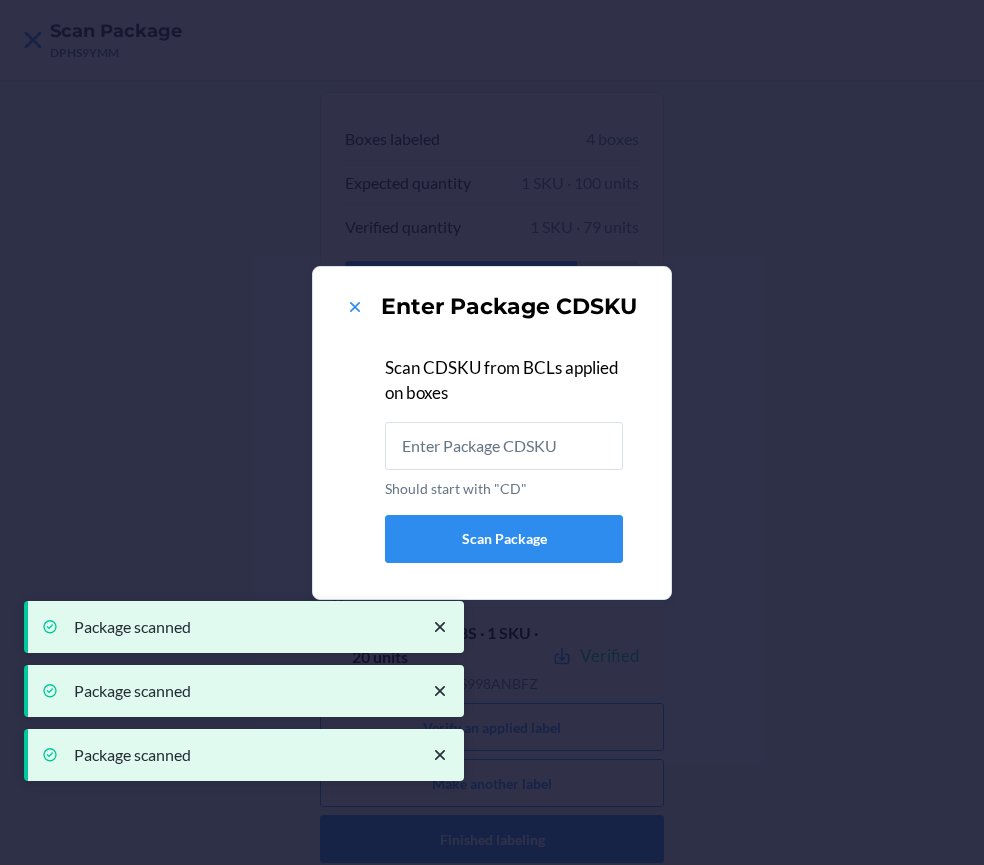 click on "Enter Package CDSKU Scan CDSKU from BCLs applied on boxes Should start with "CD" Scan Package" at bounding box center [492, 432] 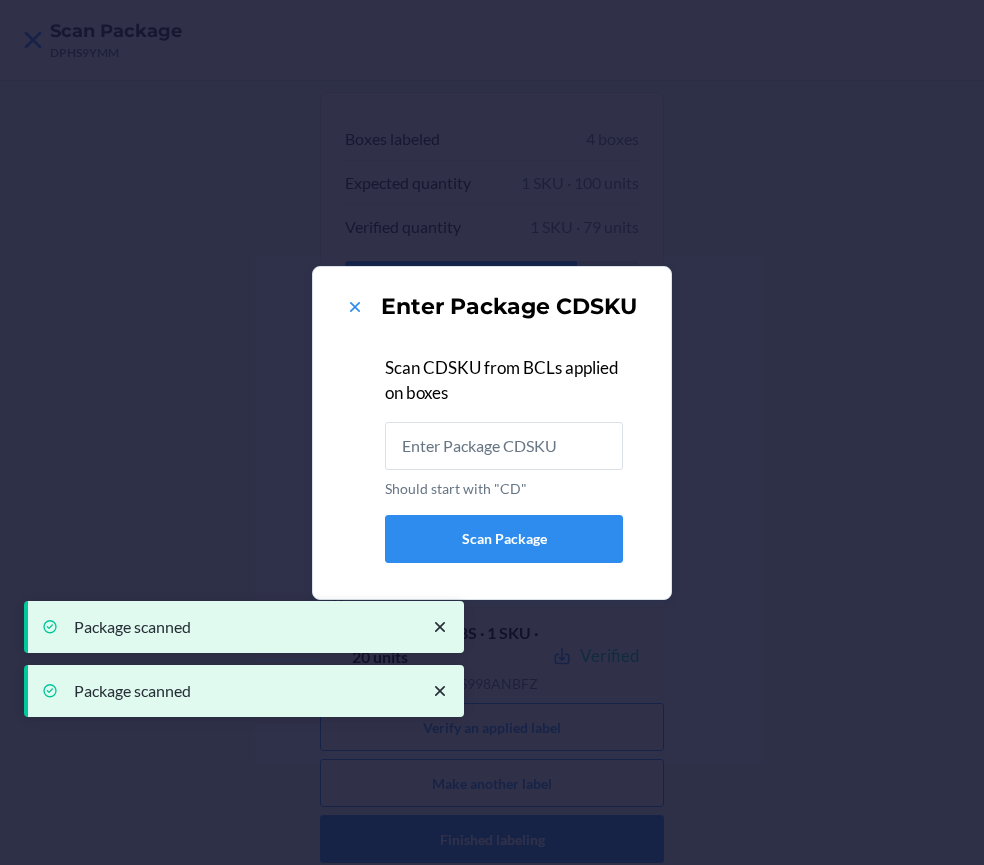 click on "Enter Package CDSKU" at bounding box center (492, 307) 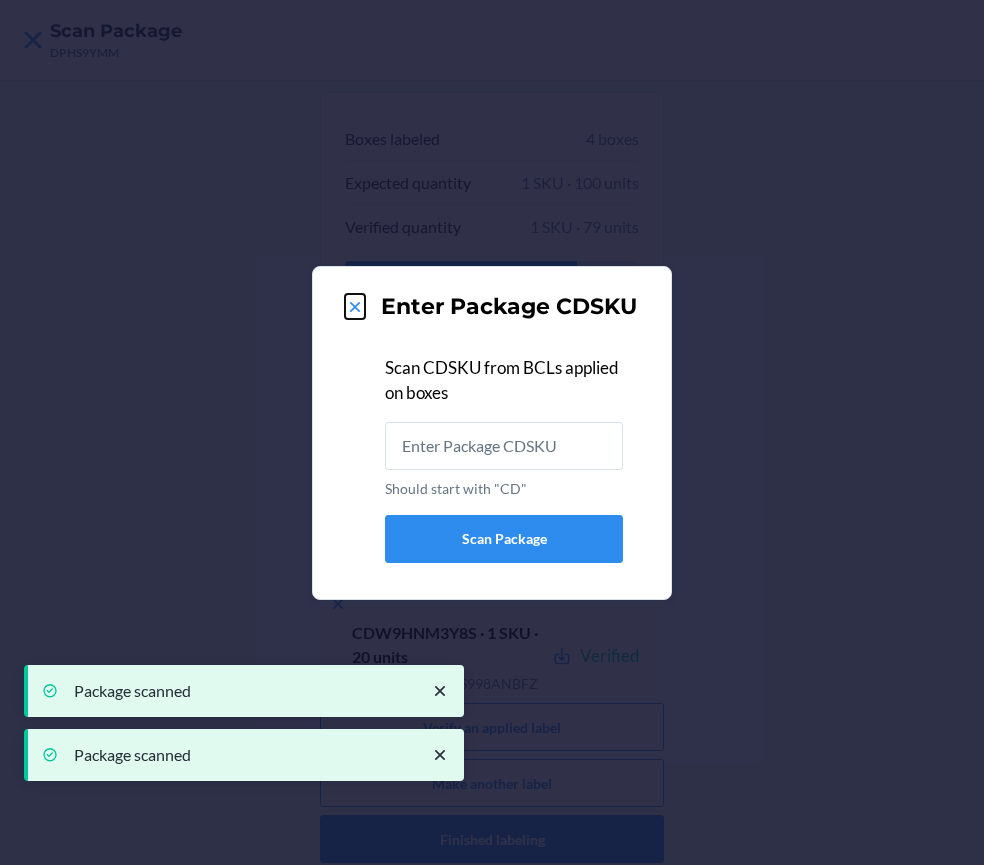 click 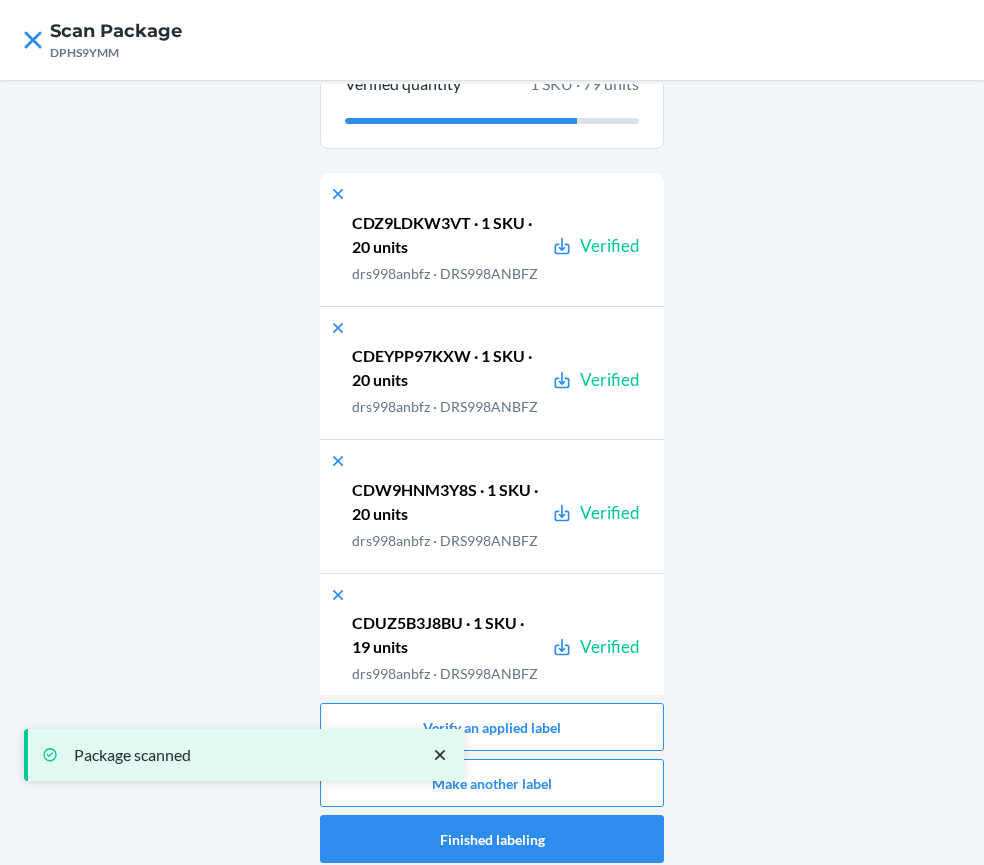 scroll, scrollTop: 247, scrollLeft: 0, axis: vertical 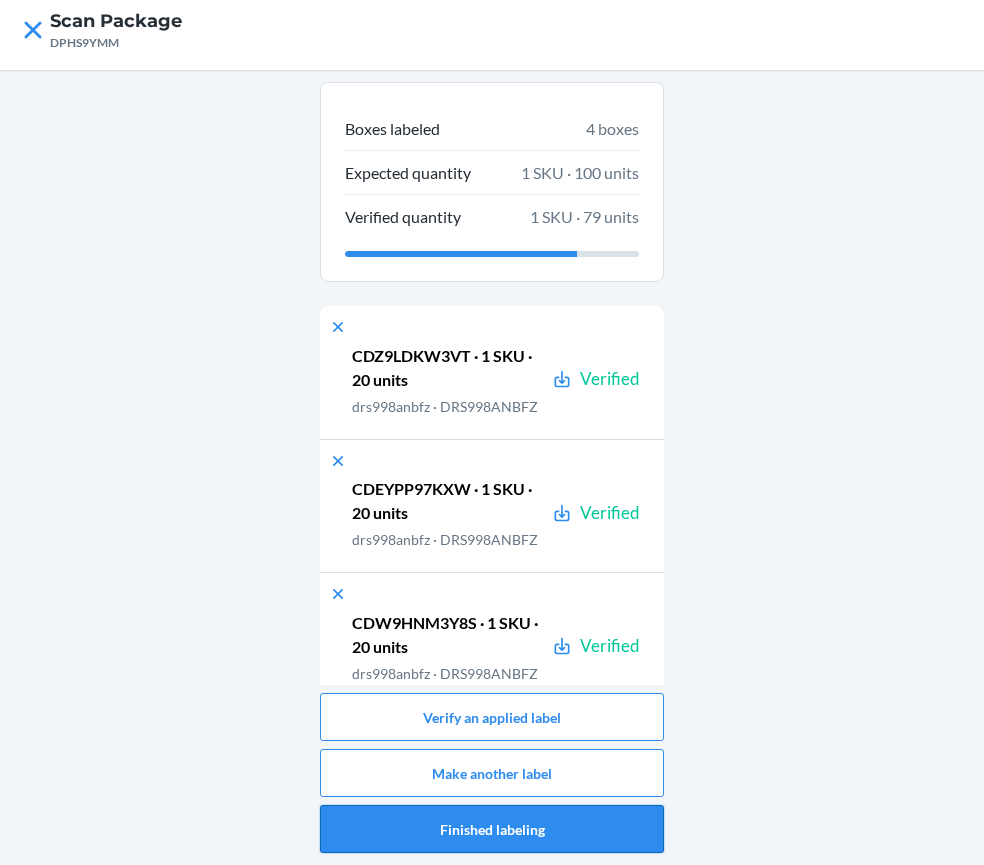 click on "Finished labeling" at bounding box center (492, 829) 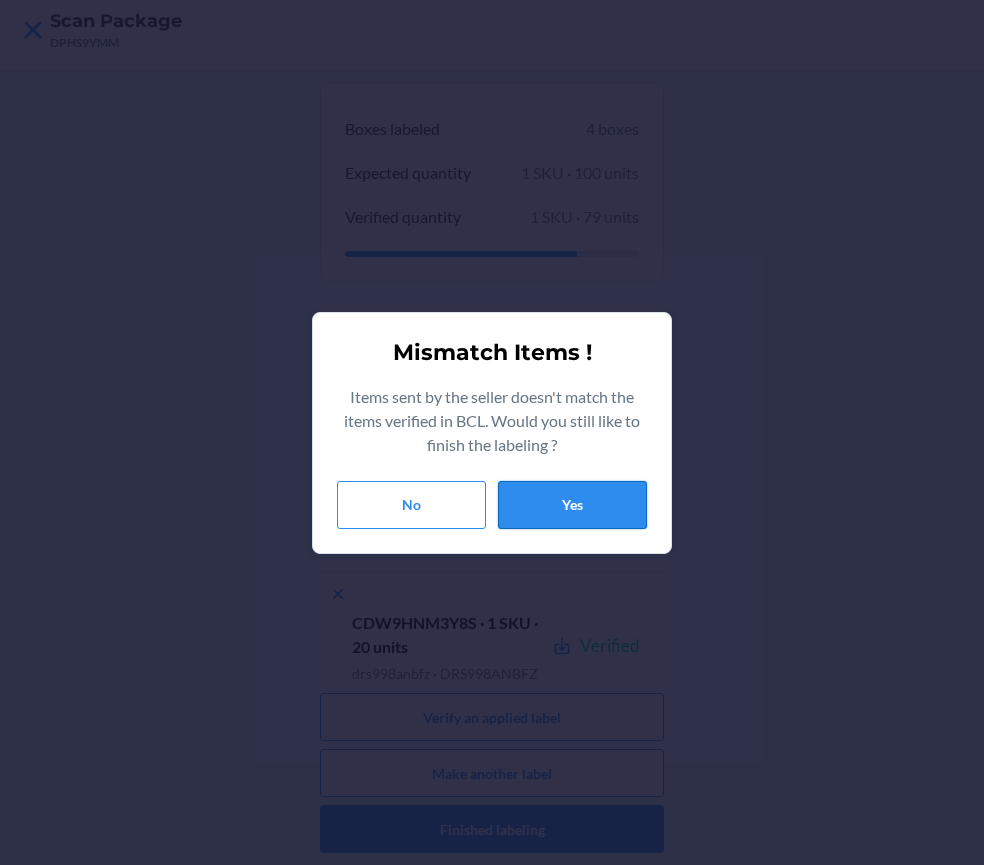 click on "Yes" at bounding box center (572, 505) 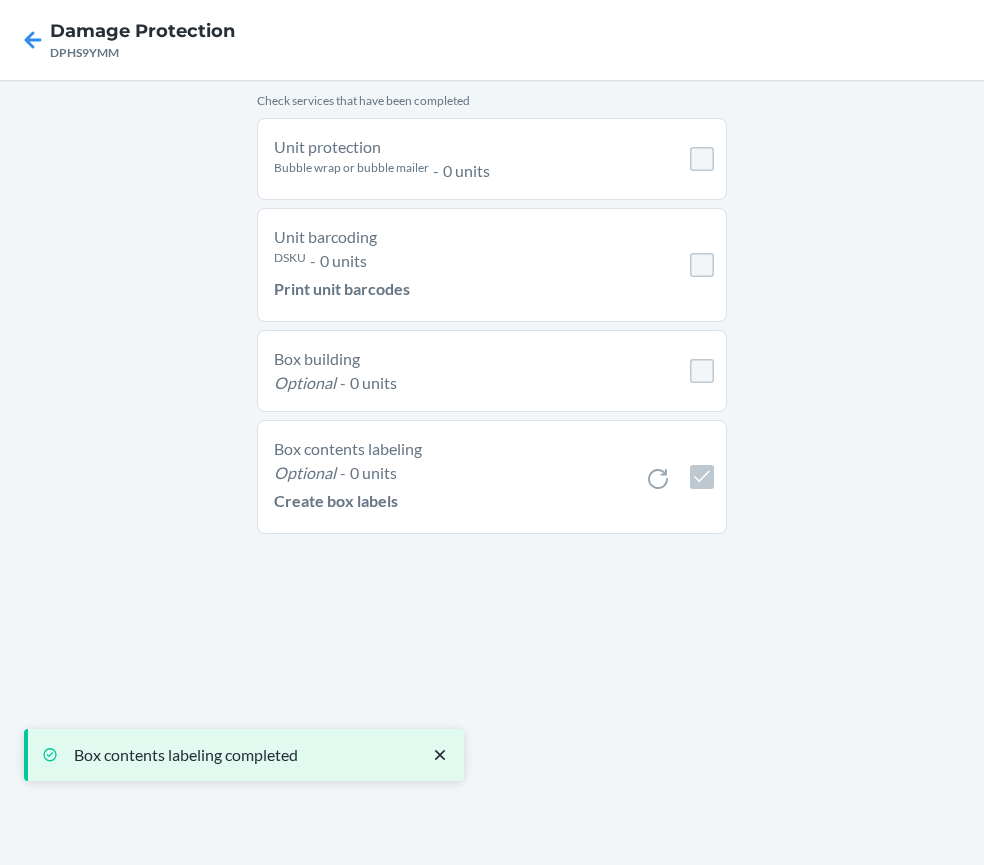 scroll, scrollTop: 0, scrollLeft: 0, axis: both 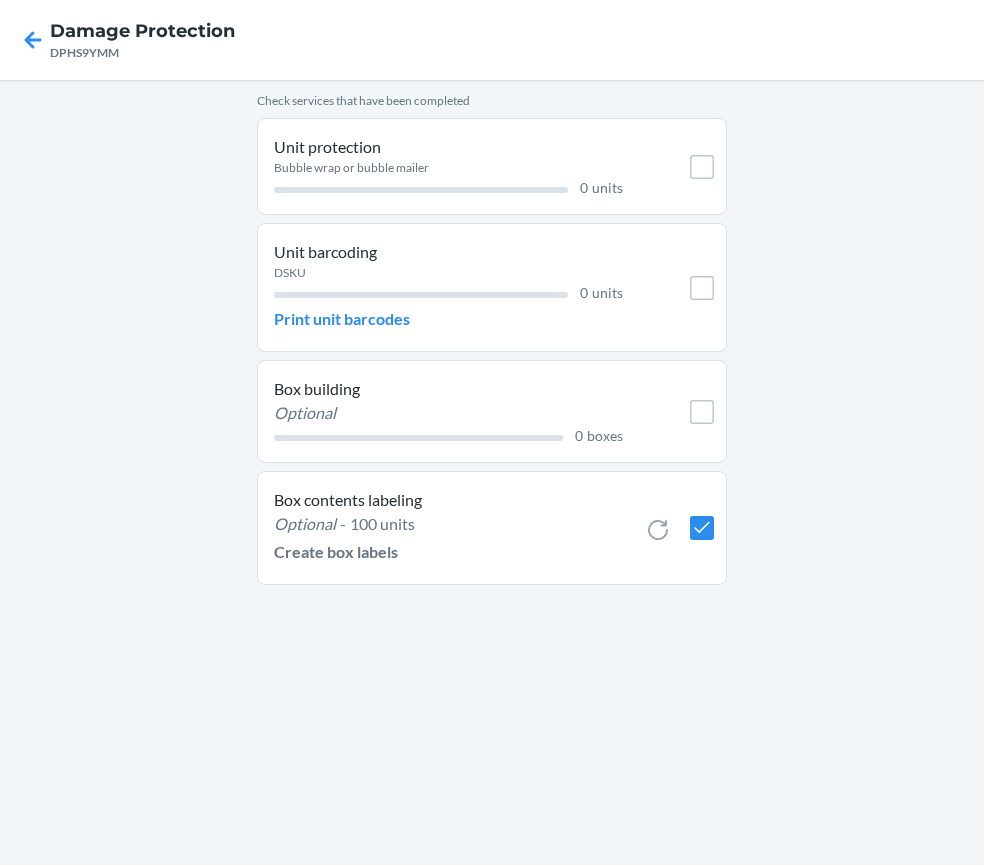 click on "Box contents labeling Optional - 100 units Create box labels" at bounding box center (492, 528) 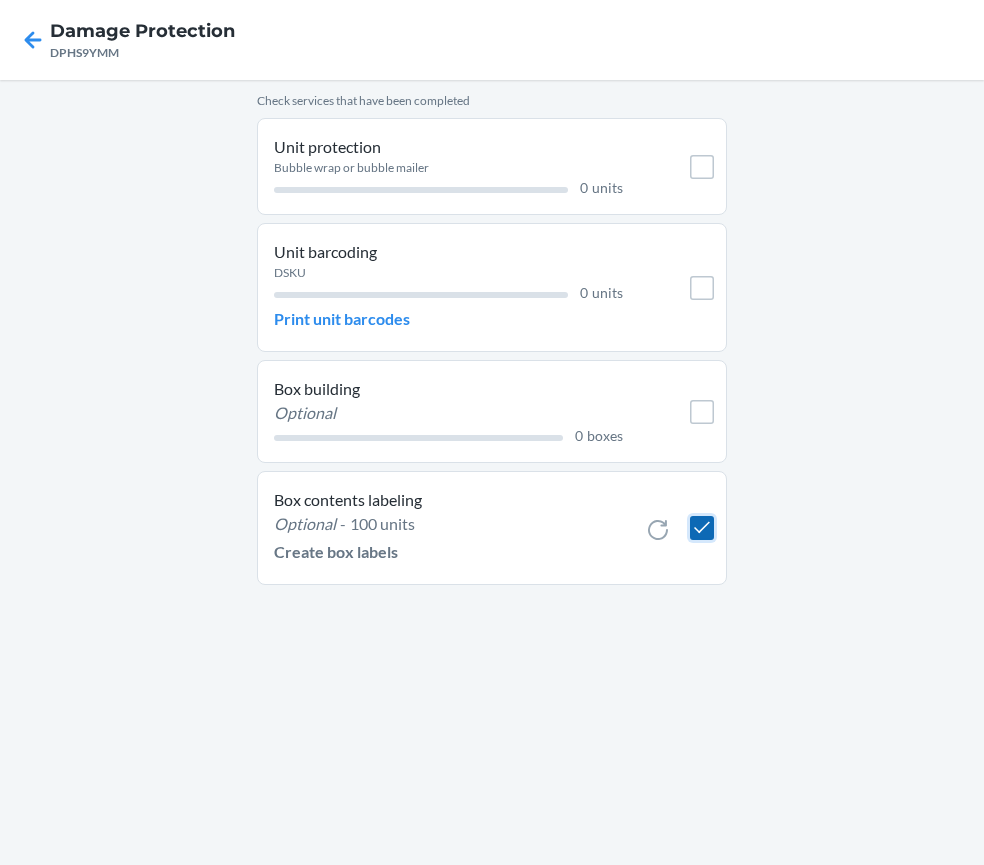 click at bounding box center (702, 528) 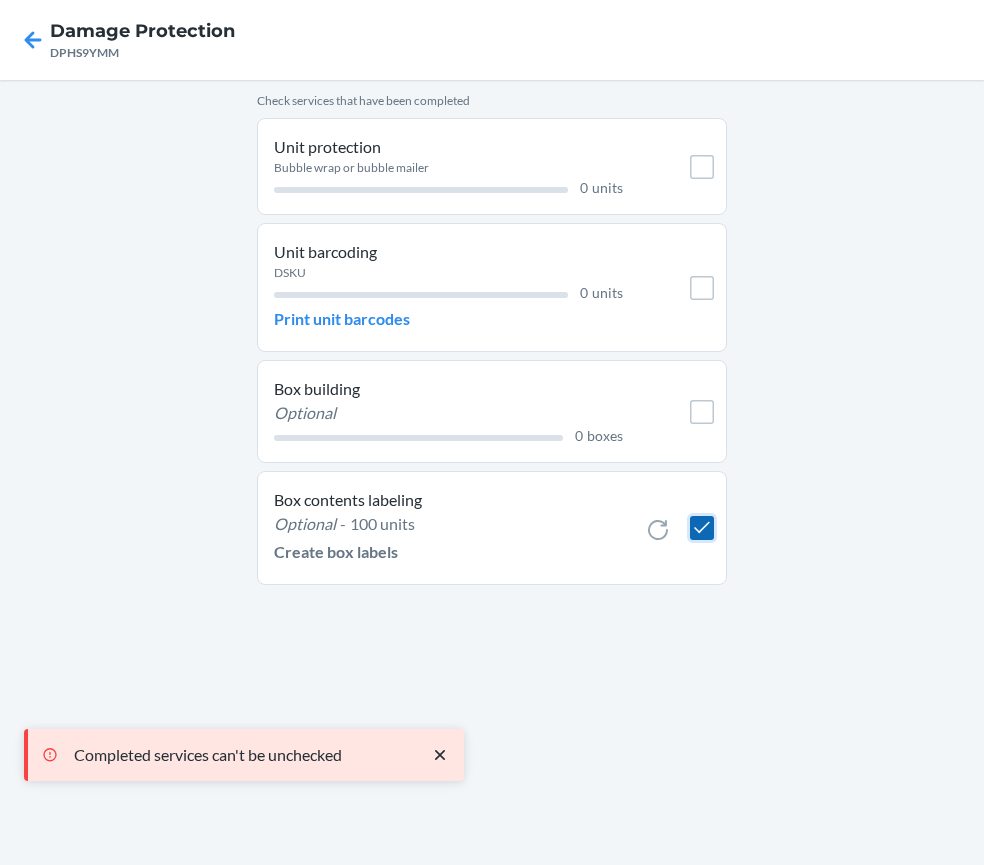 click at bounding box center [702, 528] 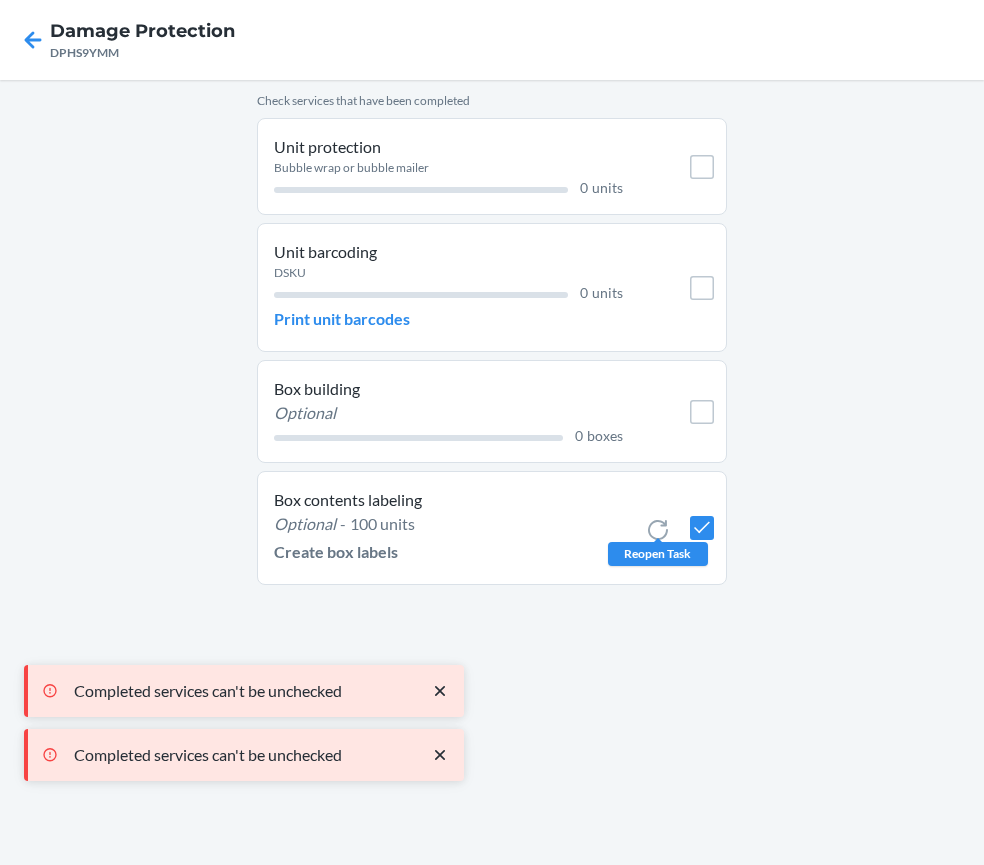 click 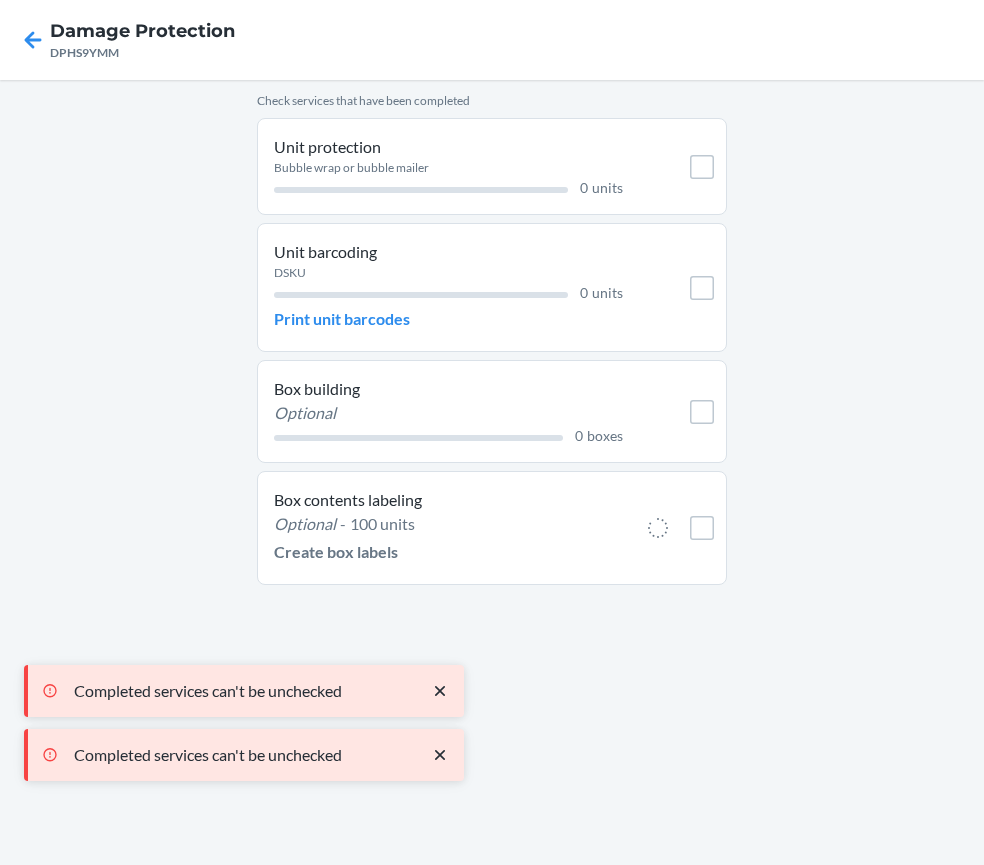 checkbox on "false" 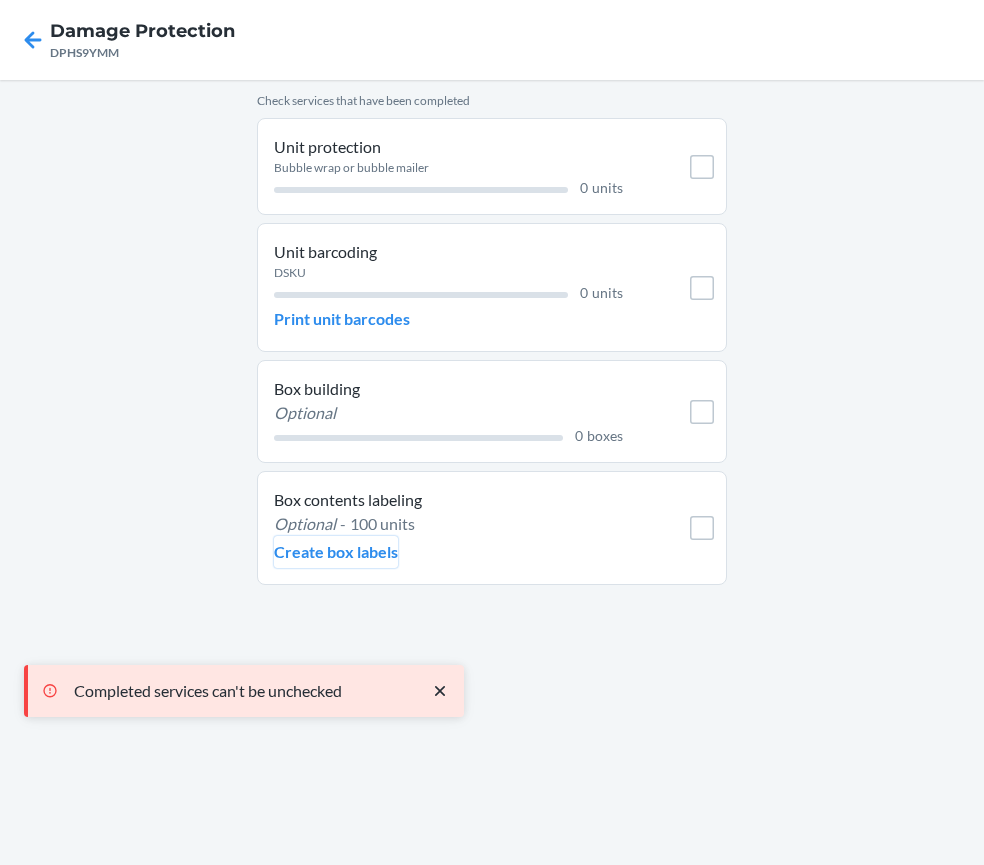click on "Create box labels" at bounding box center [336, 552] 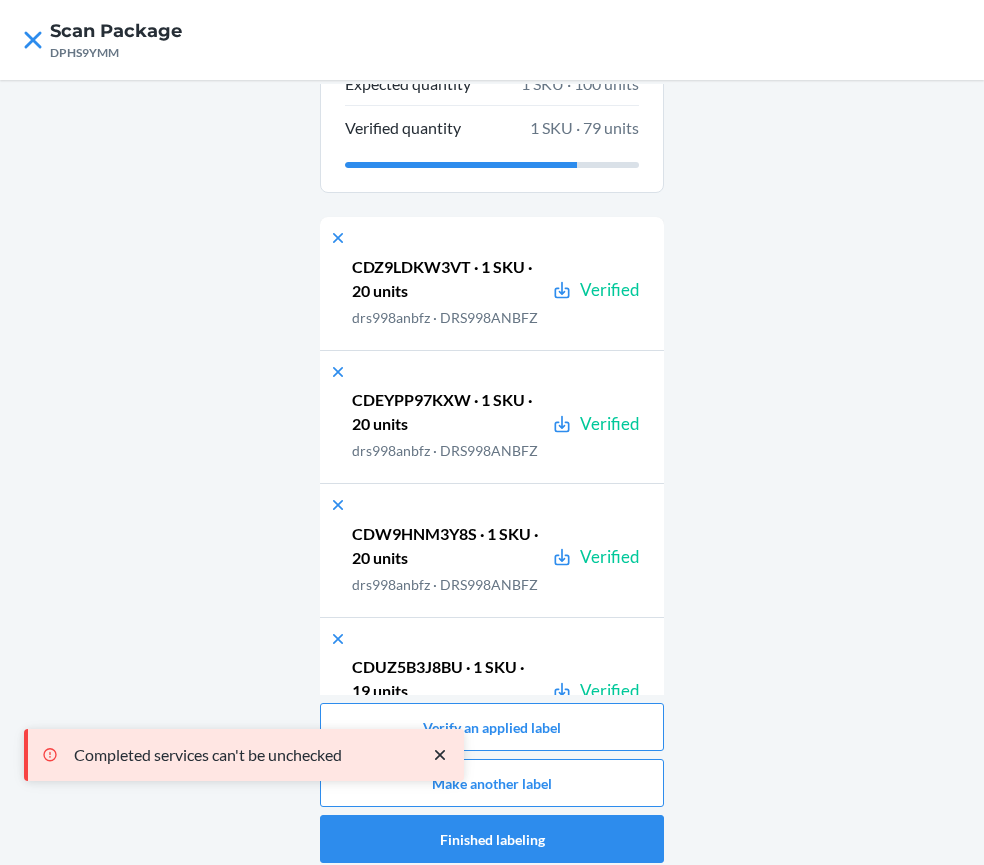 scroll, scrollTop: 247, scrollLeft: 0, axis: vertical 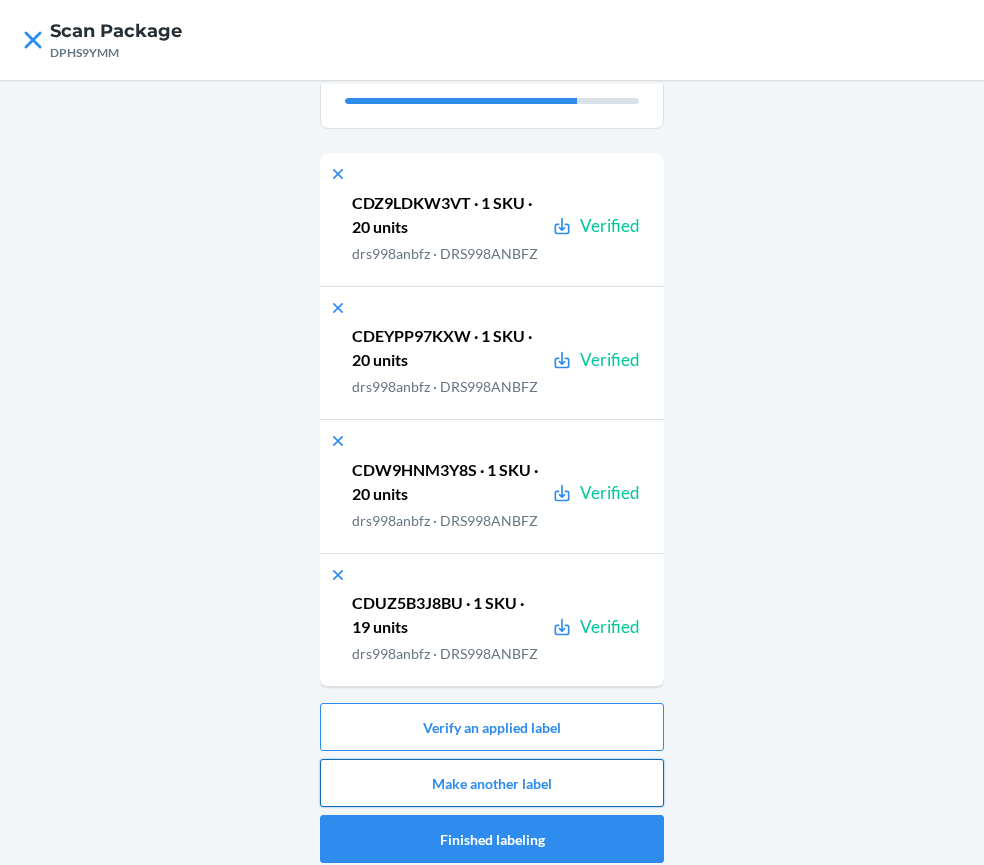 click on "Make another label" at bounding box center (492, 783) 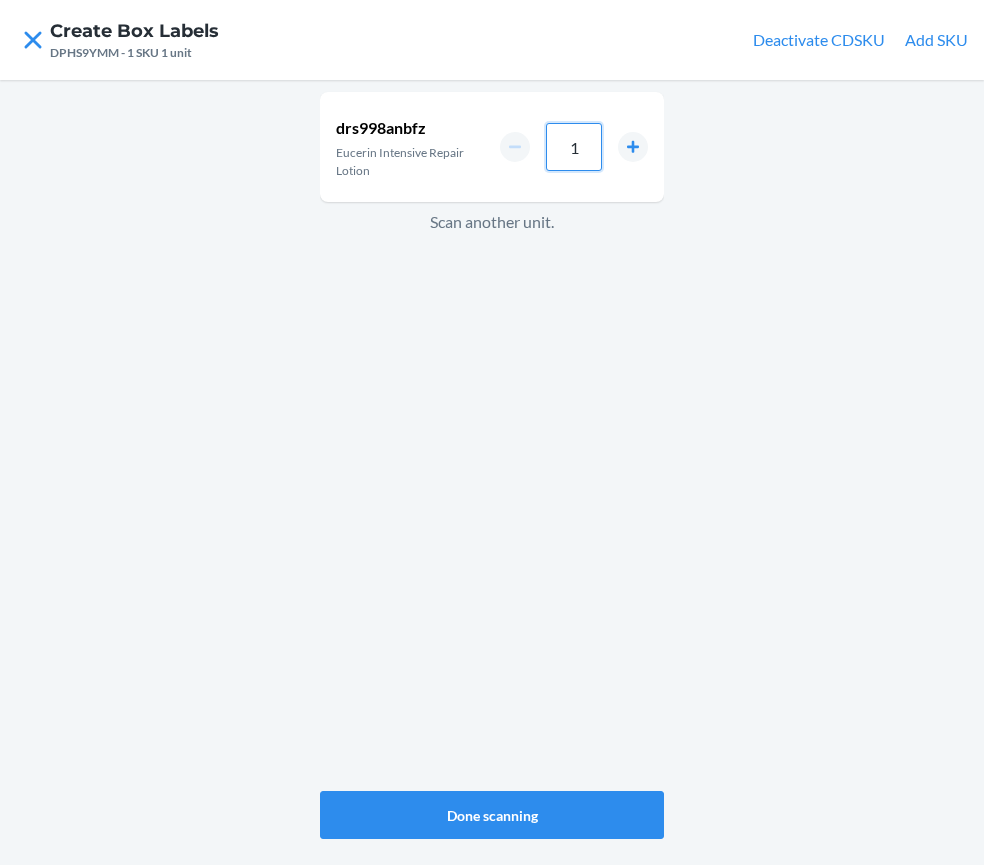 drag, startPoint x: 589, startPoint y: 157, endPoint x: 544, endPoint y: 150, distance: 45.54119 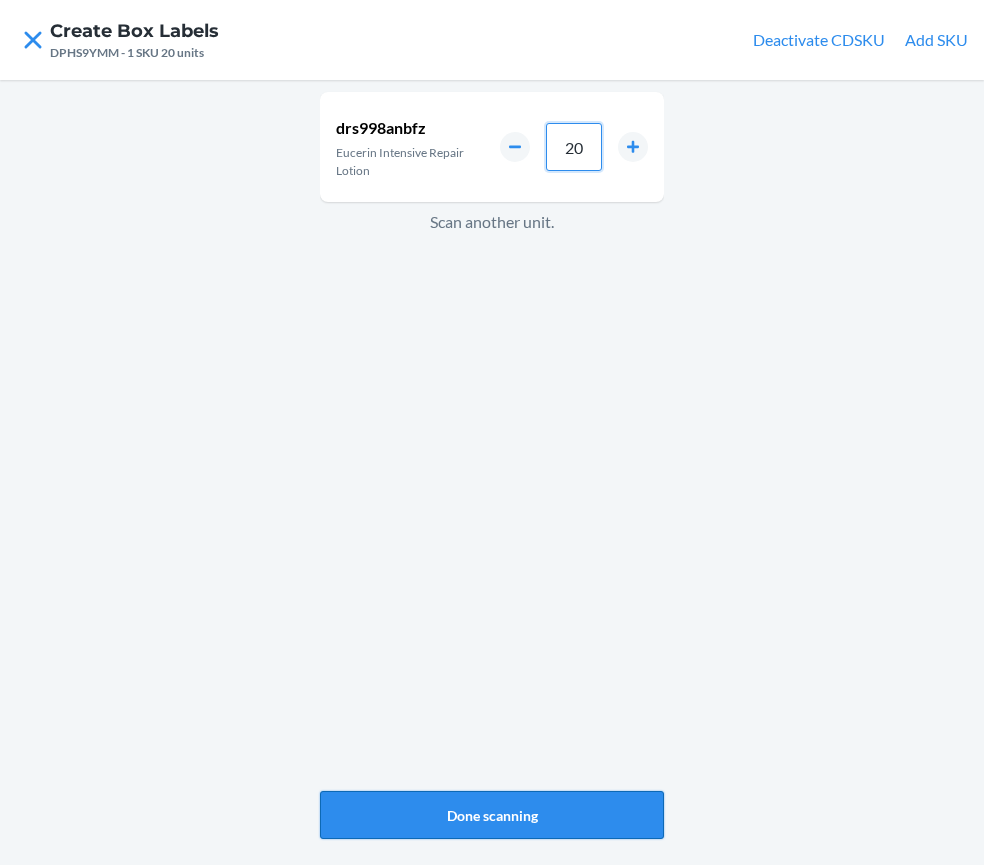 type on "20" 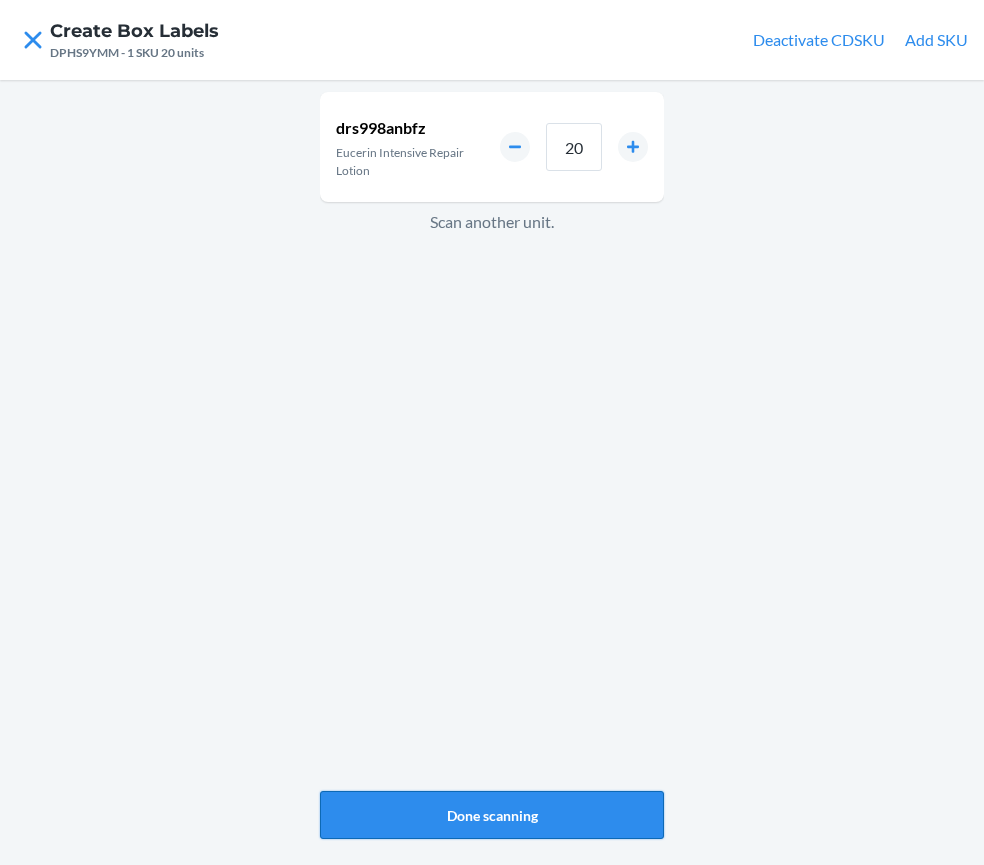click on "Done scanning" at bounding box center (492, 815) 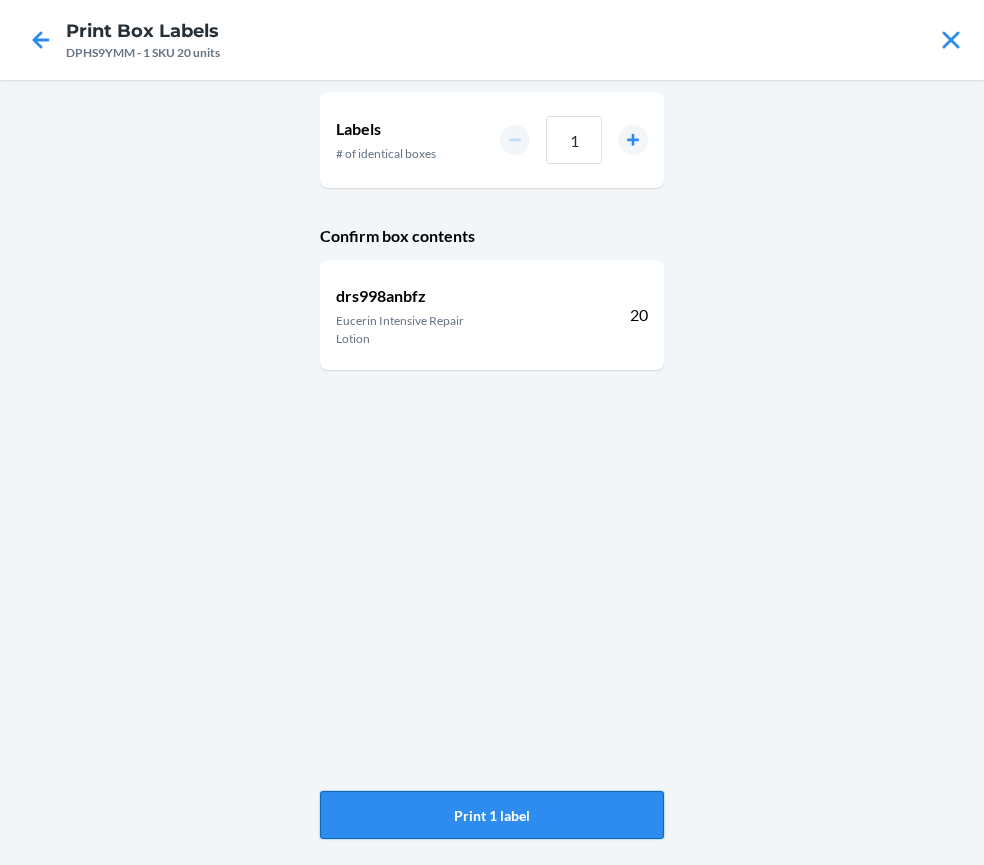 click on "Print 1 label" at bounding box center [492, 815] 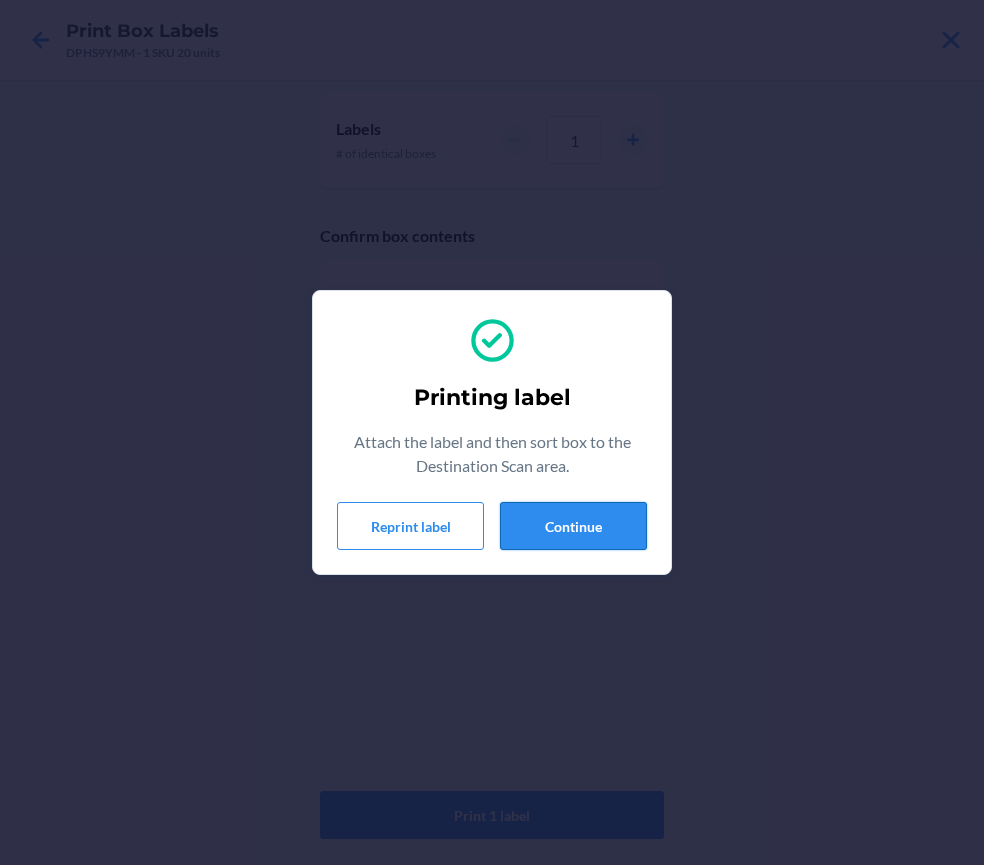 click on "Continue" at bounding box center (573, 526) 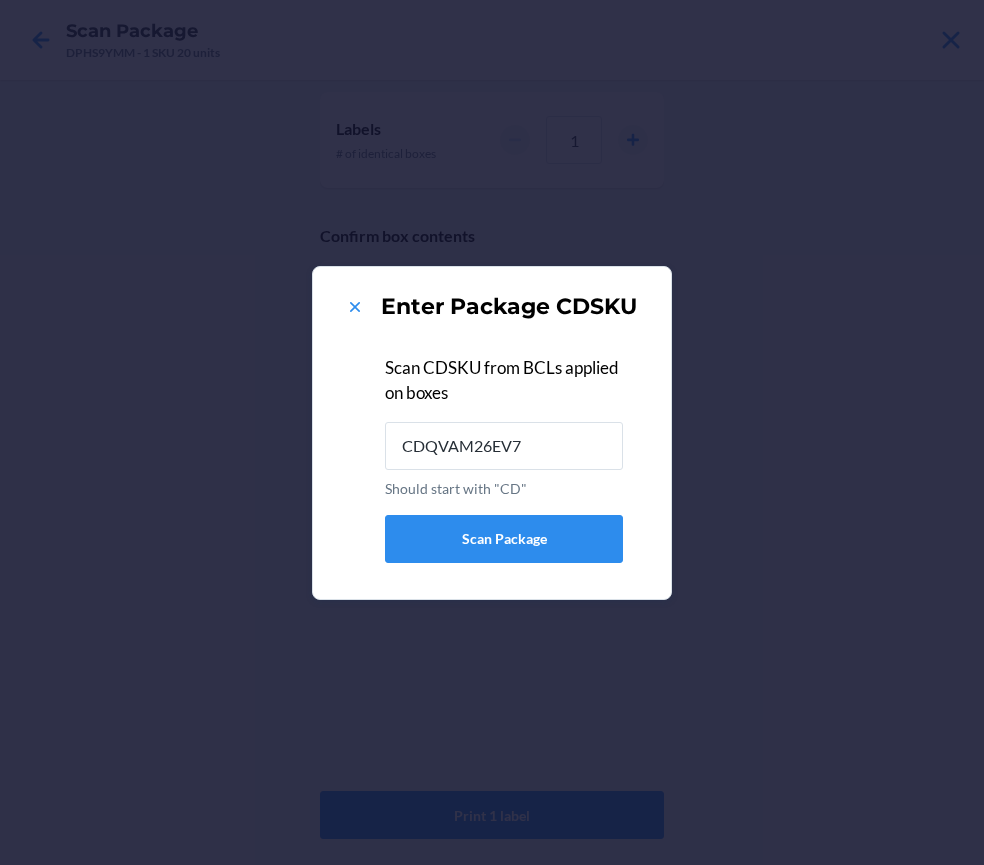 type on "CDQVAM26EV7" 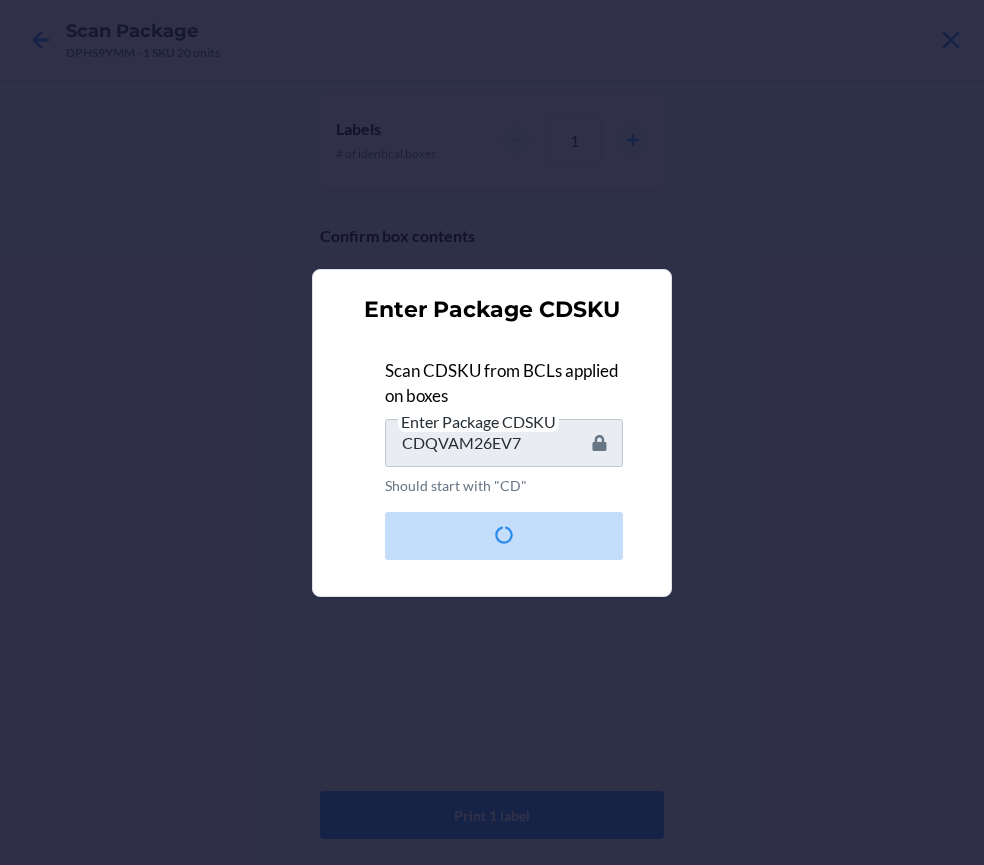 type 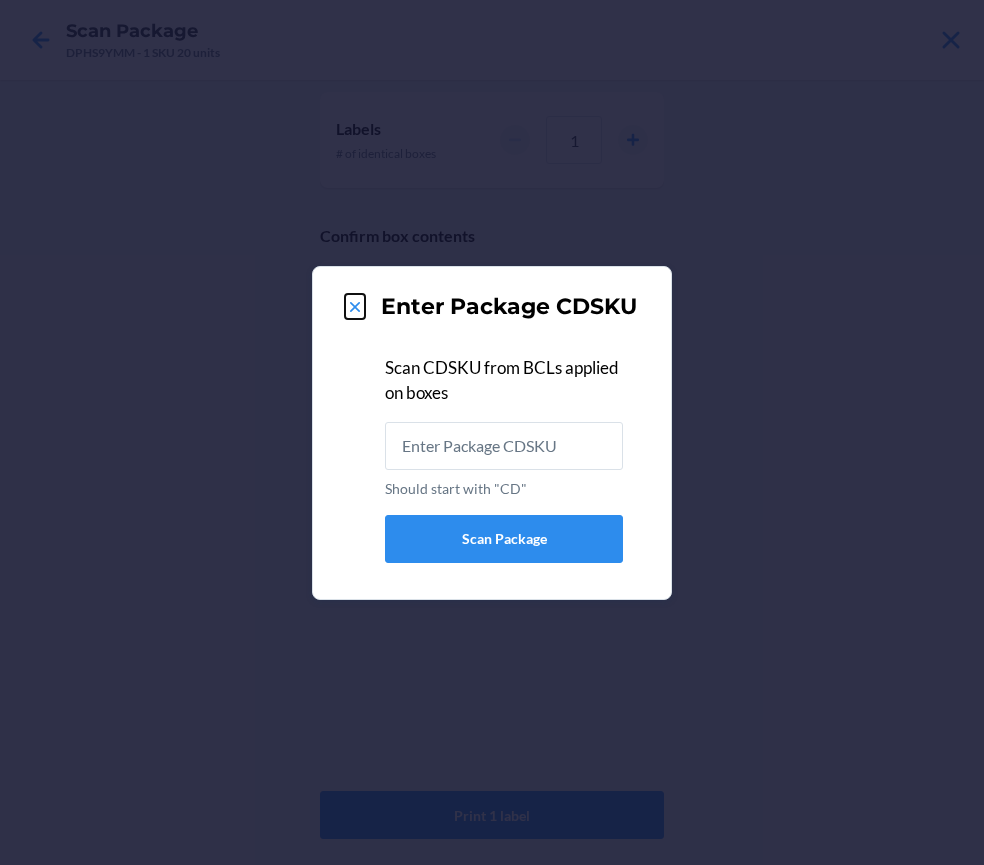 click 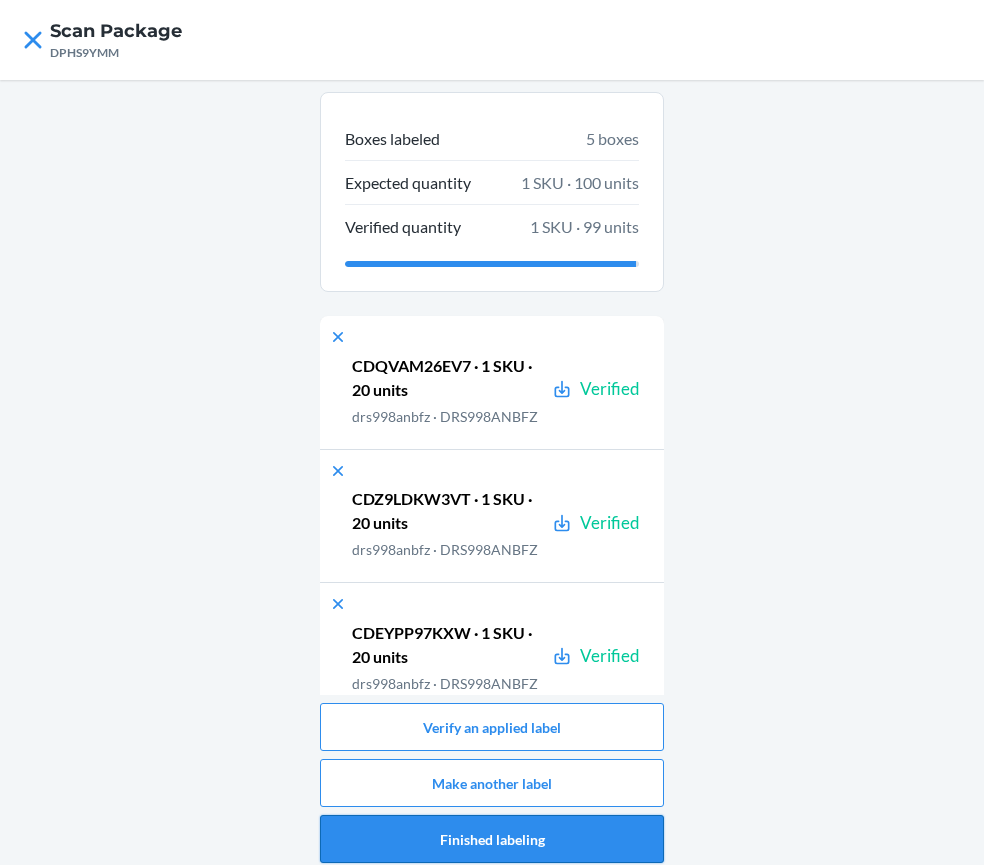 click on "Finished labeling" at bounding box center (492, 839) 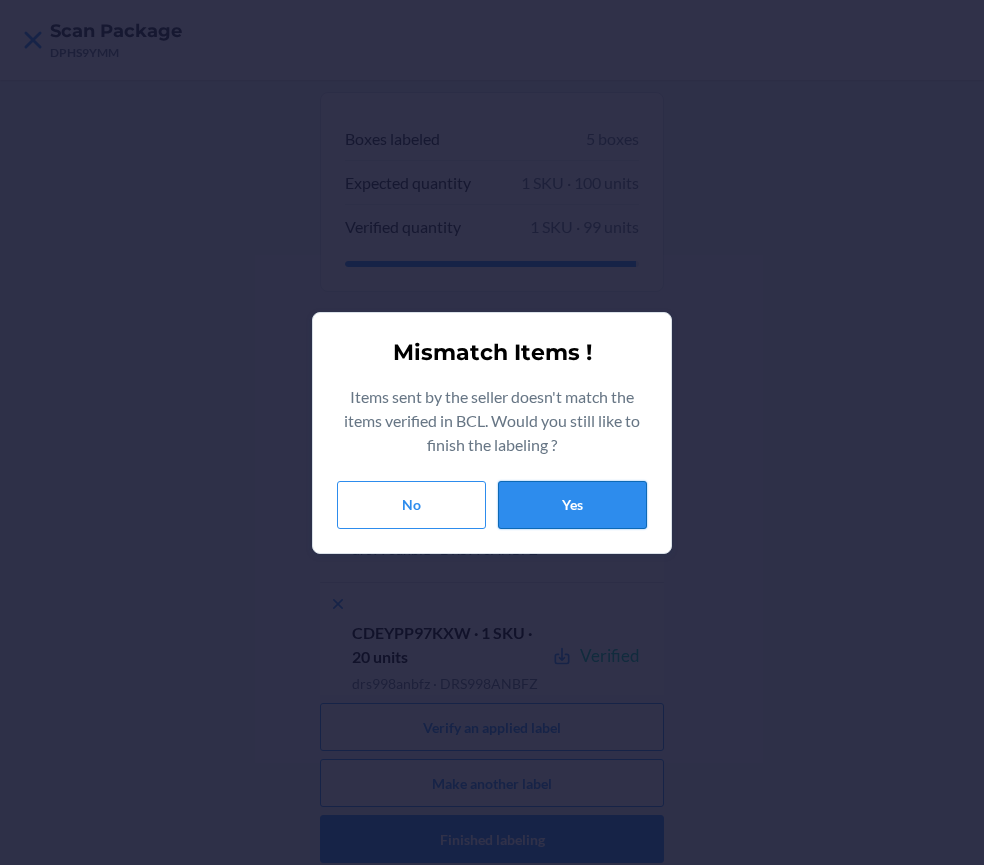 click on "Yes" at bounding box center (572, 505) 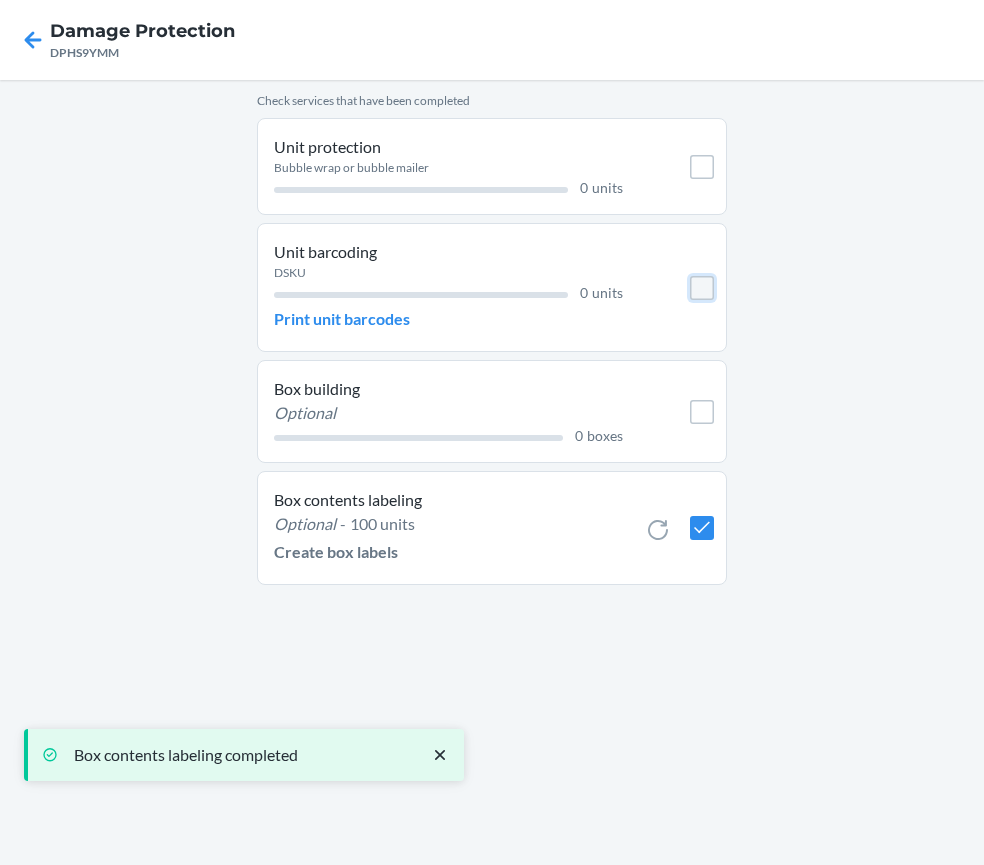 click at bounding box center [702, 288] 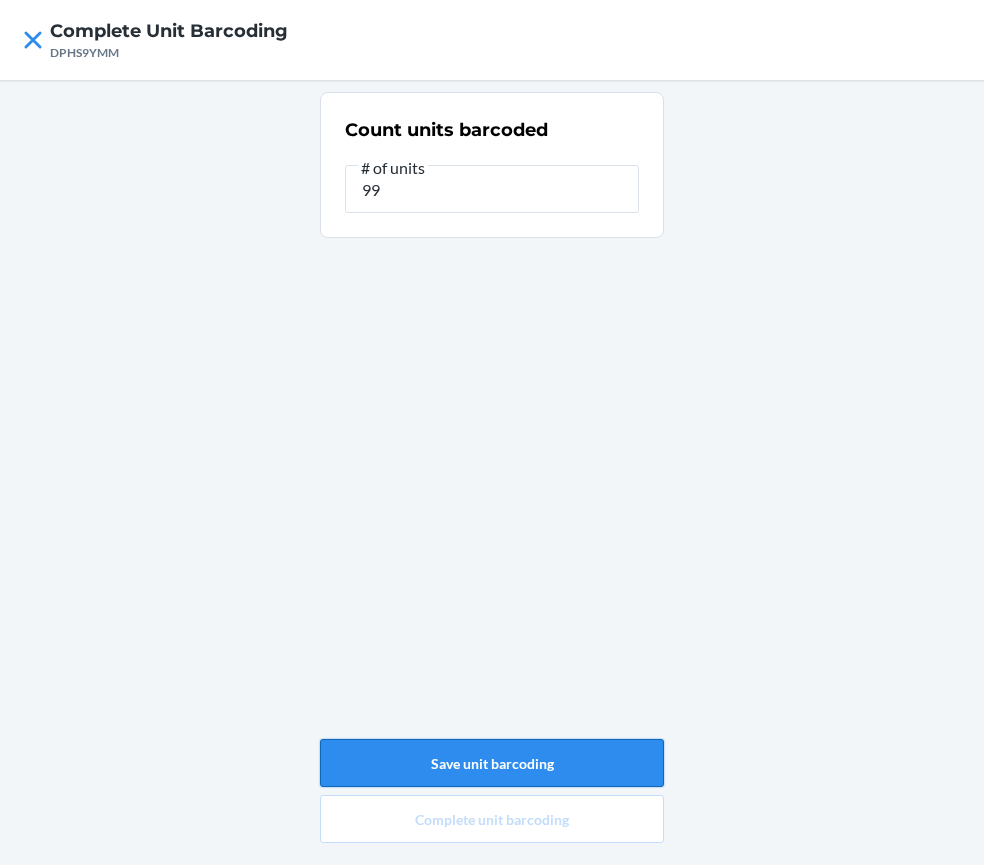 click on "Save unit barcoding" at bounding box center (492, 763) 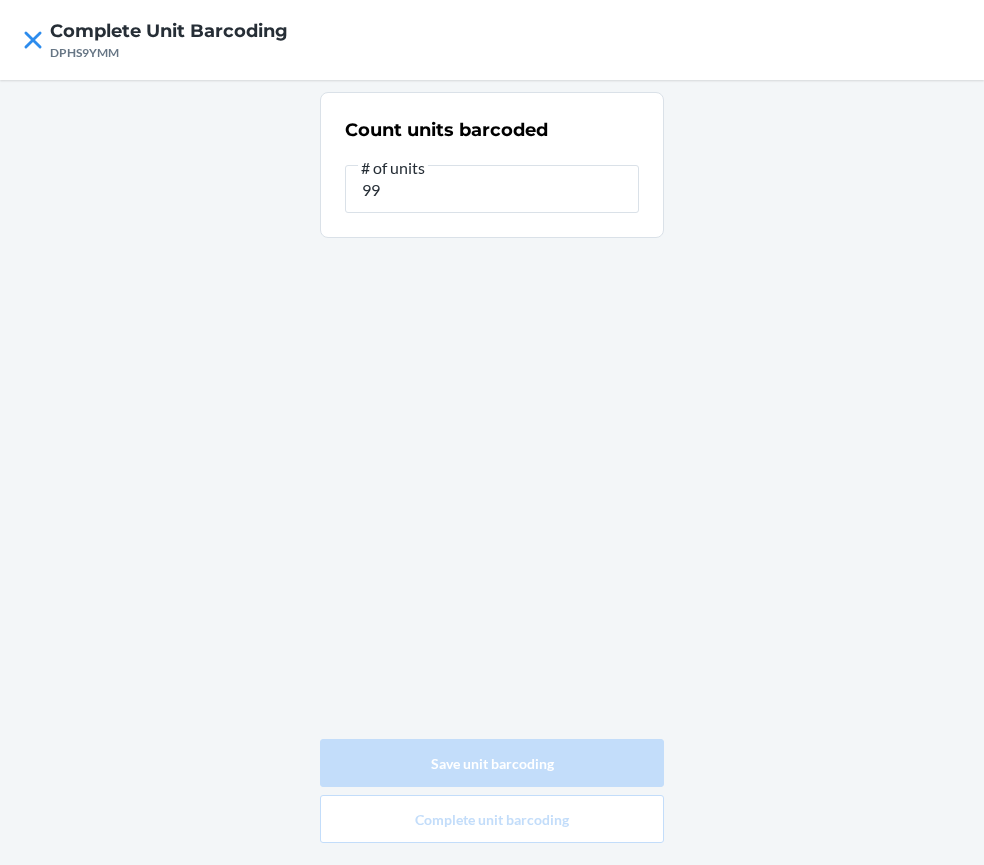 type on "0" 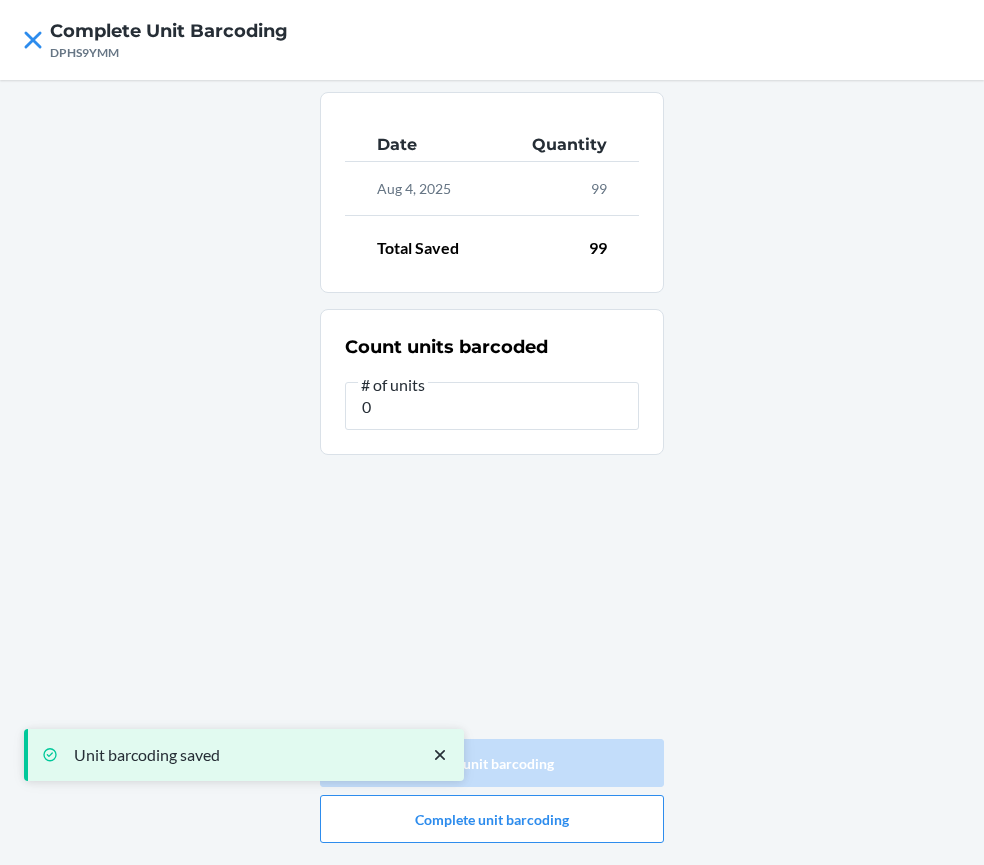 click on "Unit barcoding saved" at bounding box center [244, 809] 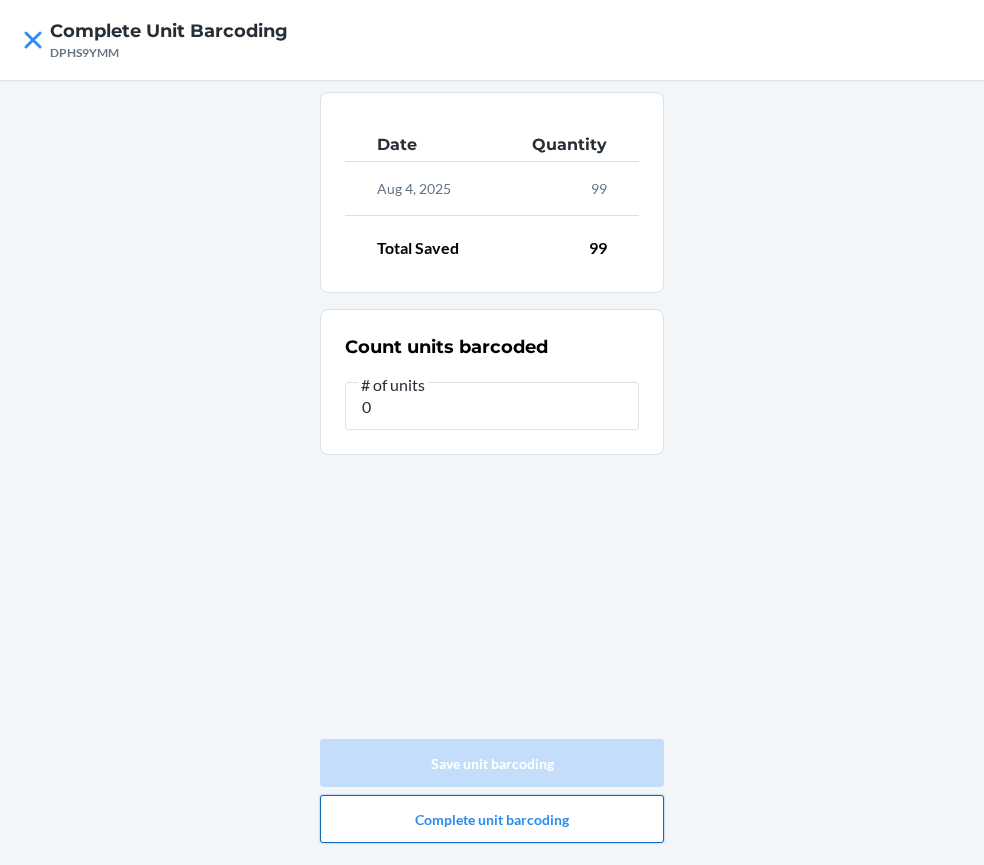 click on "Complete unit barcoding" at bounding box center (492, 819) 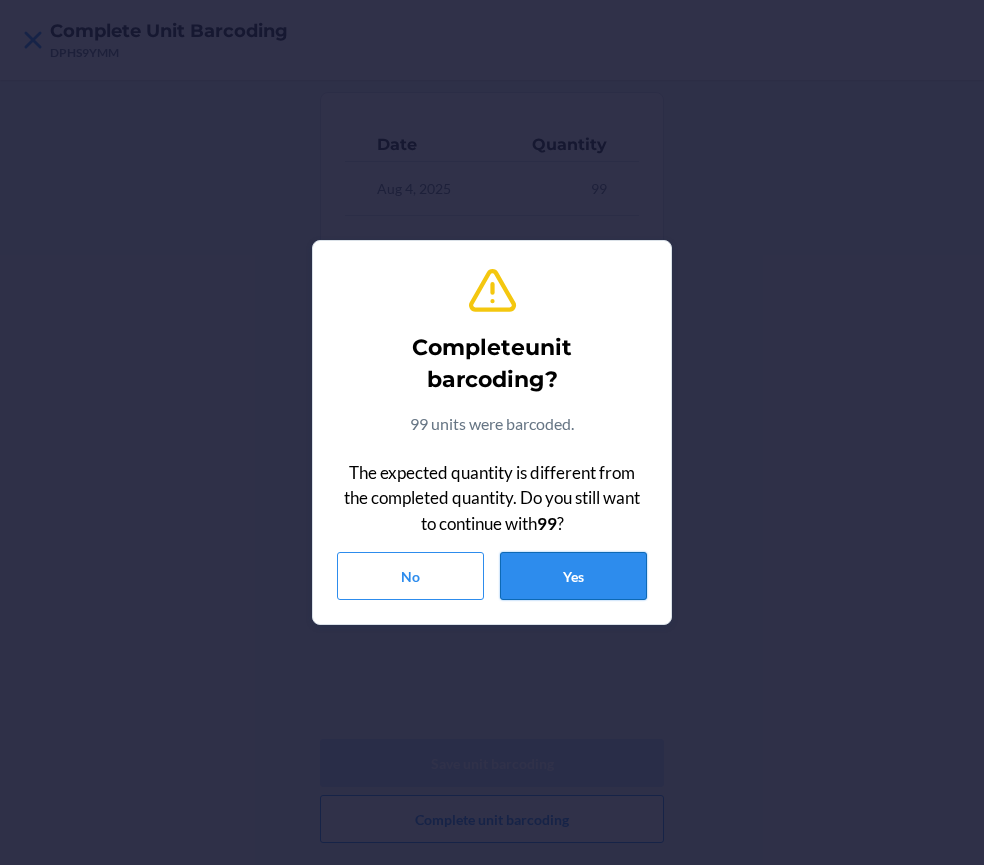 click on "Yes" at bounding box center (573, 576) 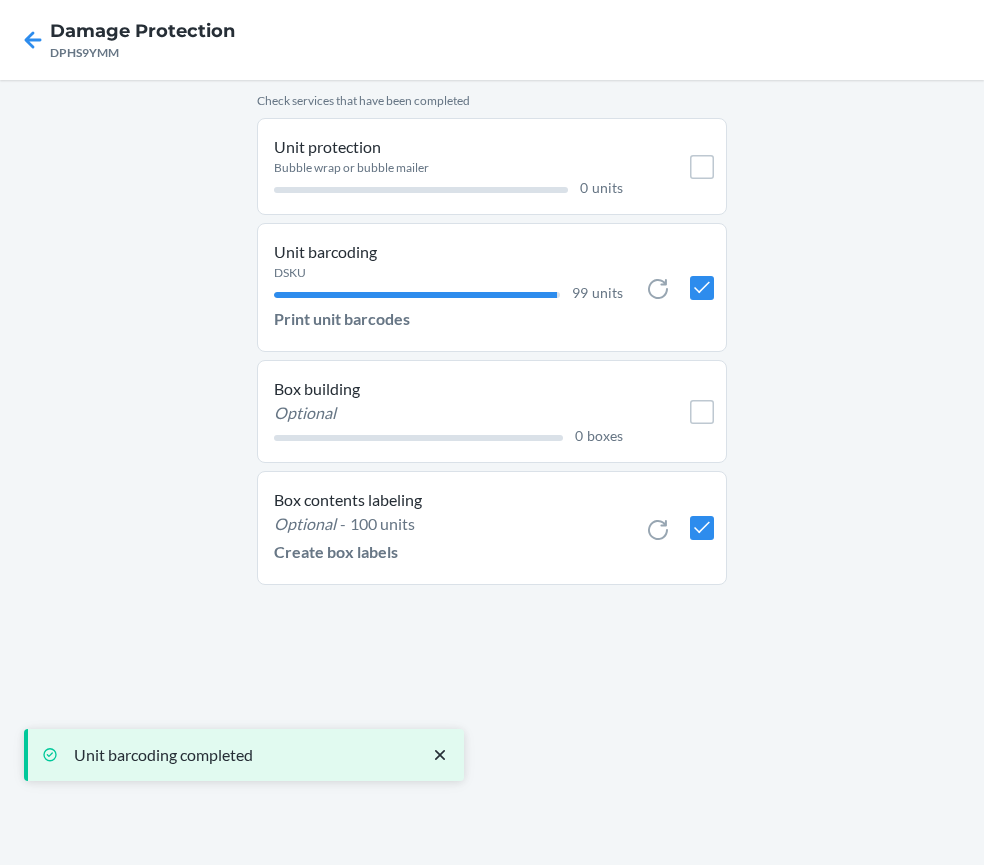 click on "Unit protection Bubble wrap or bubble mailer 0 units" at bounding box center [492, 166] 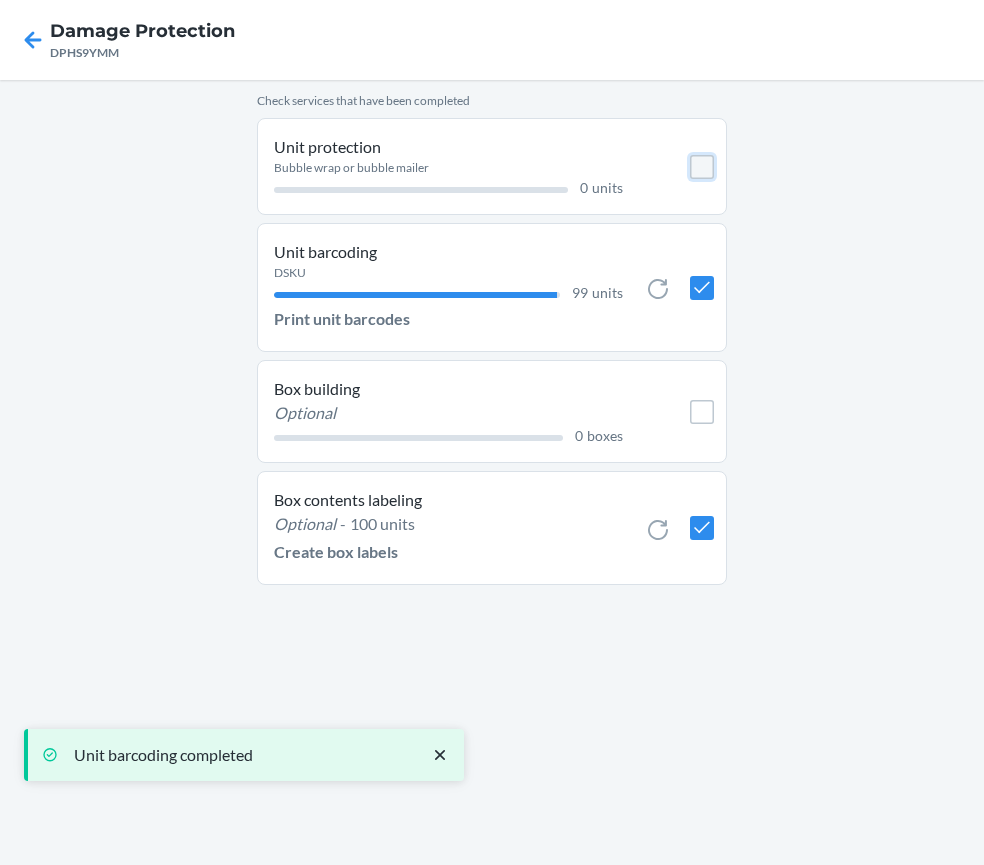 click at bounding box center (702, 167) 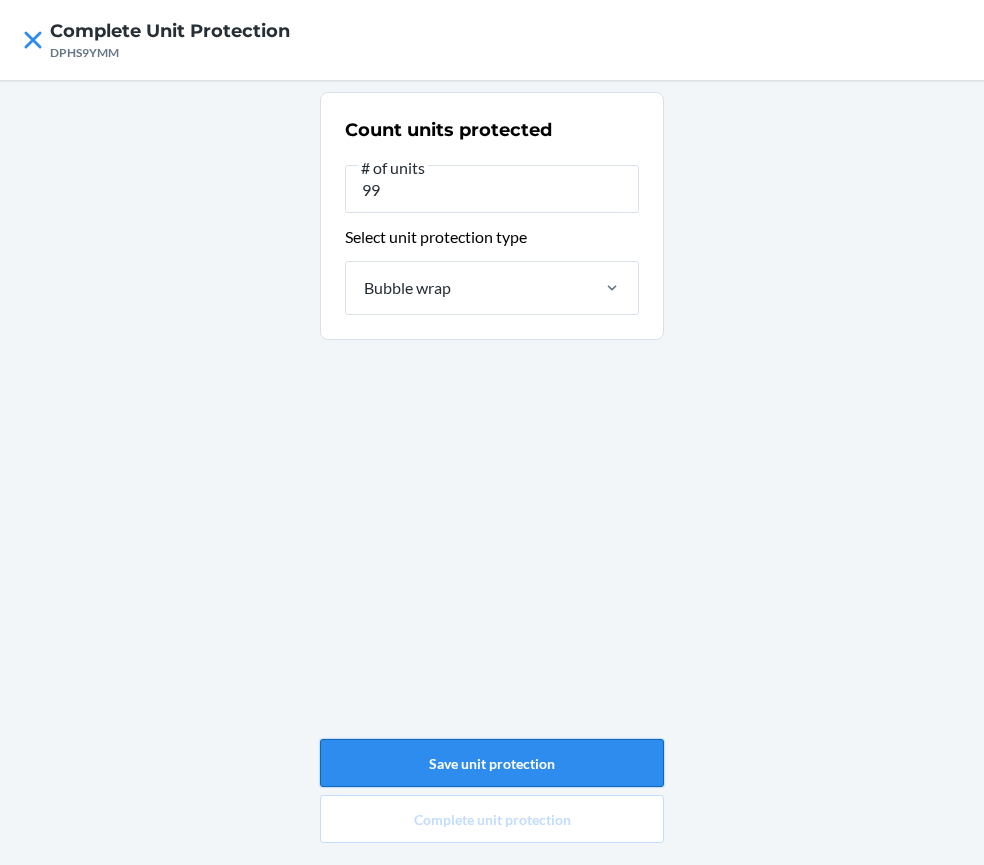 click on "Save unit protection" at bounding box center (492, 763) 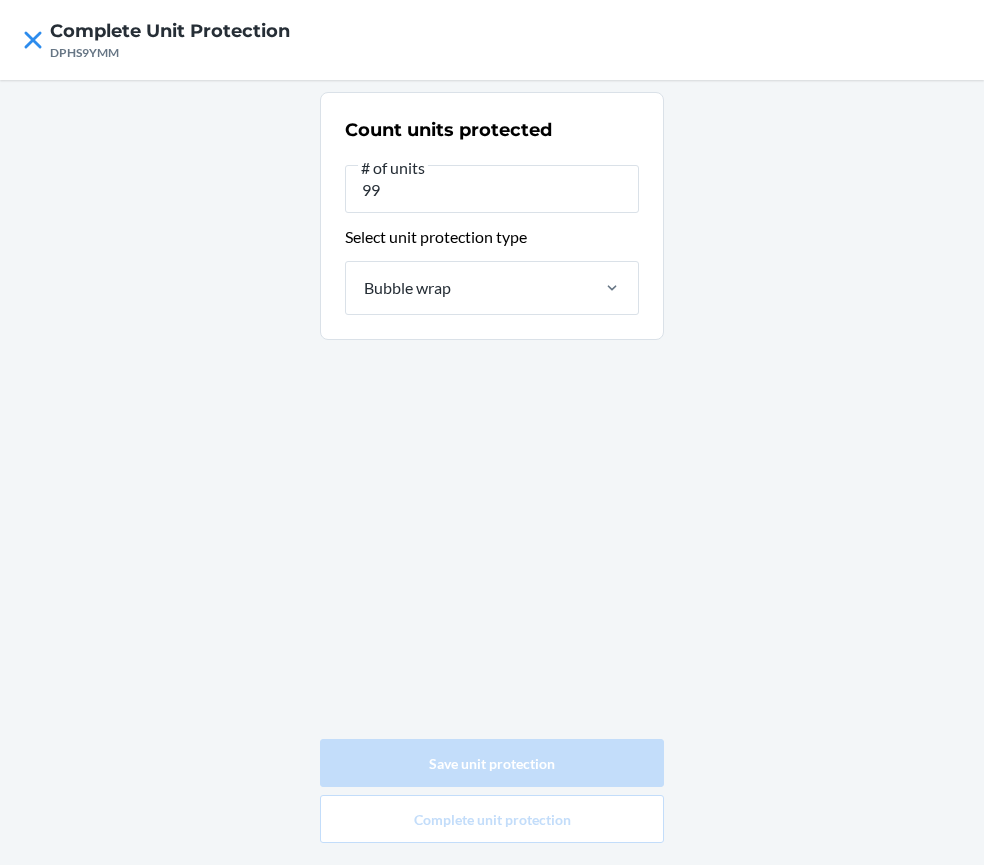 type on "0" 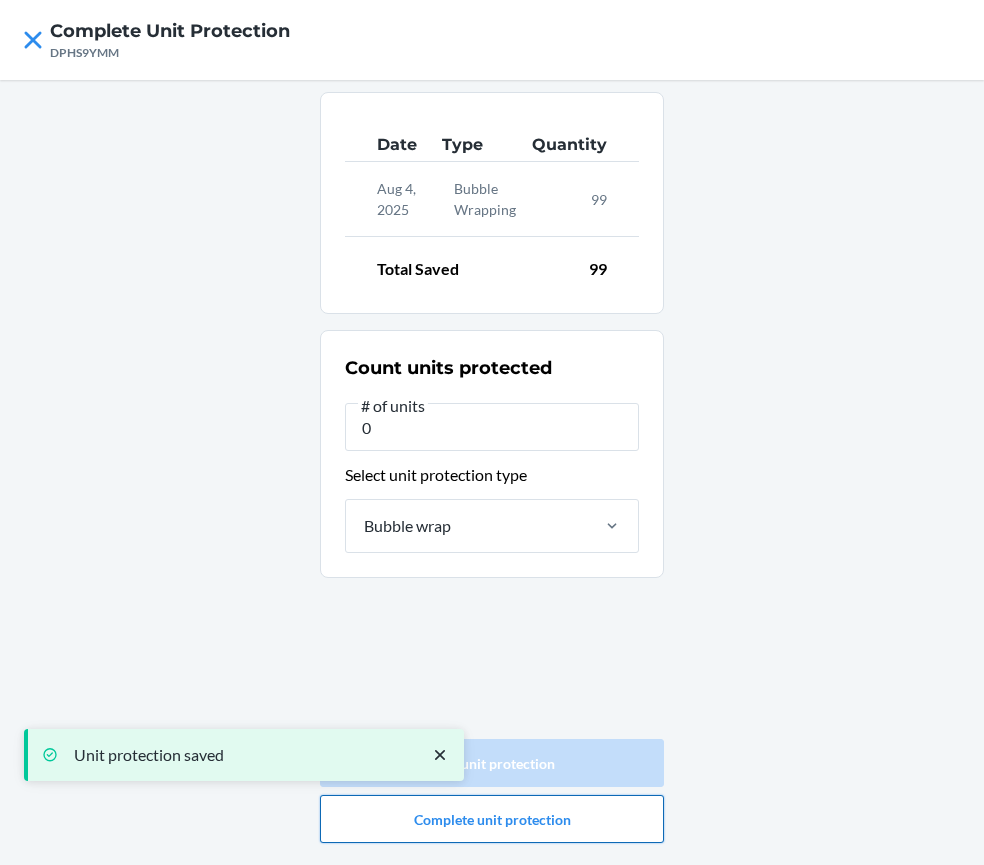 click on "Complete unit protection" at bounding box center (492, 819) 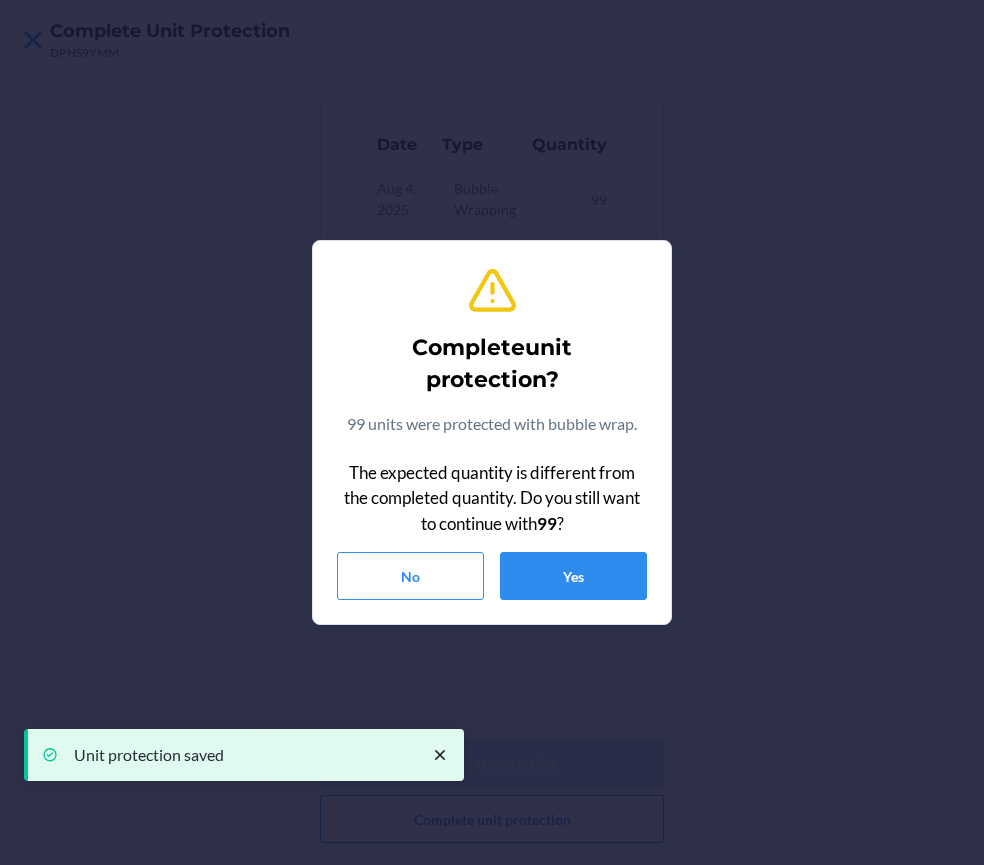 drag, startPoint x: 574, startPoint y: 609, endPoint x: 591, endPoint y: 583, distance: 31.06445 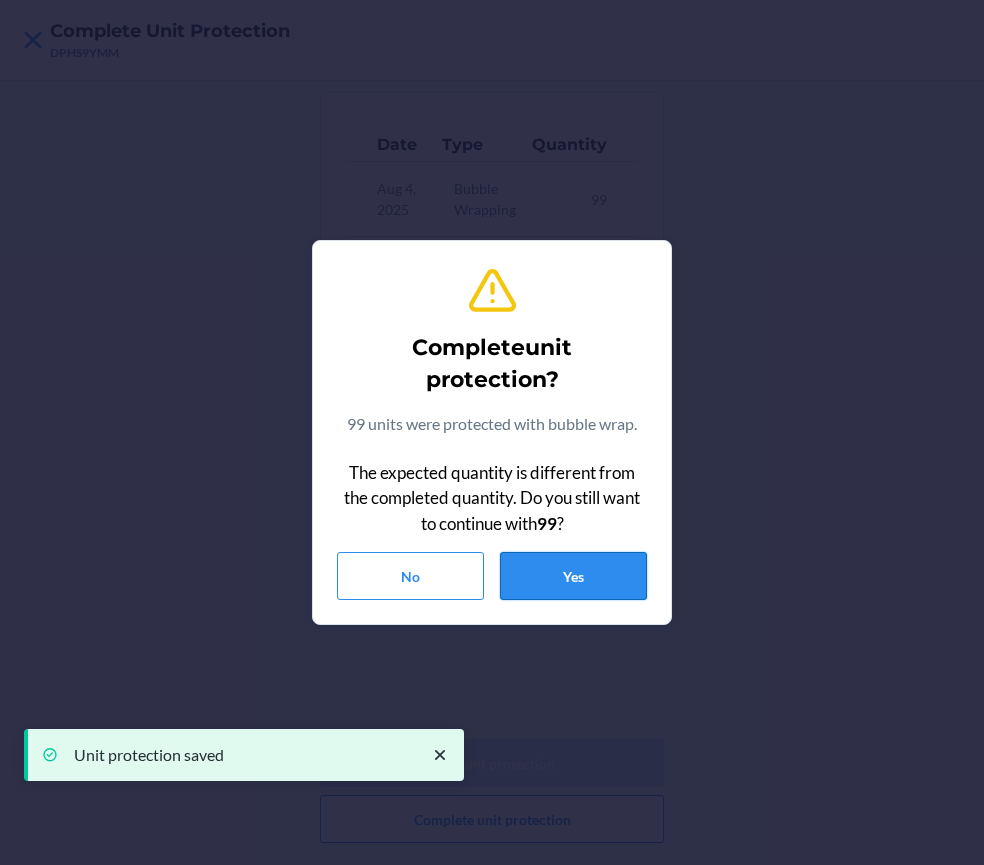 click on "Yes" at bounding box center (573, 576) 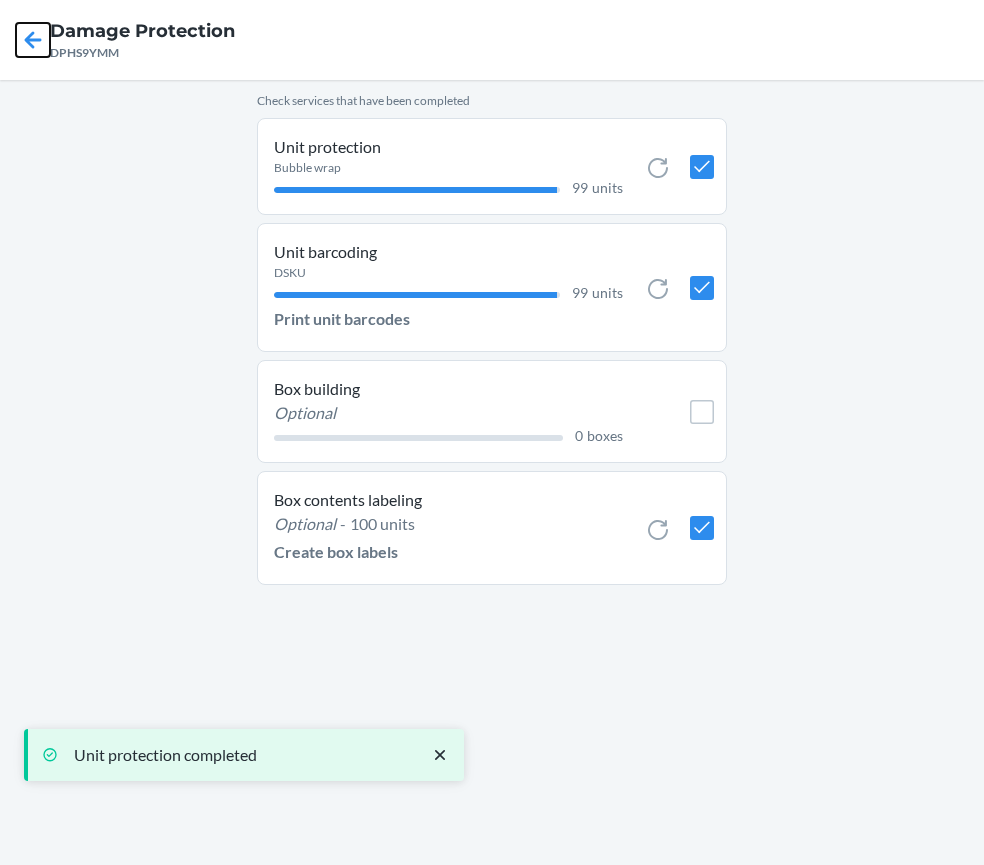 click 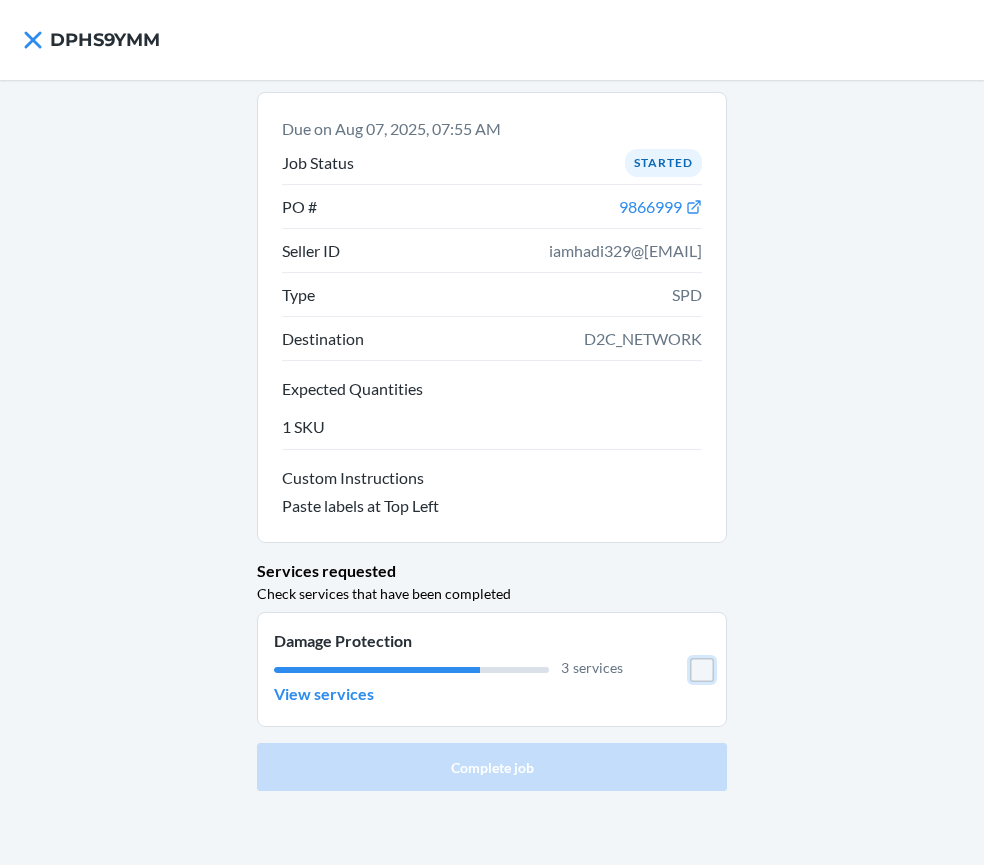 click at bounding box center (702, 670) 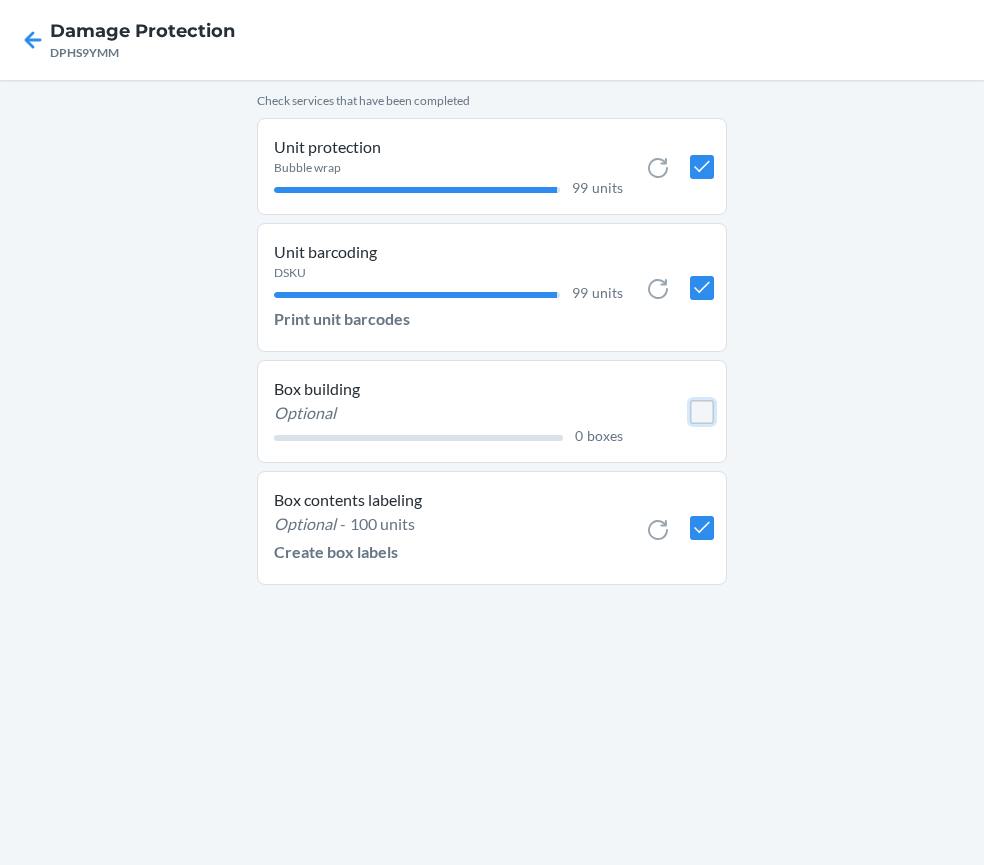 click at bounding box center (702, 412) 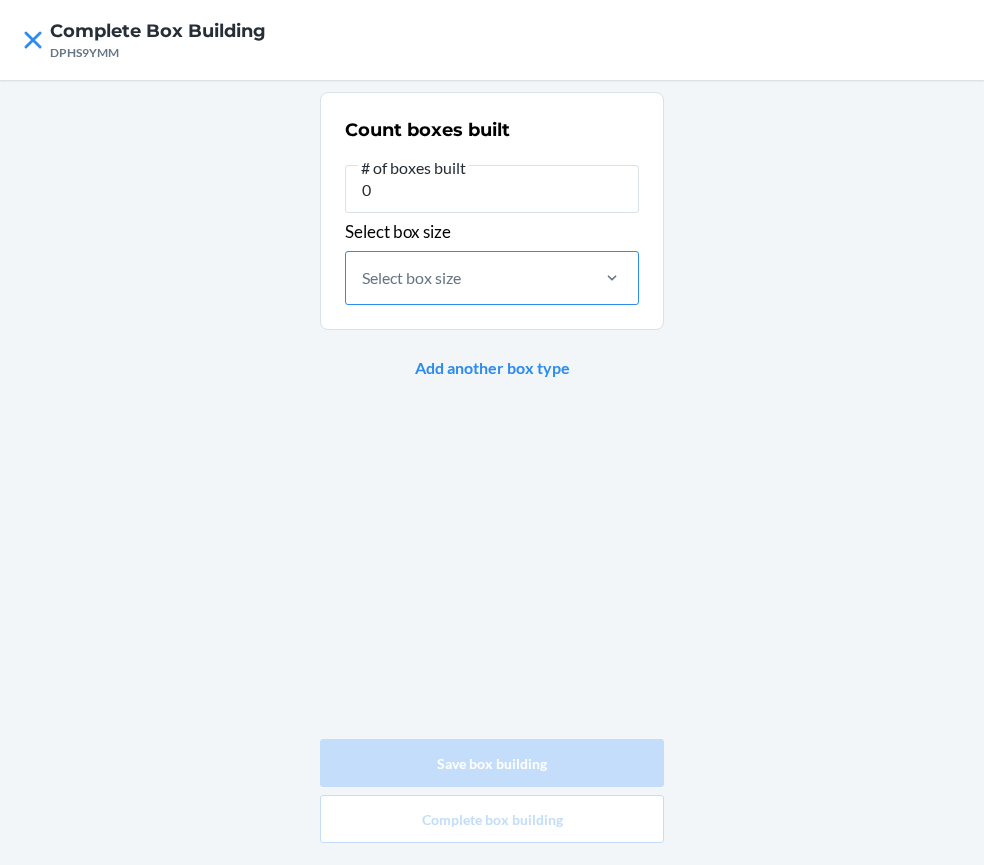 type on "0" 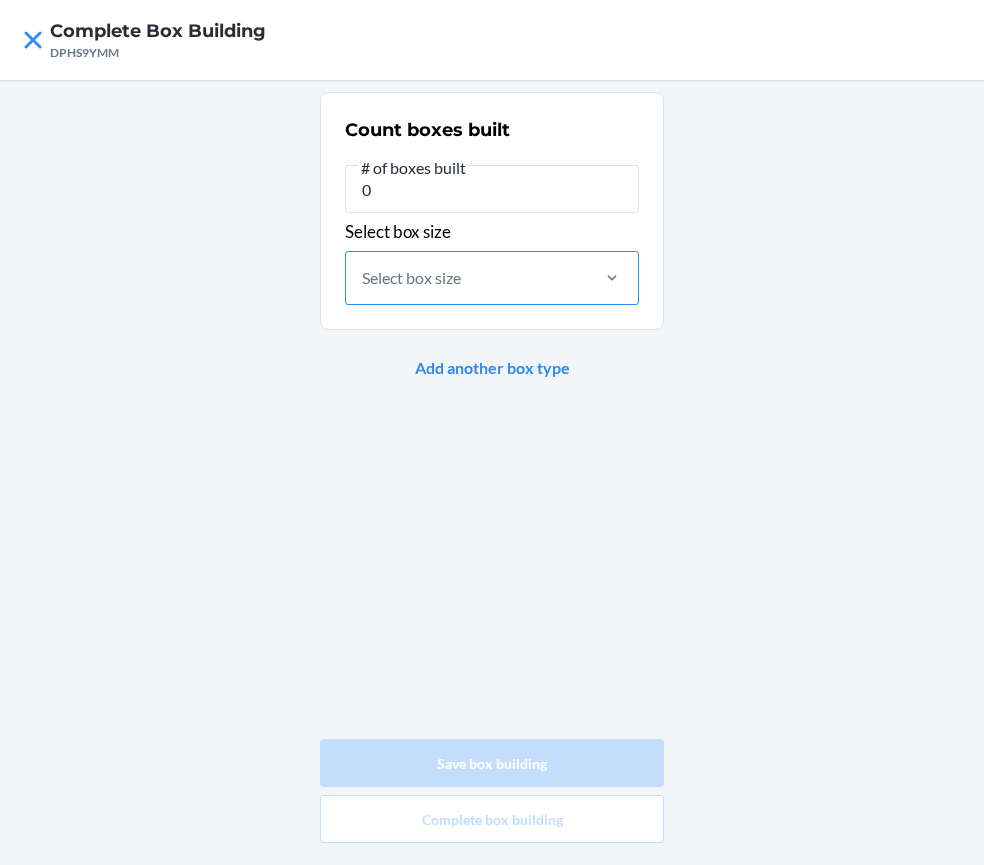 click on "Select box size" at bounding box center [466, 278] 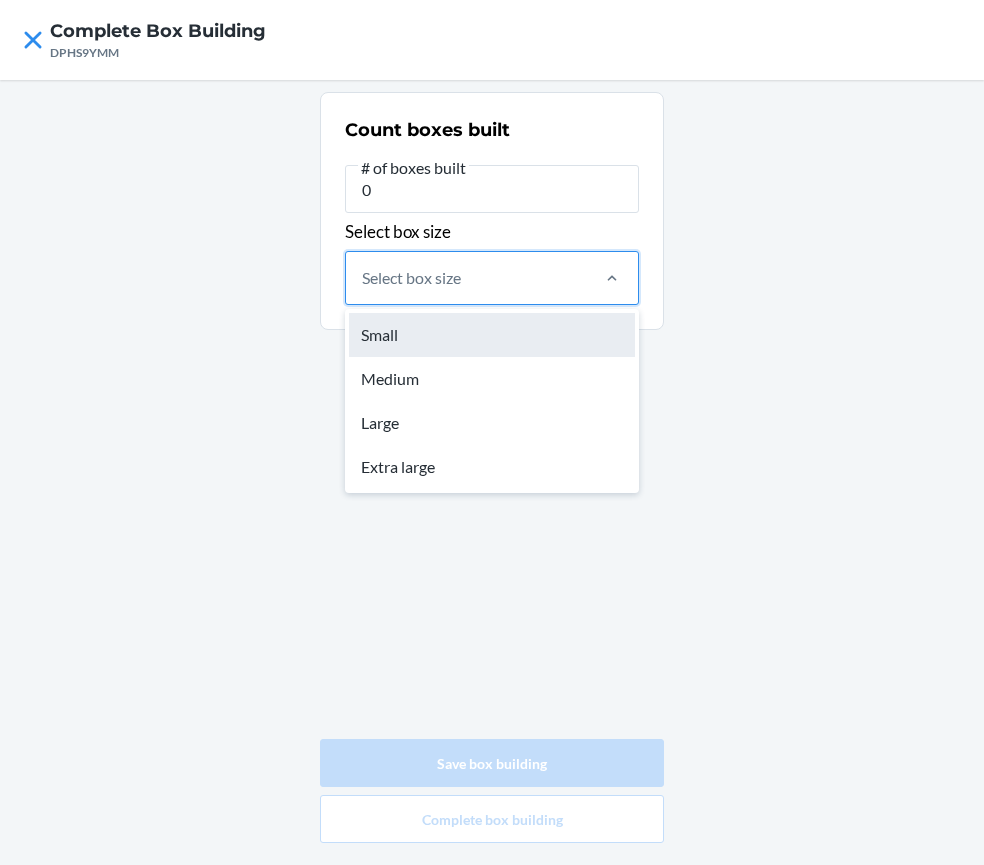 click on "Small" at bounding box center [492, 335] 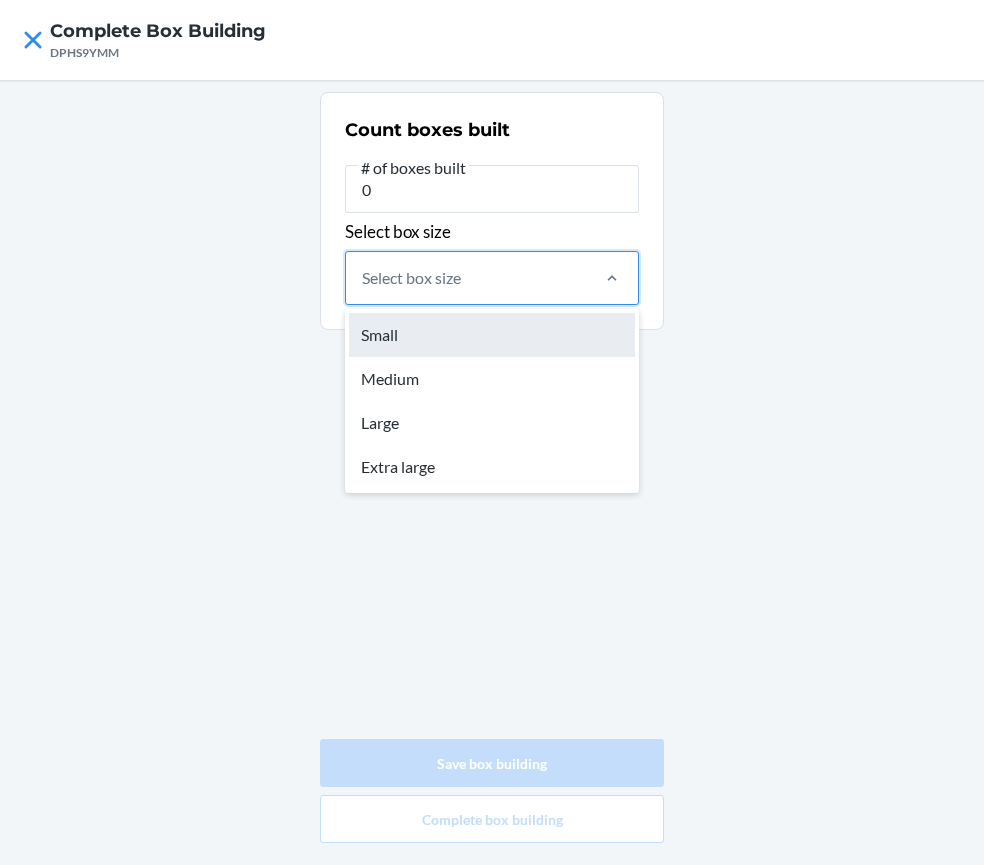 click on "option Small focused, 1 of 4. 4 results available. Use Up and Down to choose options, press Enter to select the currently focused option, press Escape to exit the menu, press Tab to select the option and exit the menu. Select box size Small Medium Large Extra large" at bounding box center (363, 278) 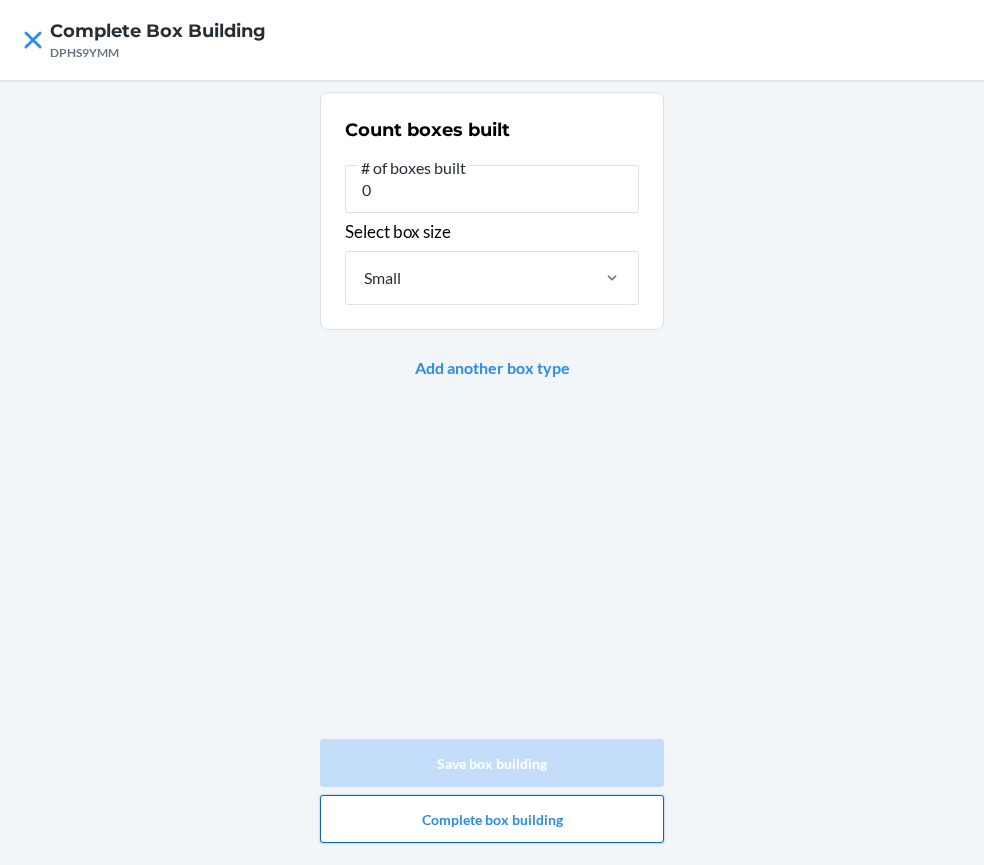 click on "Complete box building" at bounding box center [492, 819] 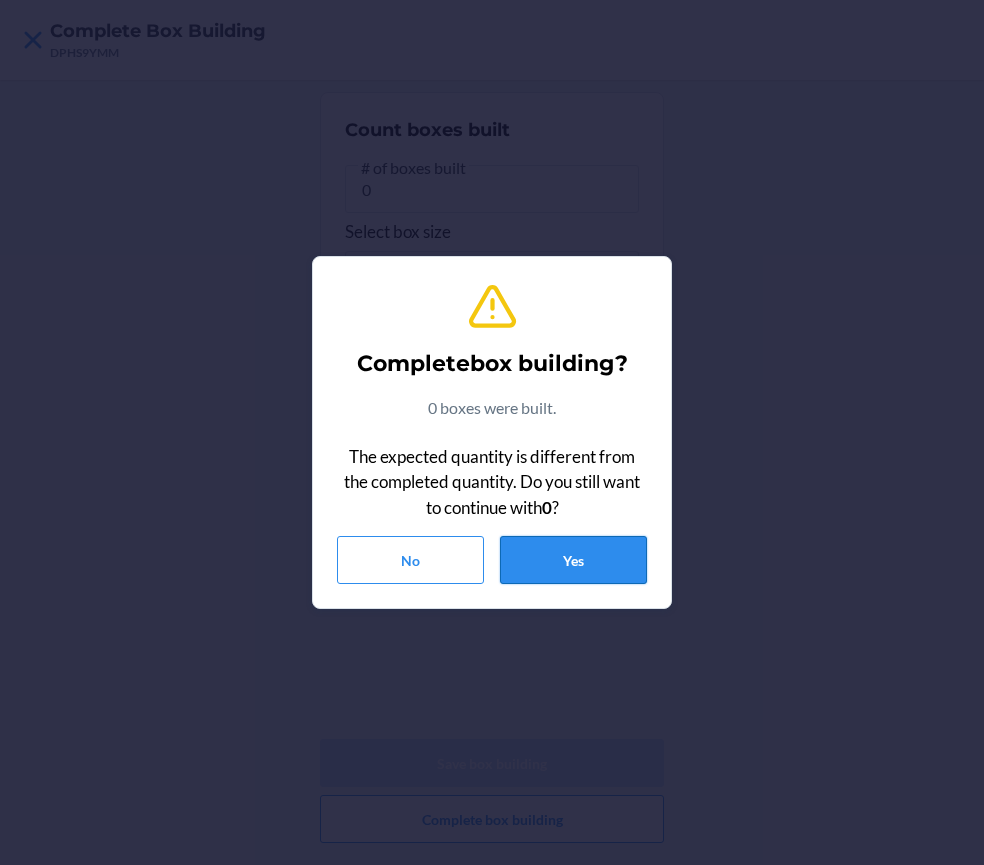 click on "Yes" at bounding box center (573, 560) 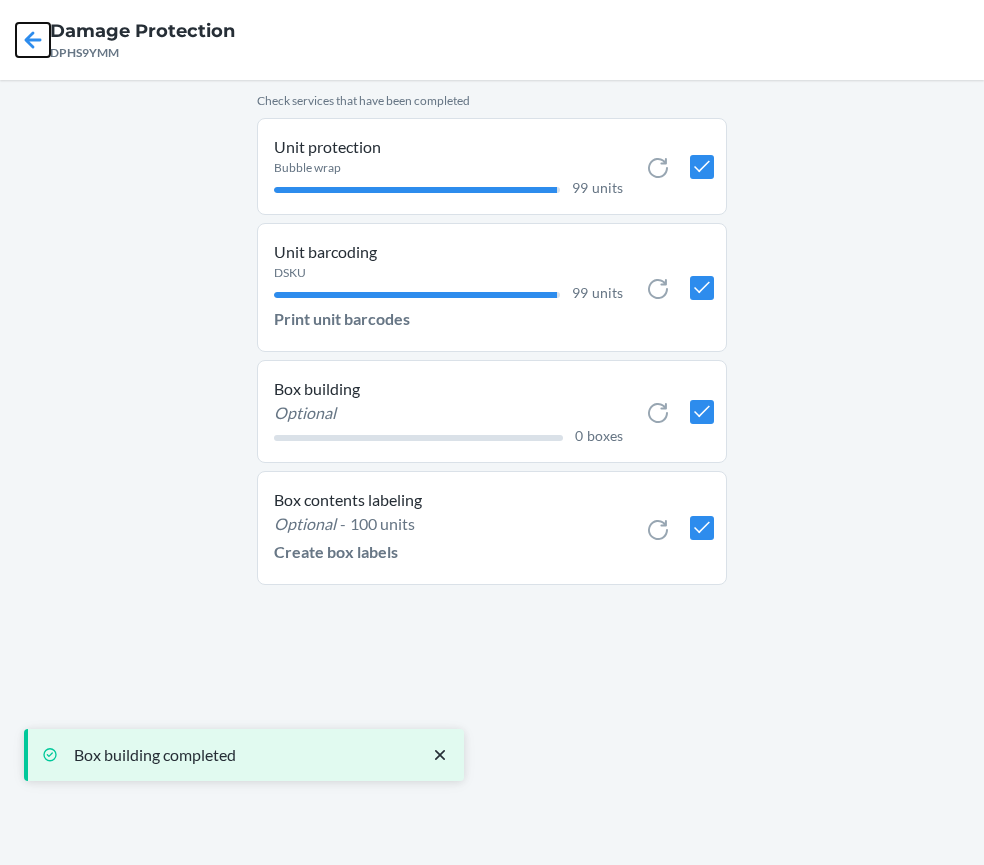 click 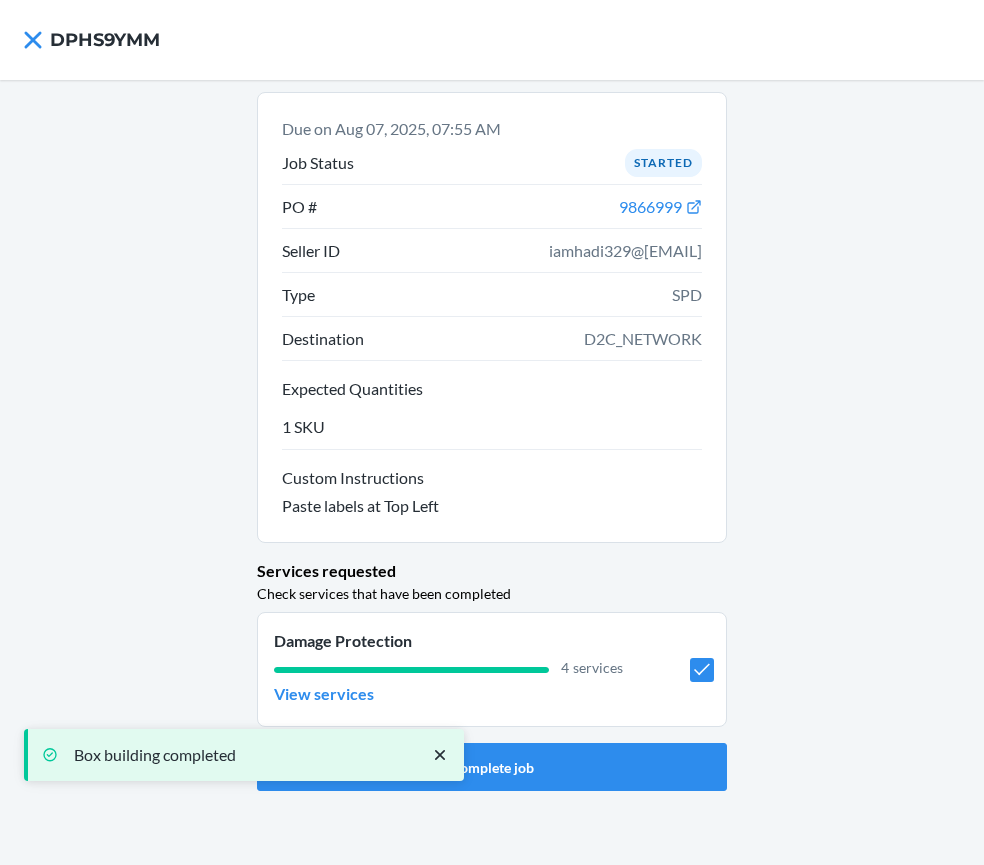 click on "Damage Protection 4 services View services" at bounding box center (492, 669) 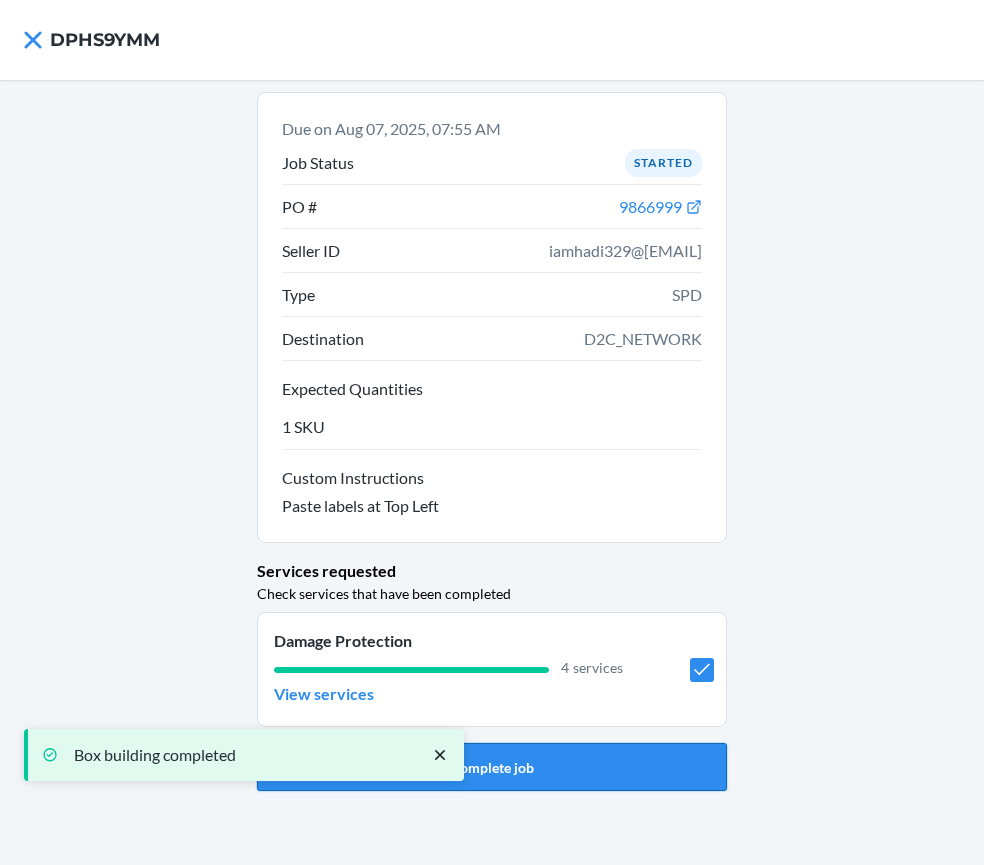 click on "Complete job" at bounding box center [492, 767] 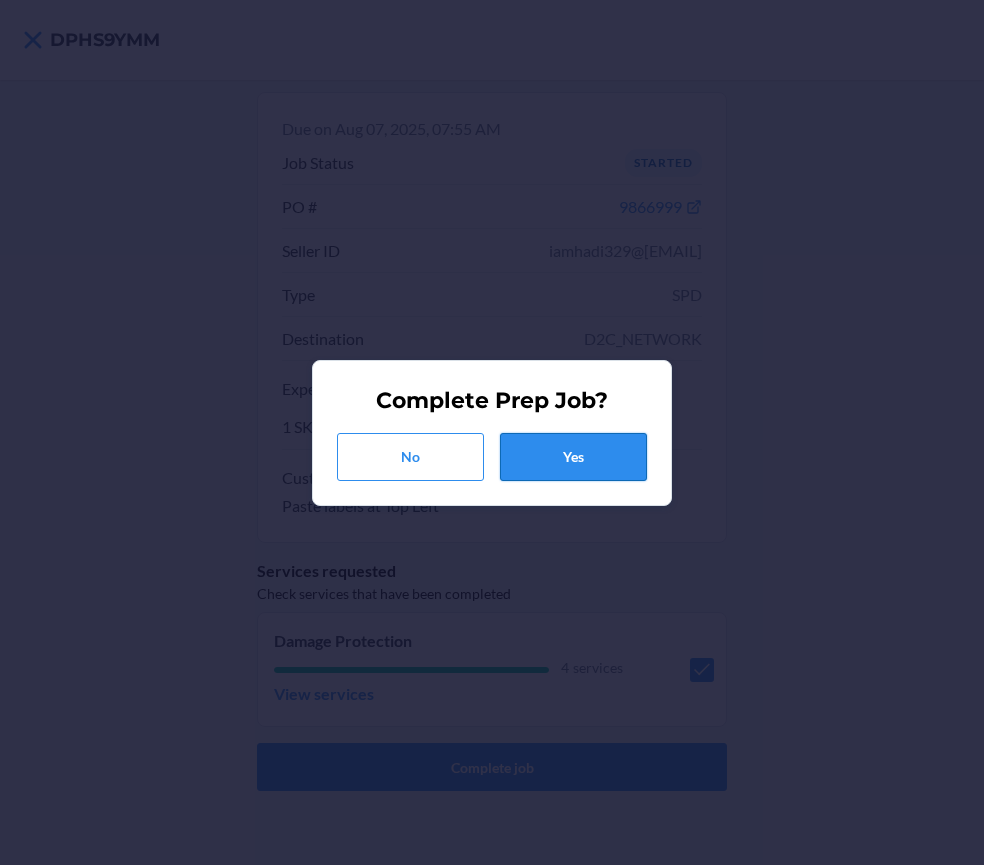 click on "Yes" at bounding box center (573, 457) 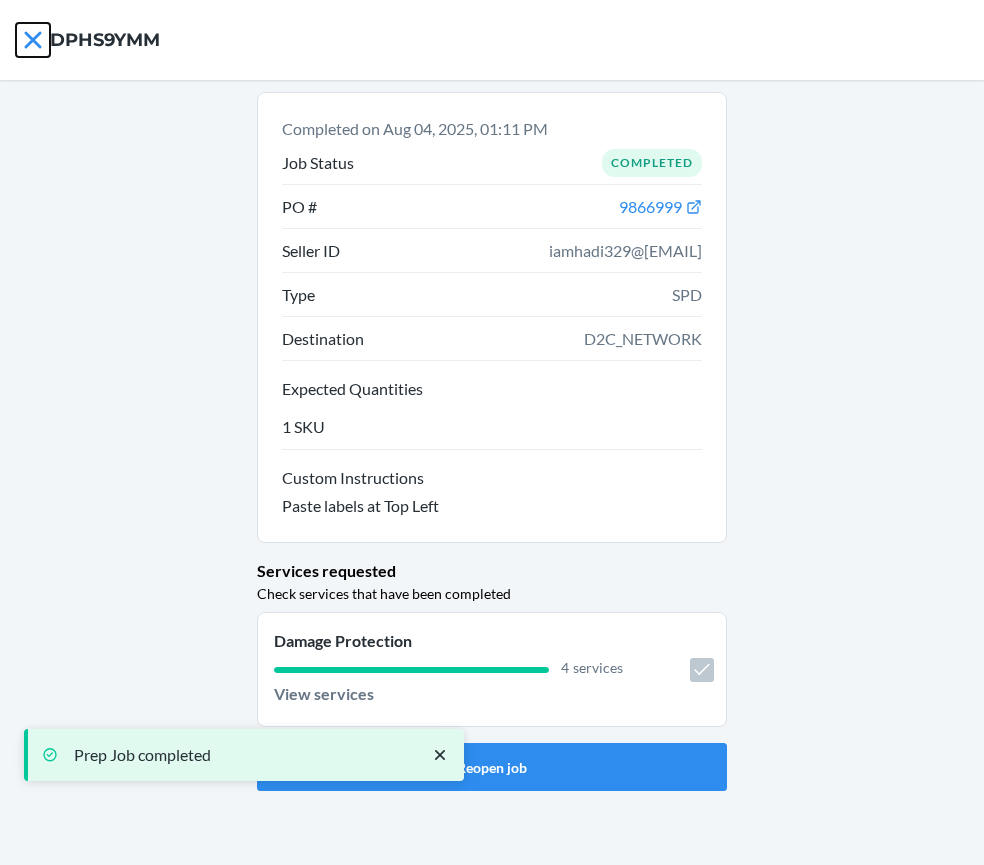 click 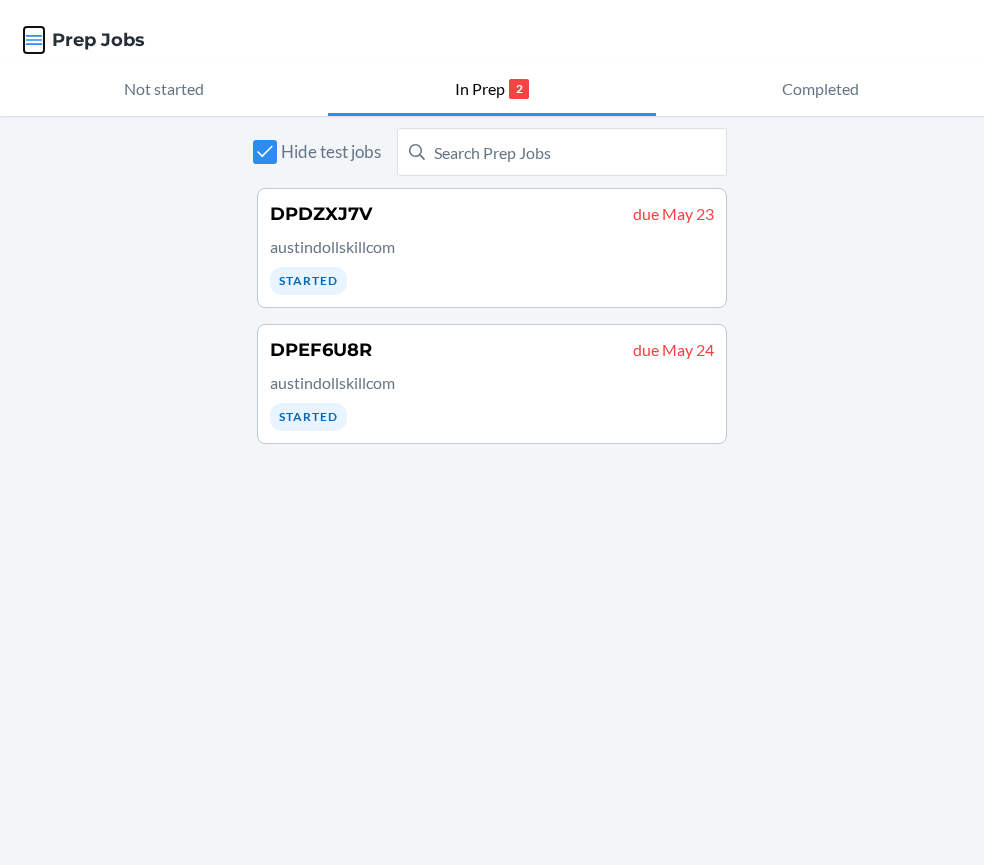 click 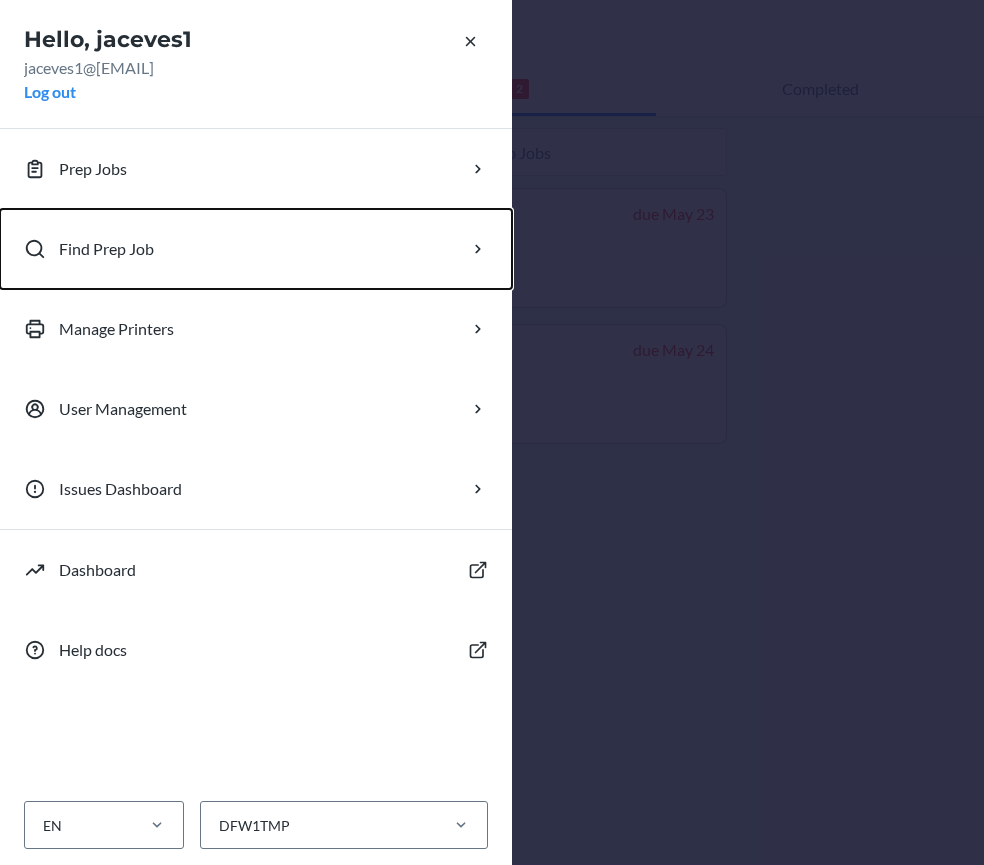 click on "Find Prep Job" at bounding box center (106, 249) 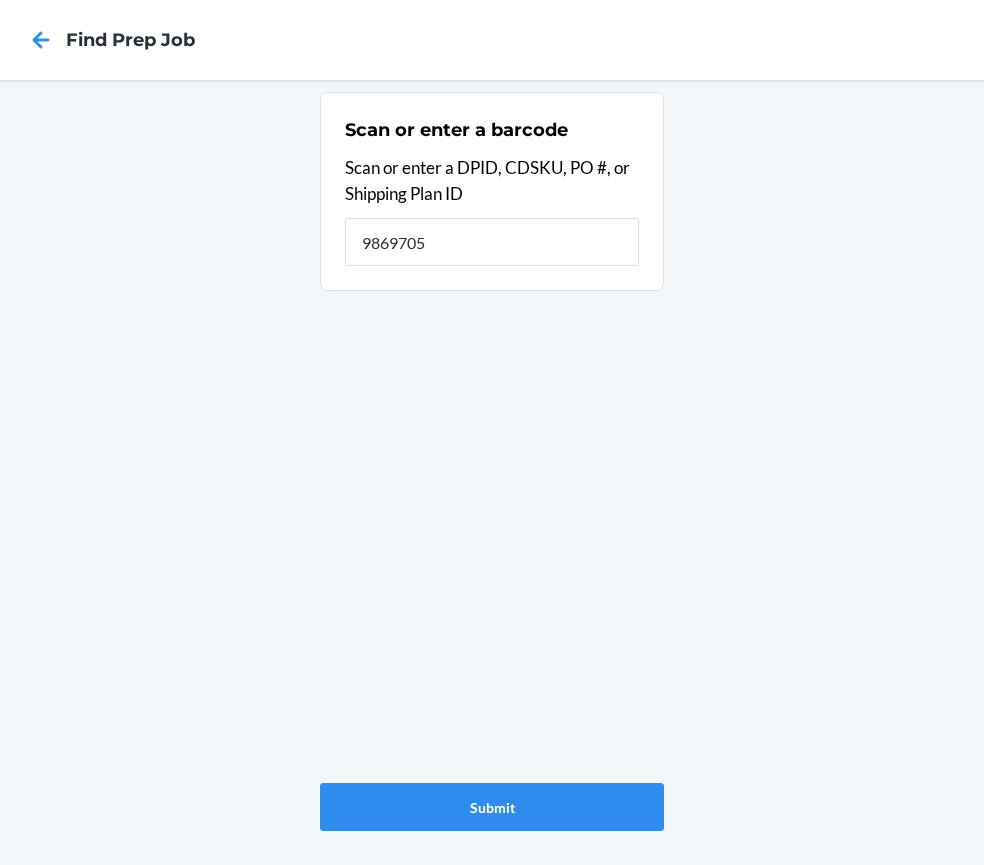 type on "9869705" 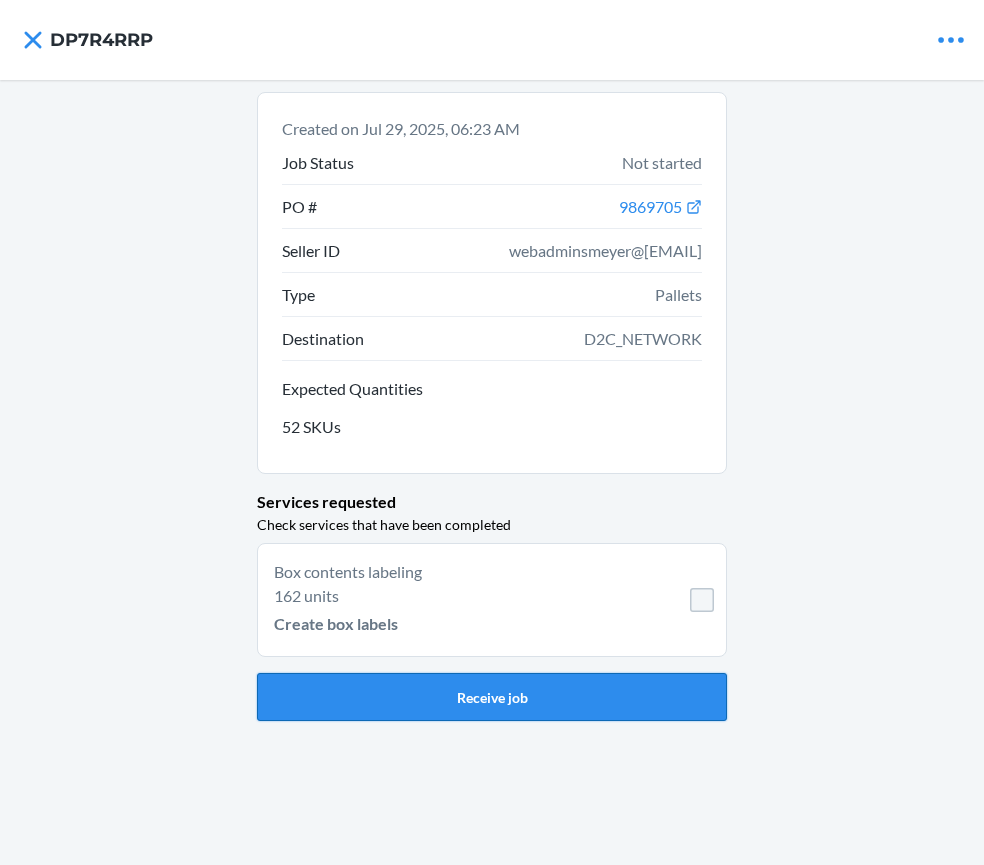 click on "Receive job" at bounding box center [492, 697] 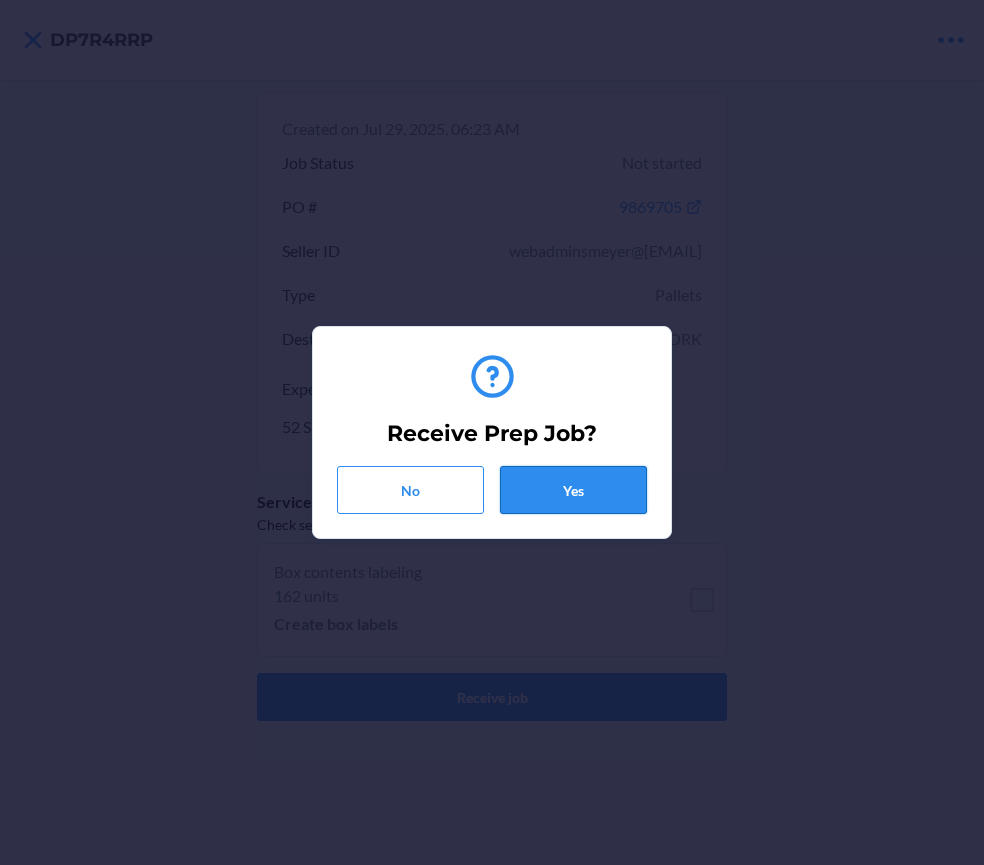 click on "Yes" at bounding box center (573, 490) 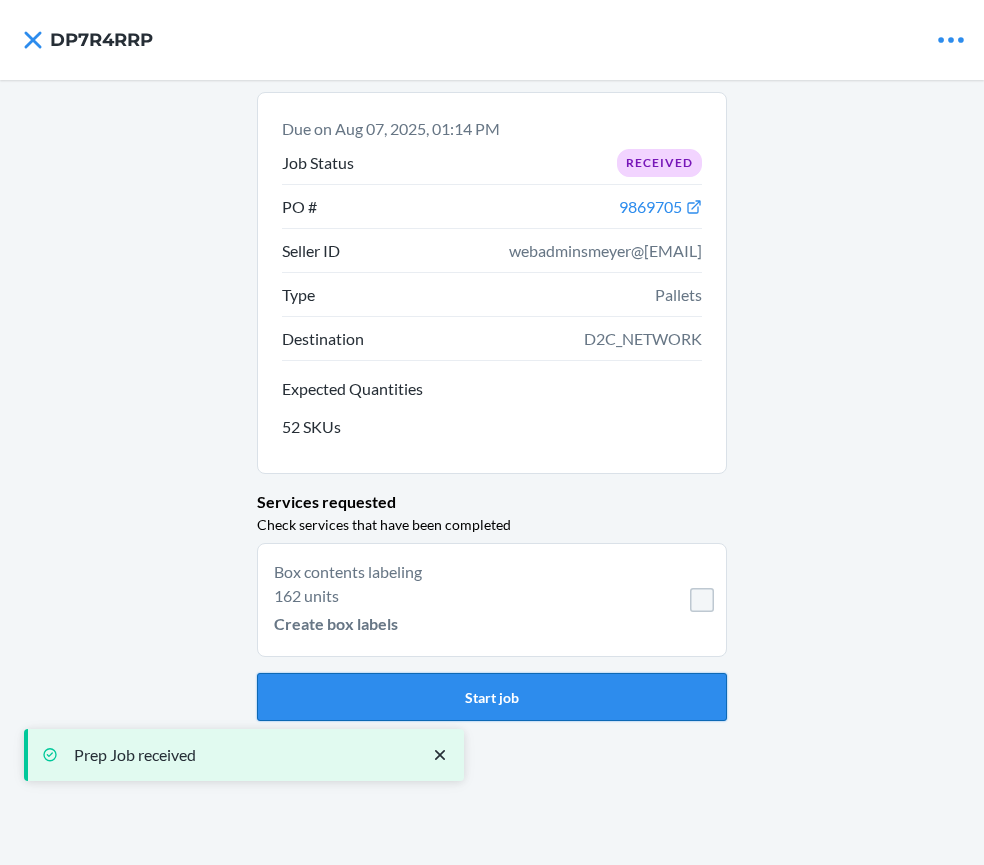 click on "Start job" at bounding box center [492, 697] 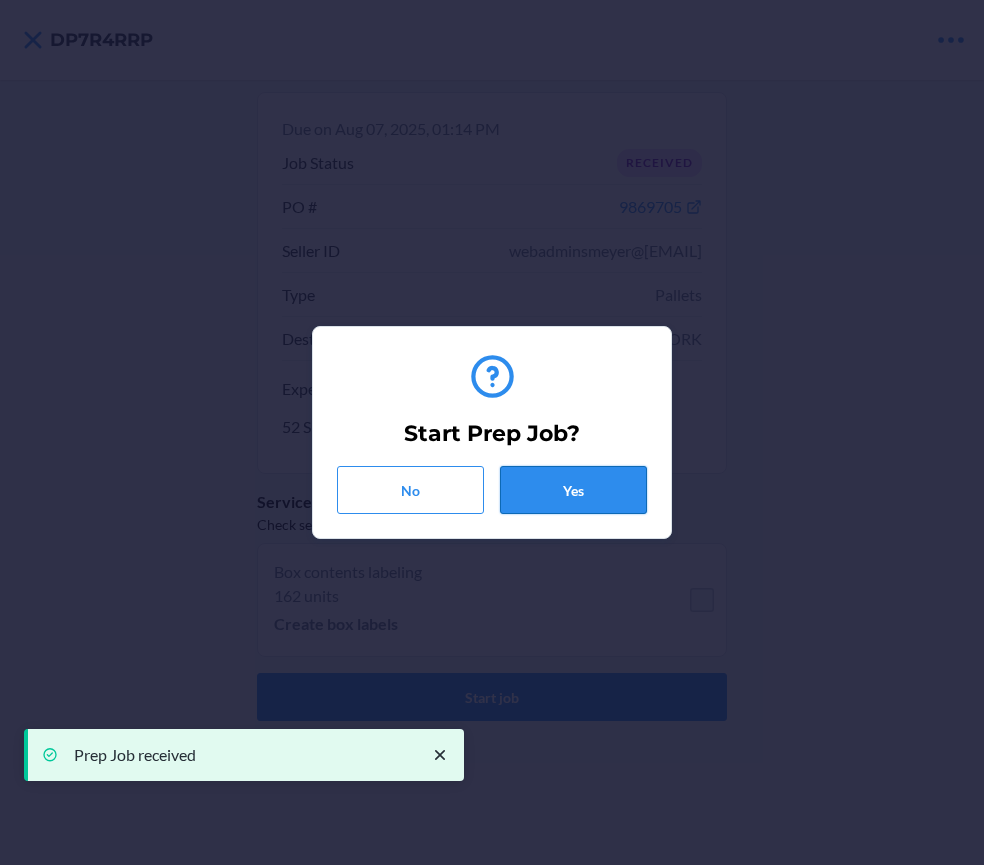 click on "Yes" at bounding box center [573, 490] 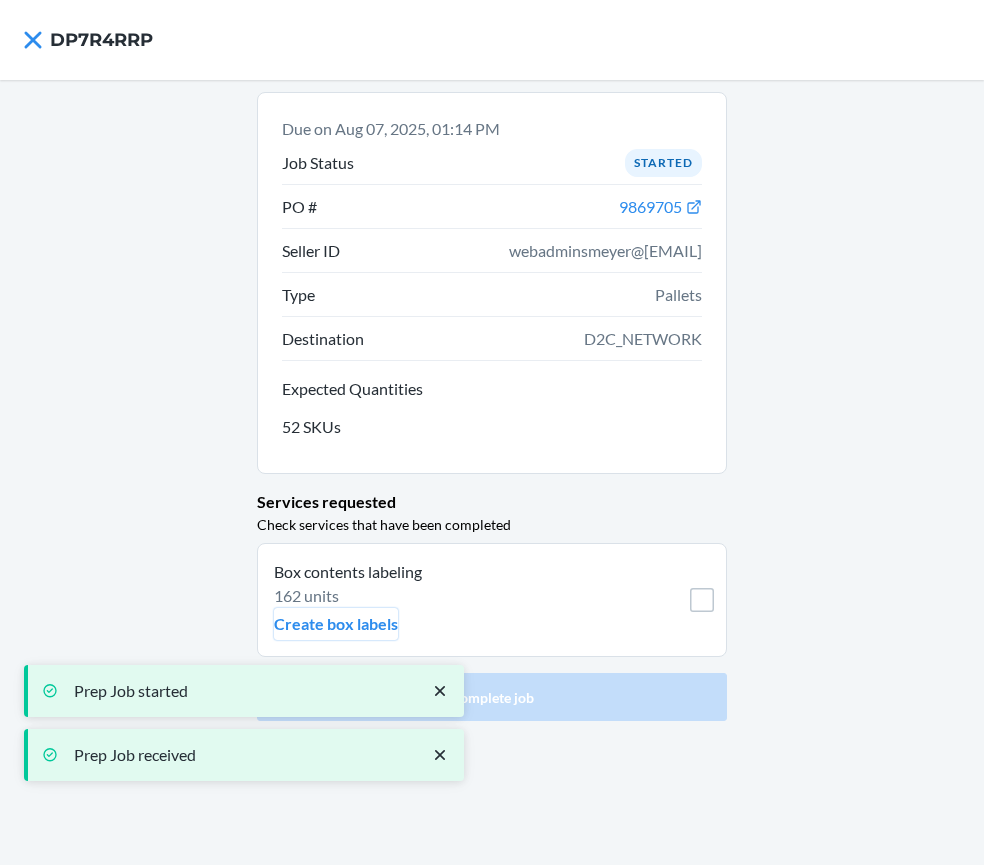 click on "Create box labels" at bounding box center (336, 624) 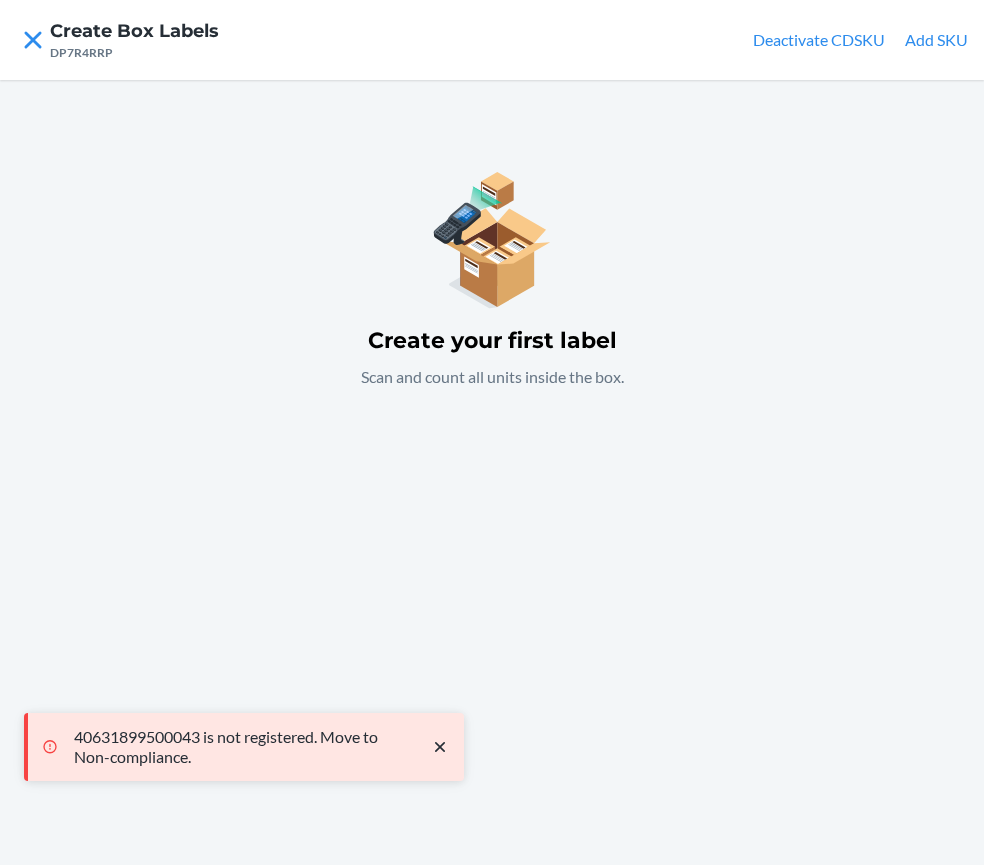 click 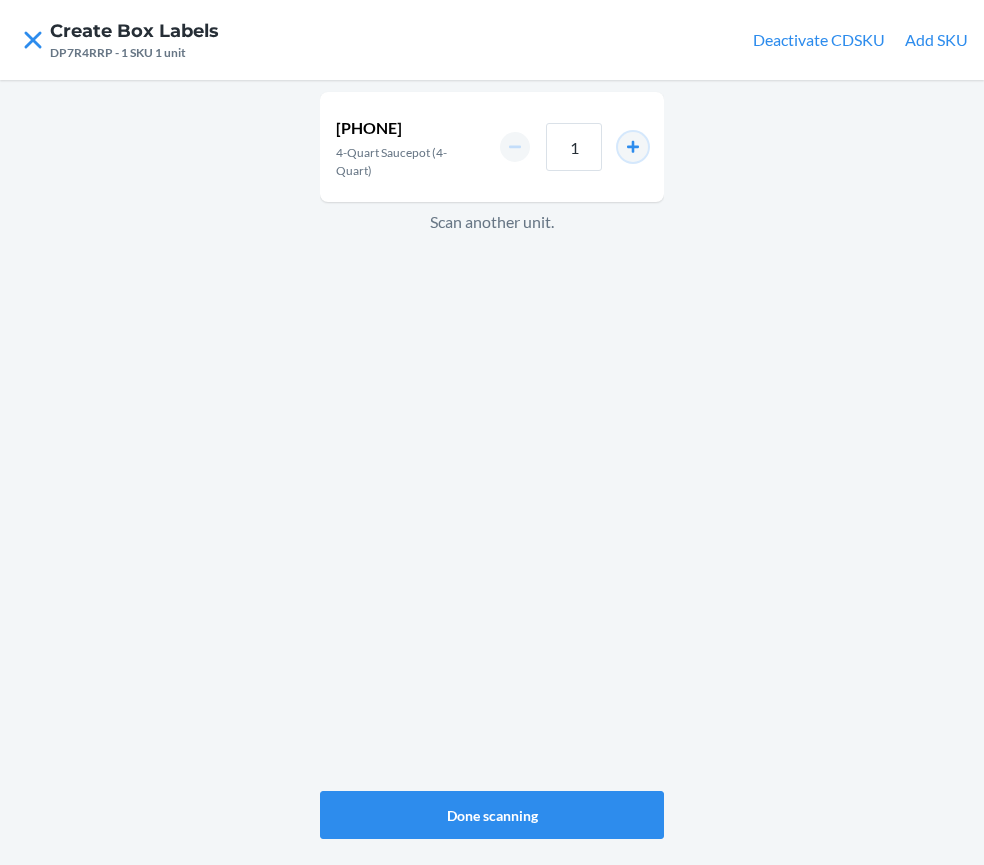 click at bounding box center [633, 147] 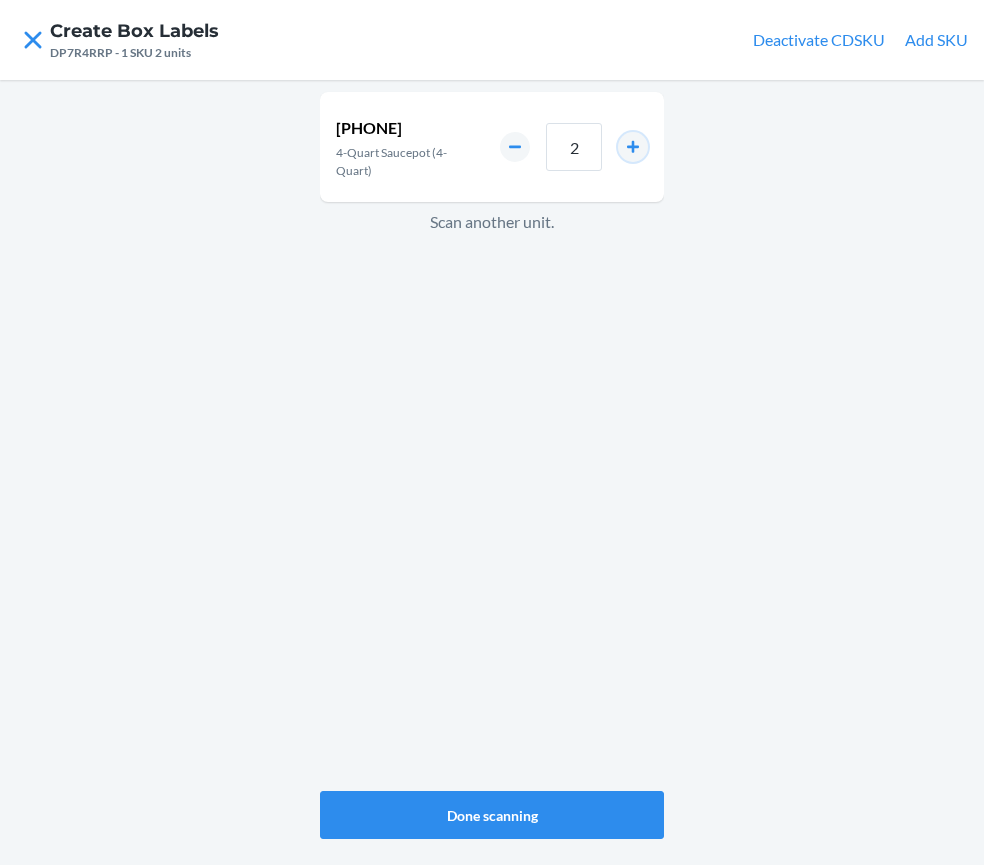 click at bounding box center (633, 147) 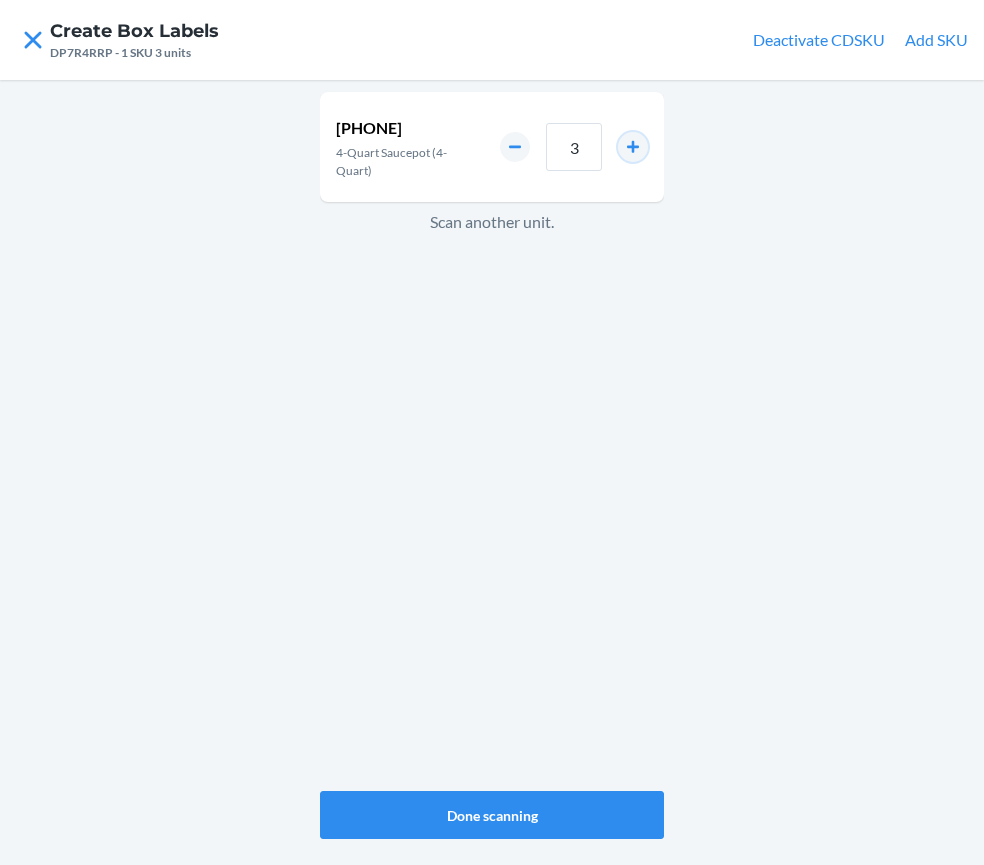 click at bounding box center [633, 147] 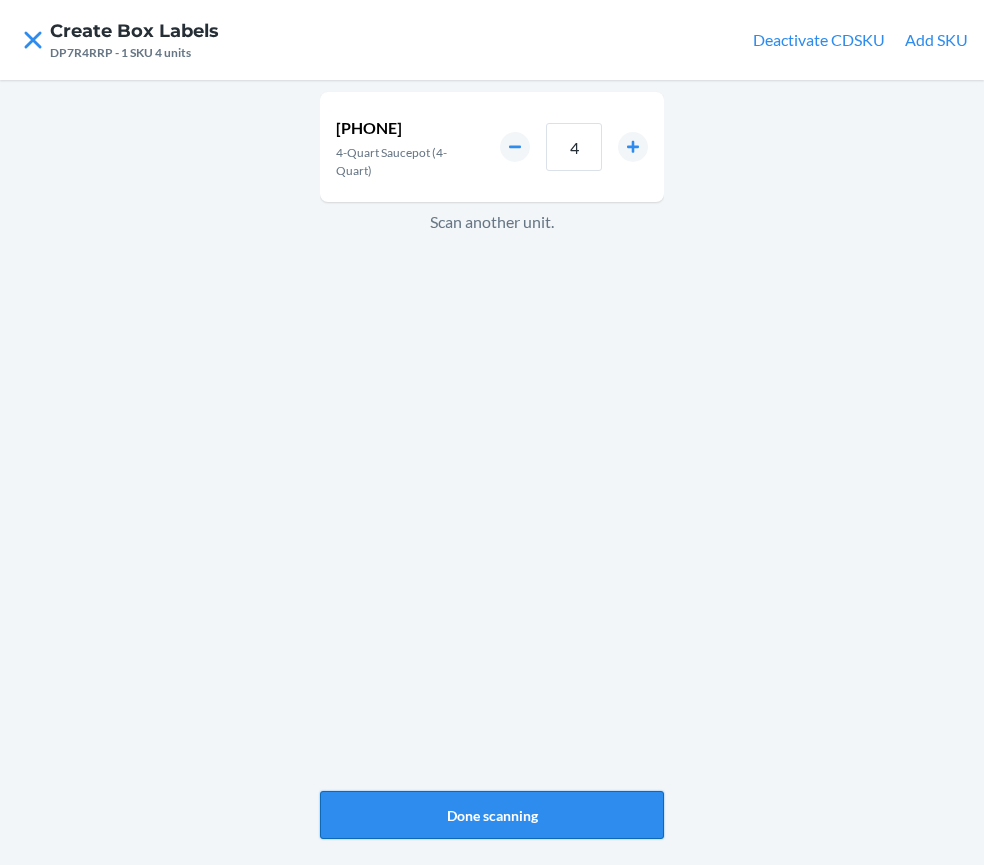 click on "Done scanning" at bounding box center [492, 815] 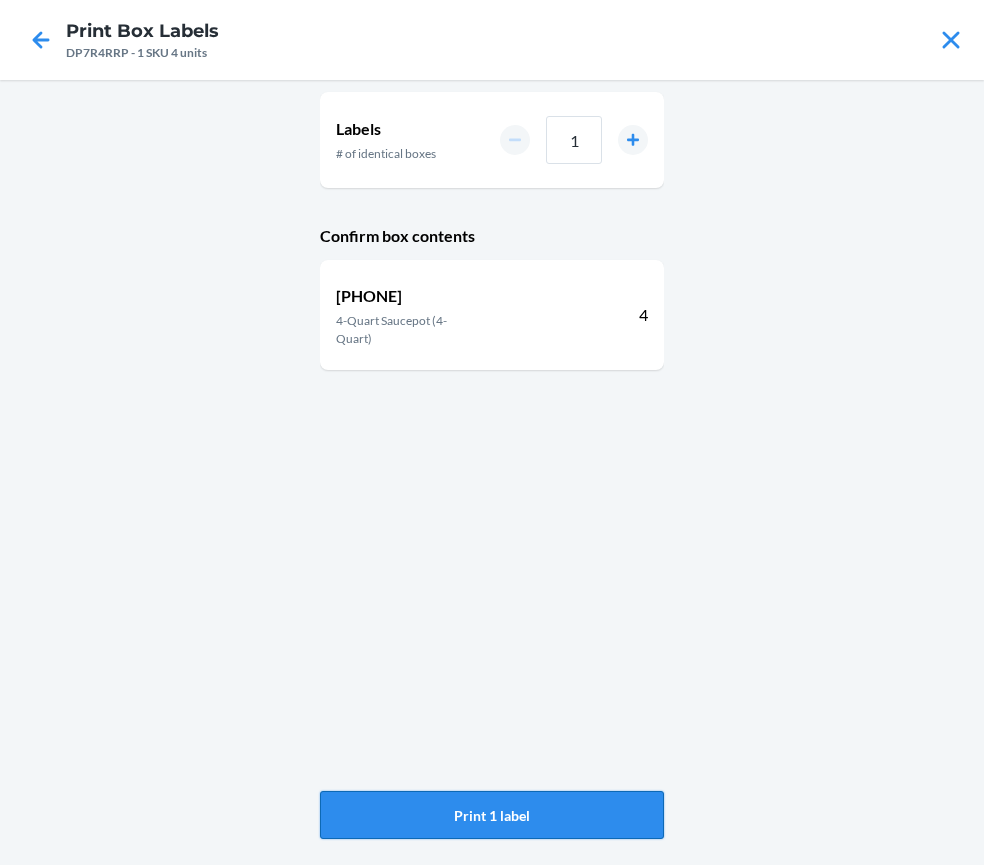 click on "Print 1 label" at bounding box center (492, 815) 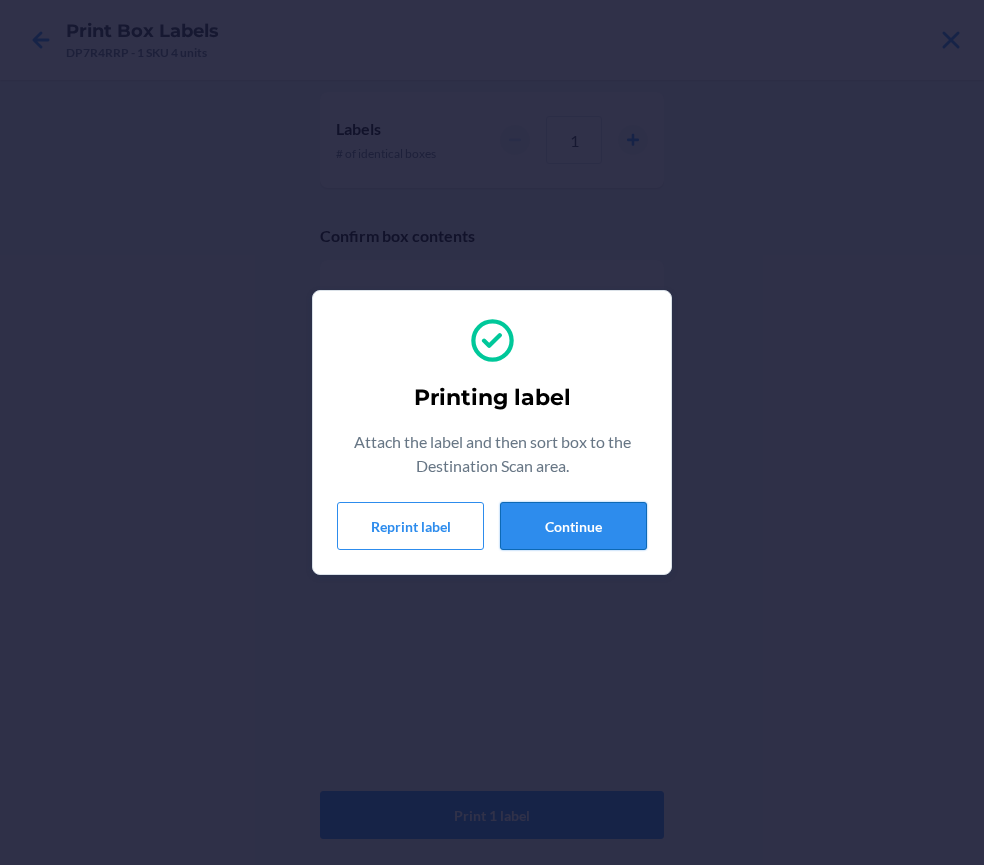 click on "Continue" at bounding box center (573, 526) 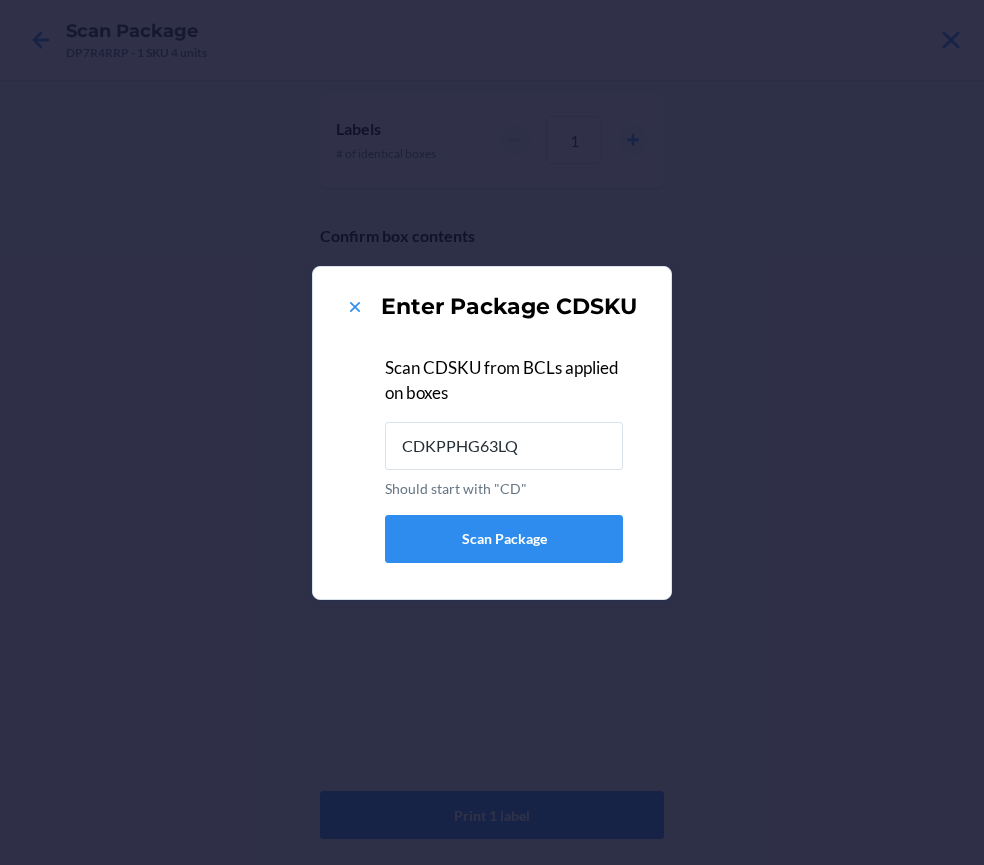 type on "CDKPPHG63LQ" 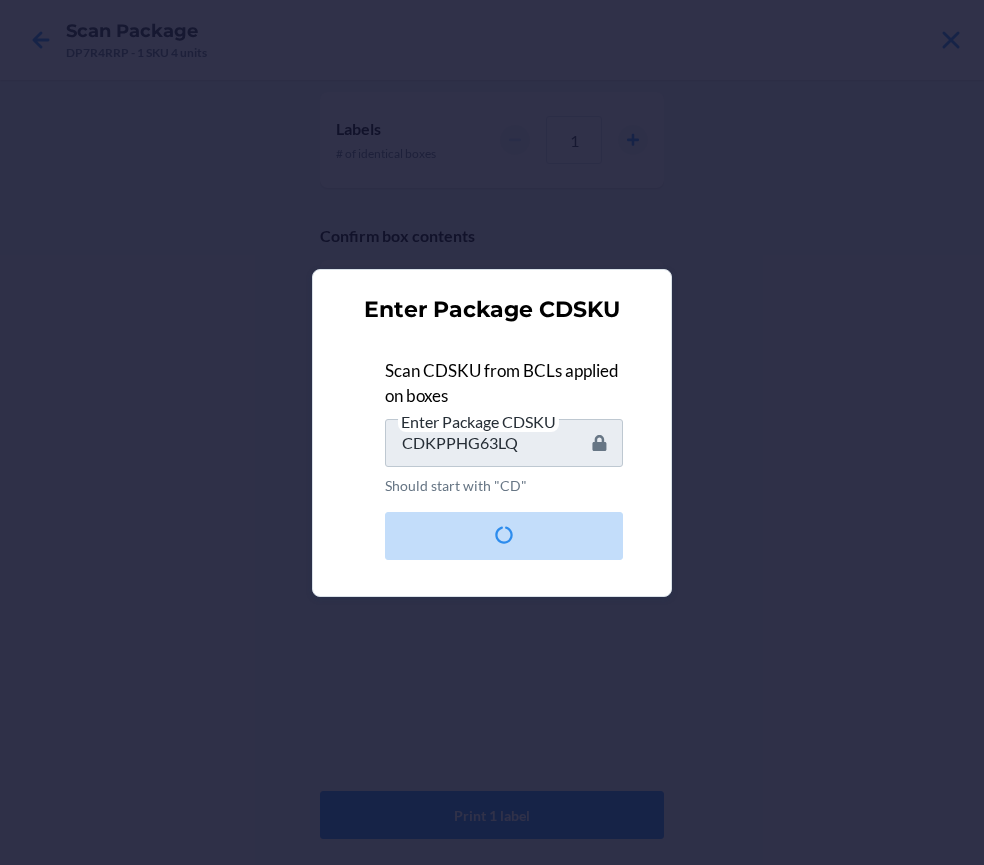 type 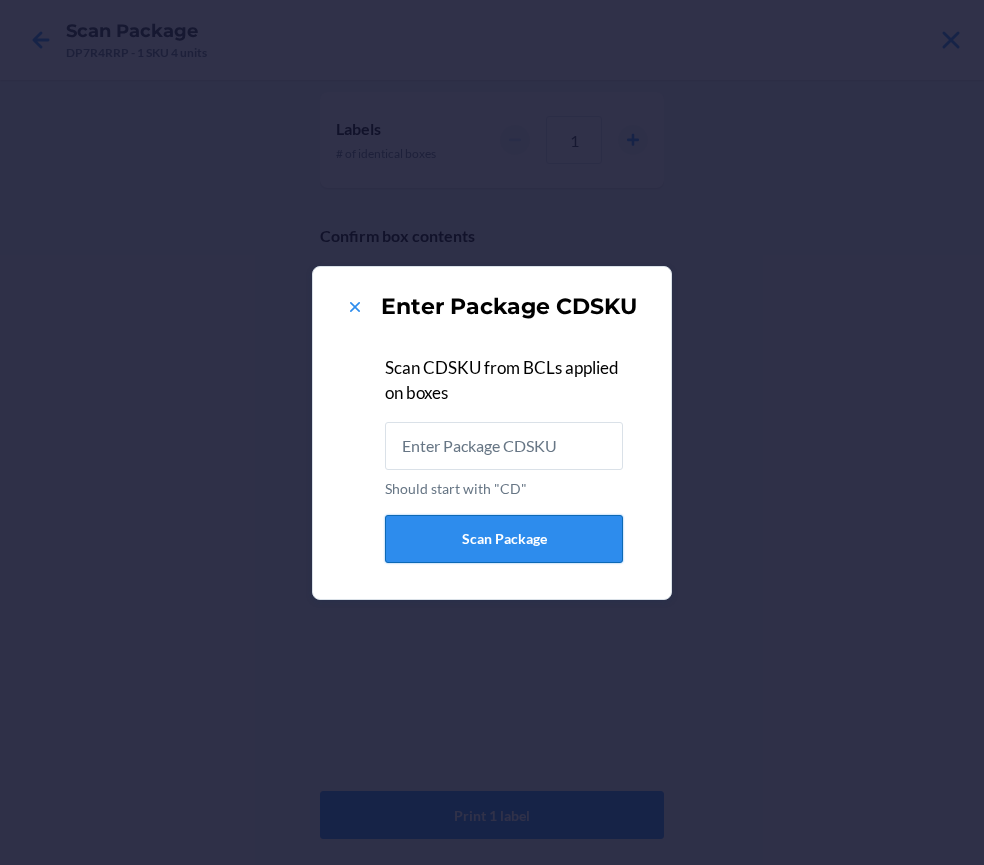 click on "Scan Package" at bounding box center (504, 539) 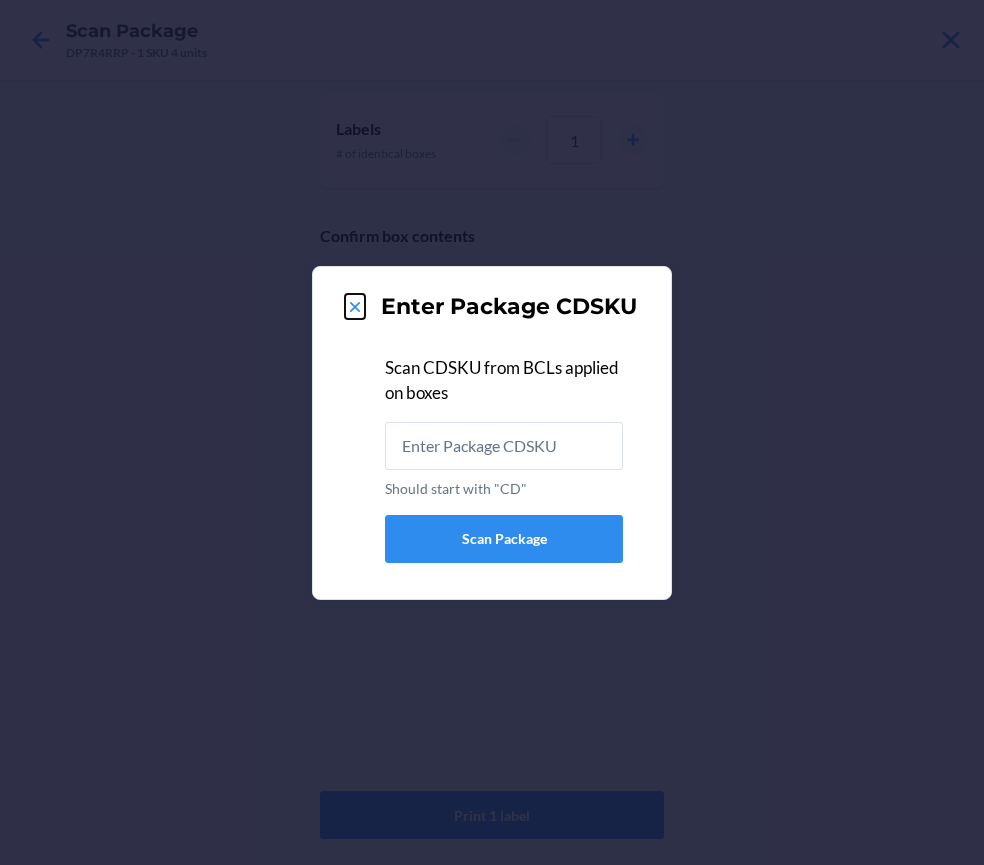 click 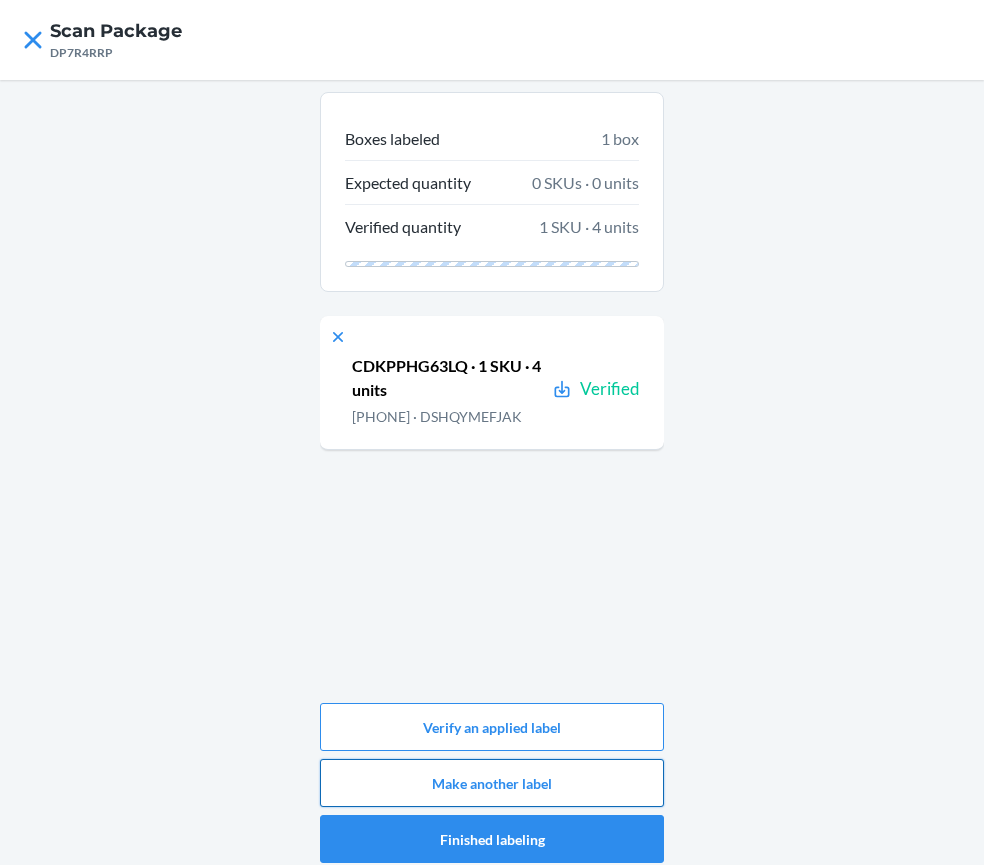 click on "Make another label" at bounding box center [492, 783] 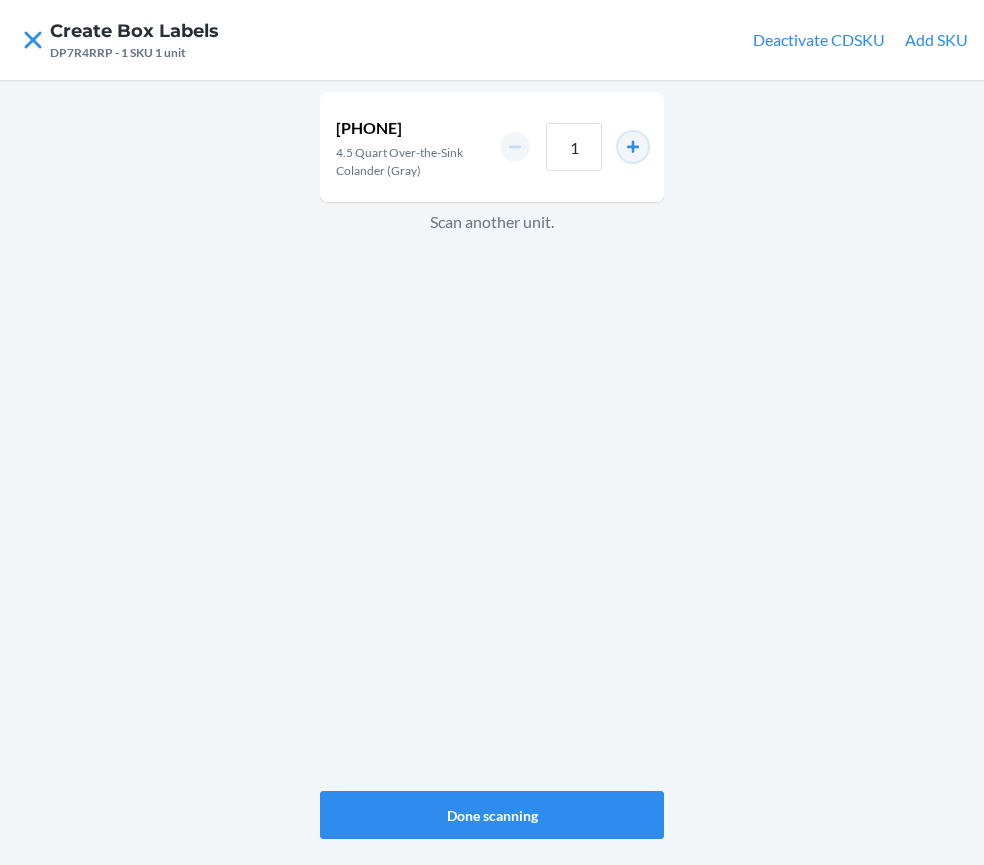 click at bounding box center (633, 147) 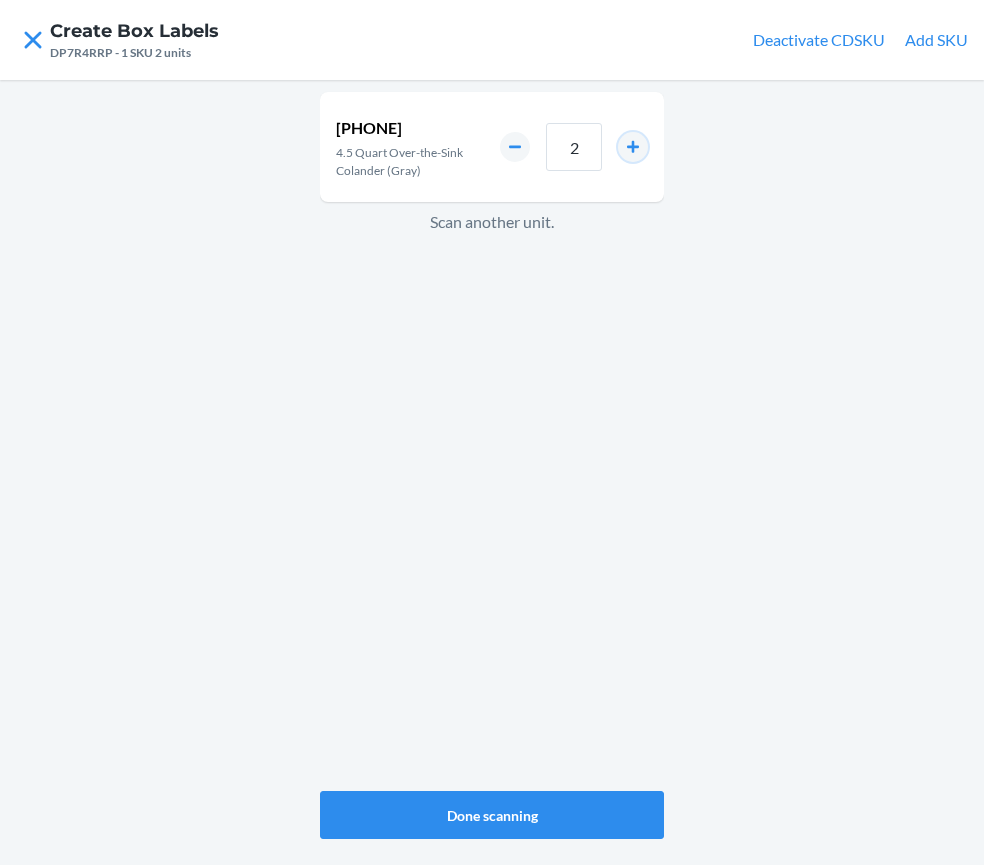 click at bounding box center [633, 147] 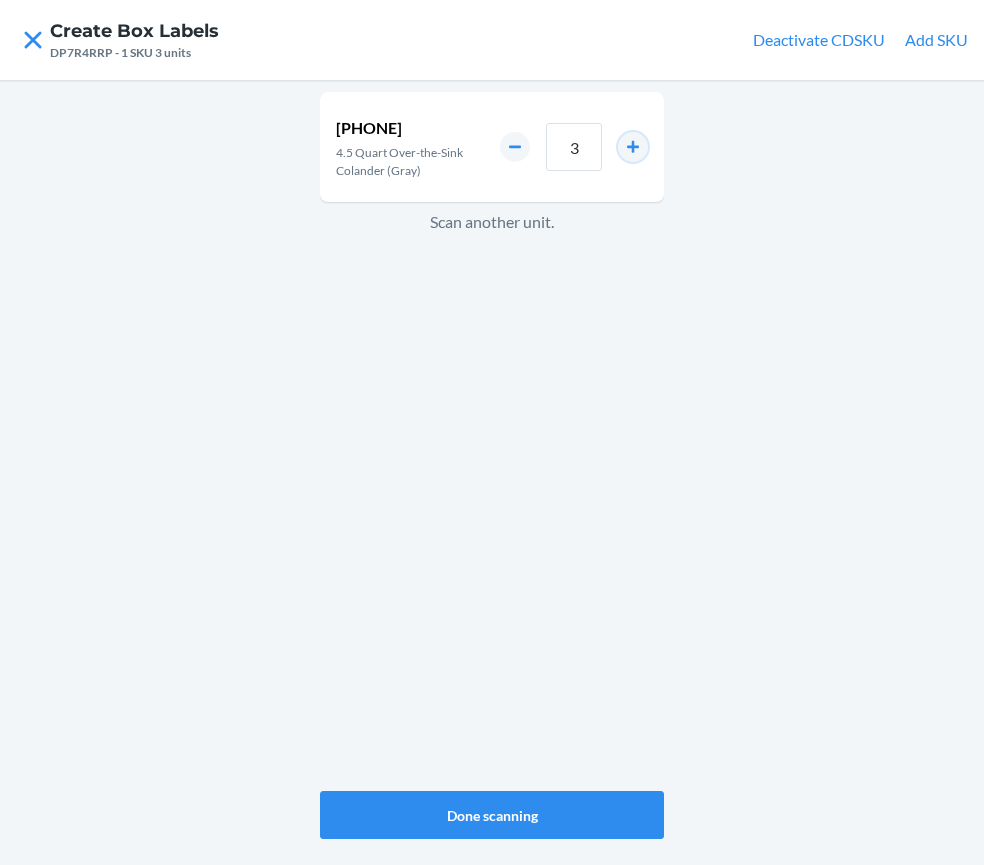 click at bounding box center [633, 147] 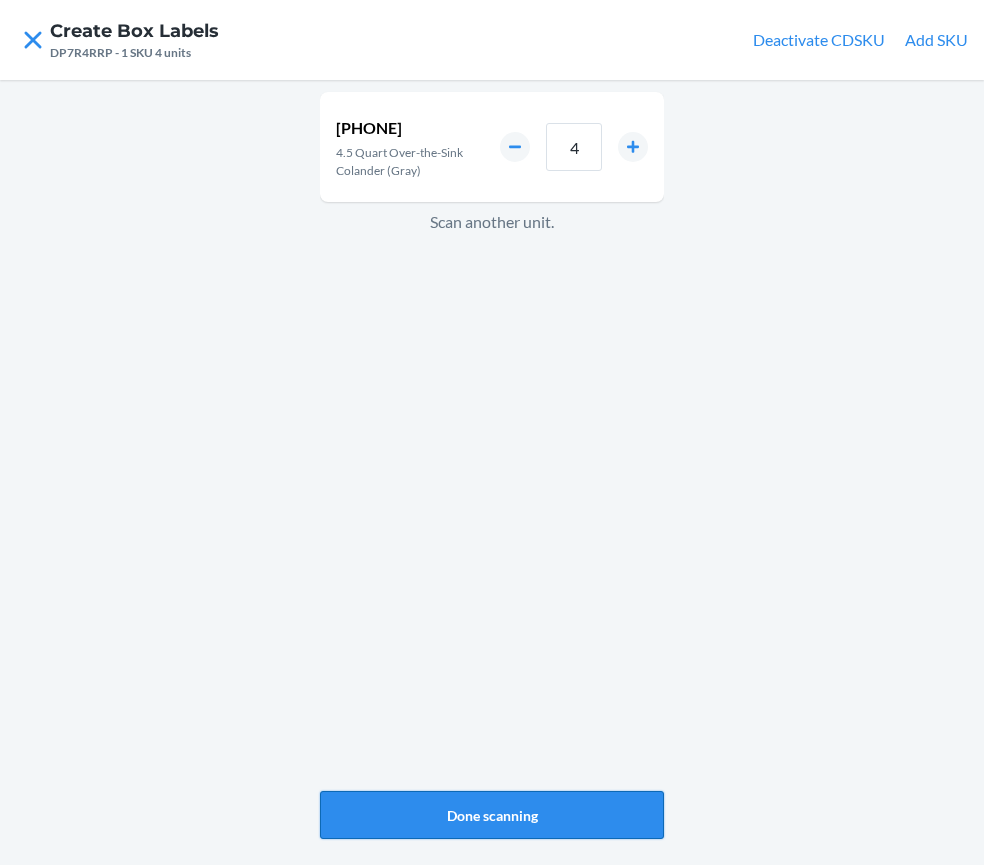 click on "Done scanning" at bounding box center [492, 815] 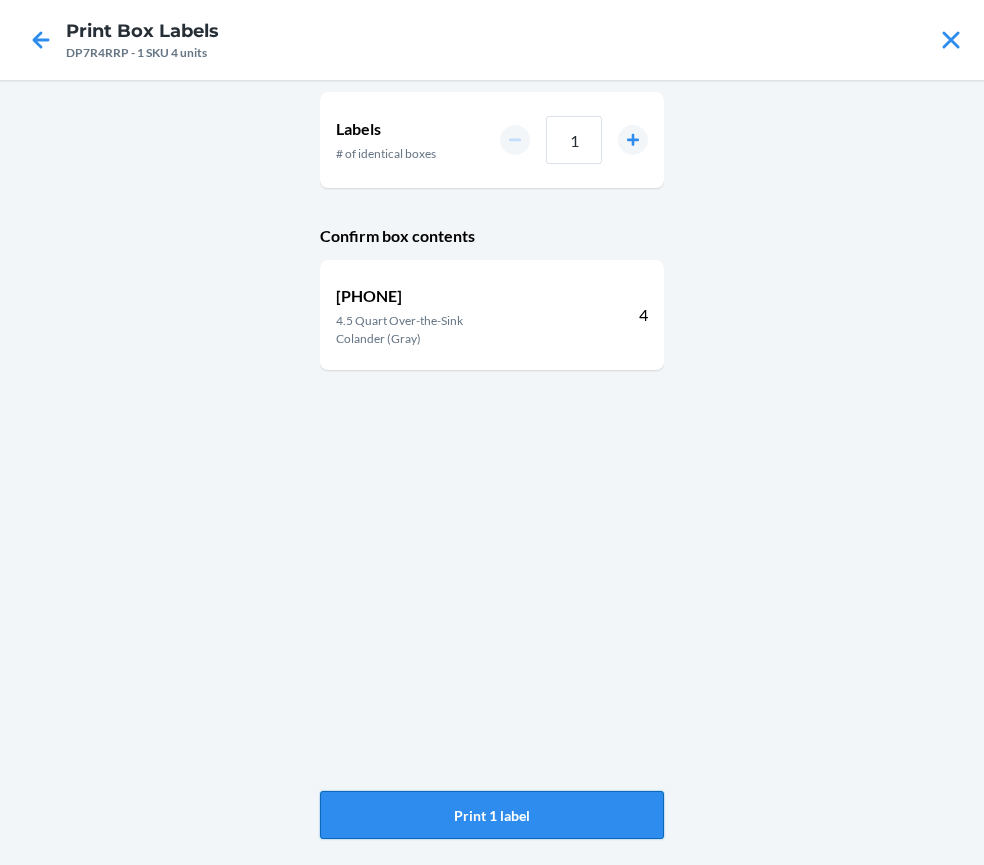 click on "Print 1 label" at bounding box center [492, 815] 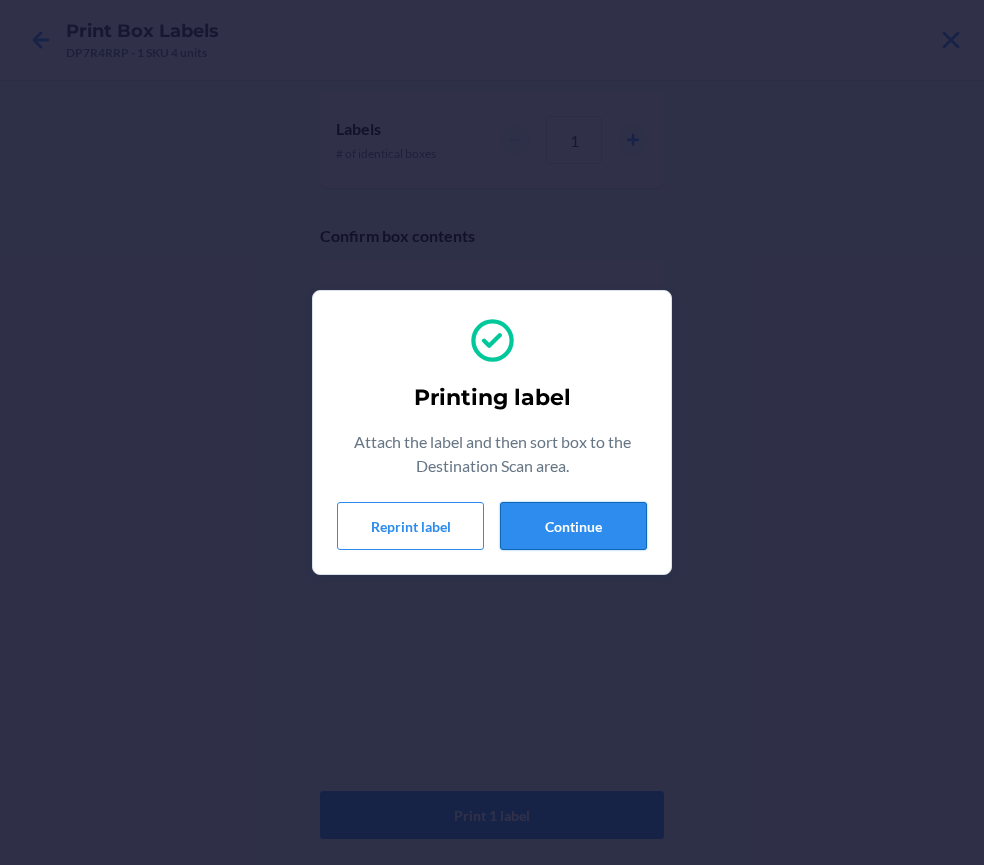 click on "Continue" at bounding box center [573, 526] 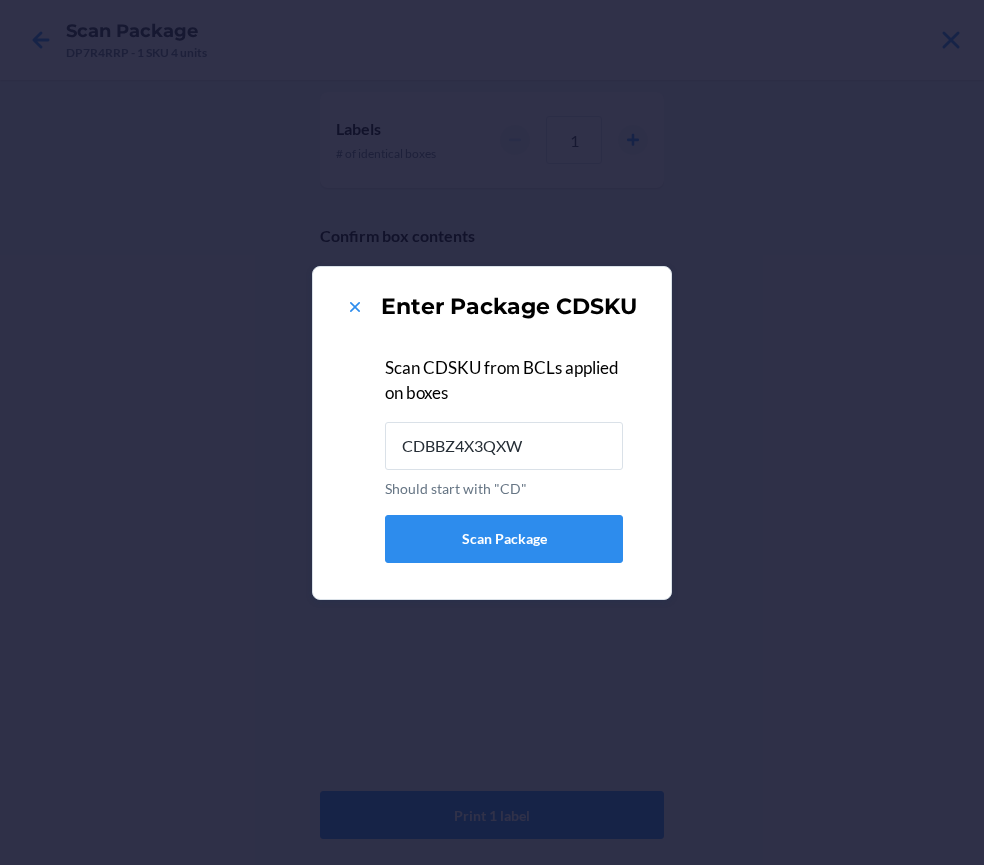 type on "CDBBZ4X3QXW" 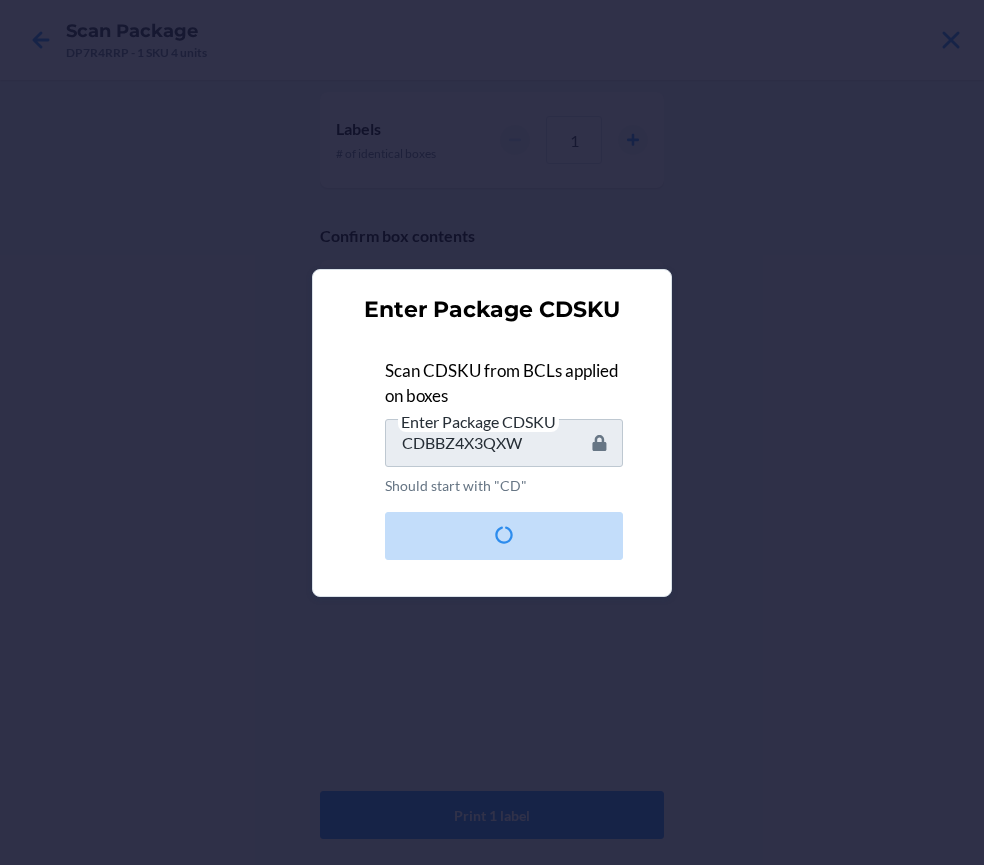 type 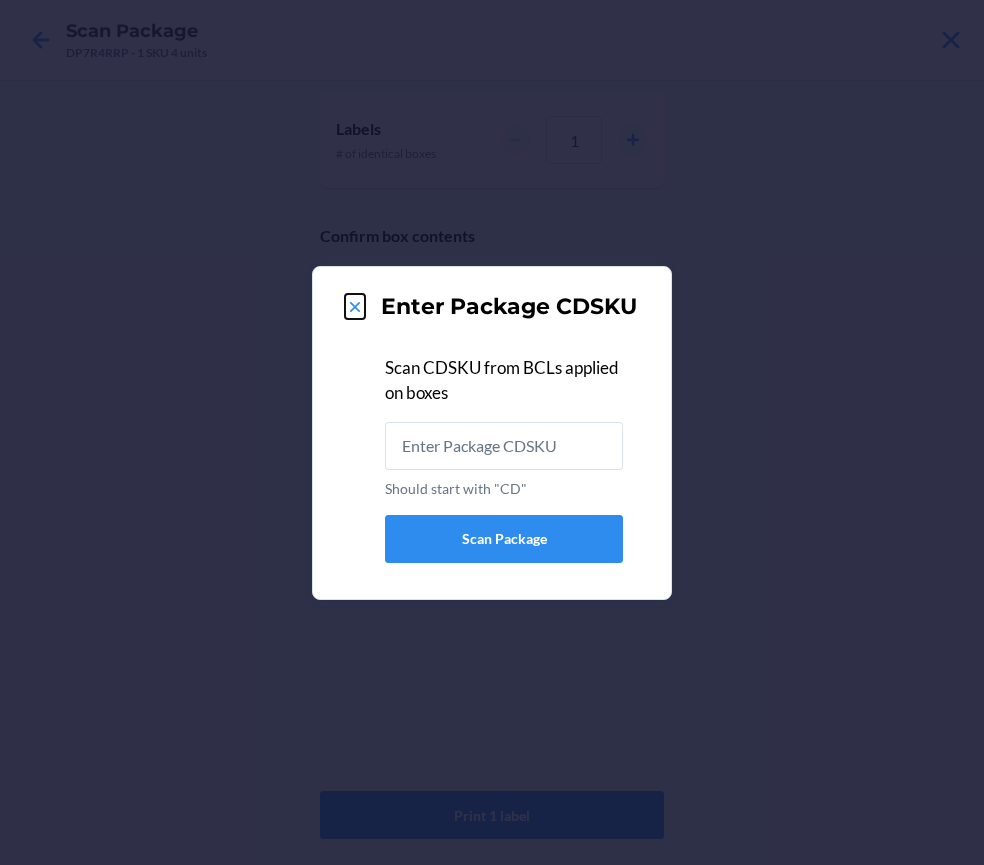 click 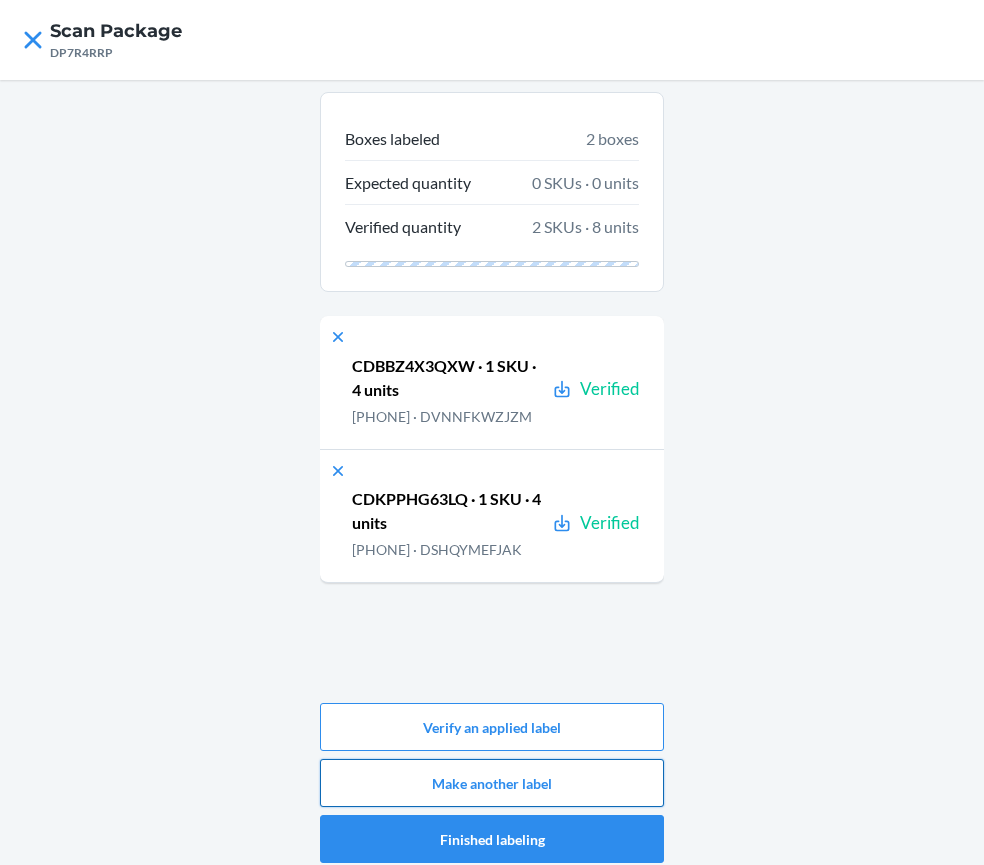 click on "Make another label" at bounding box center (492, 783) 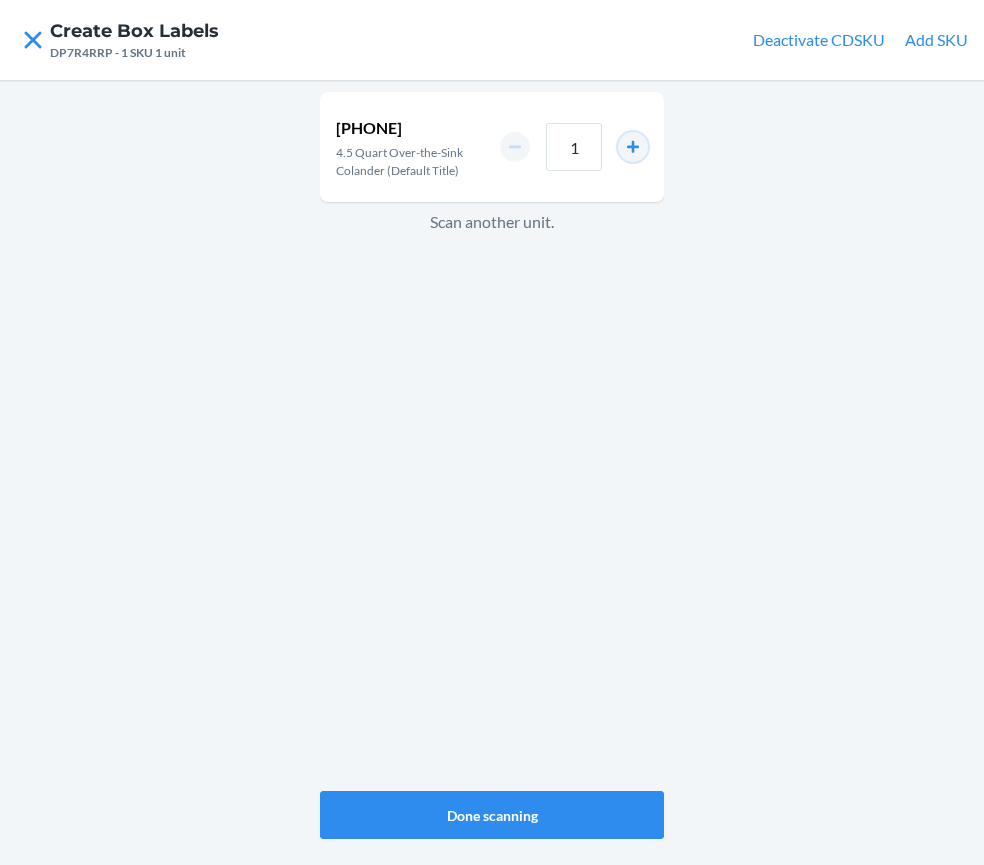click at bounding box center [633, 147] 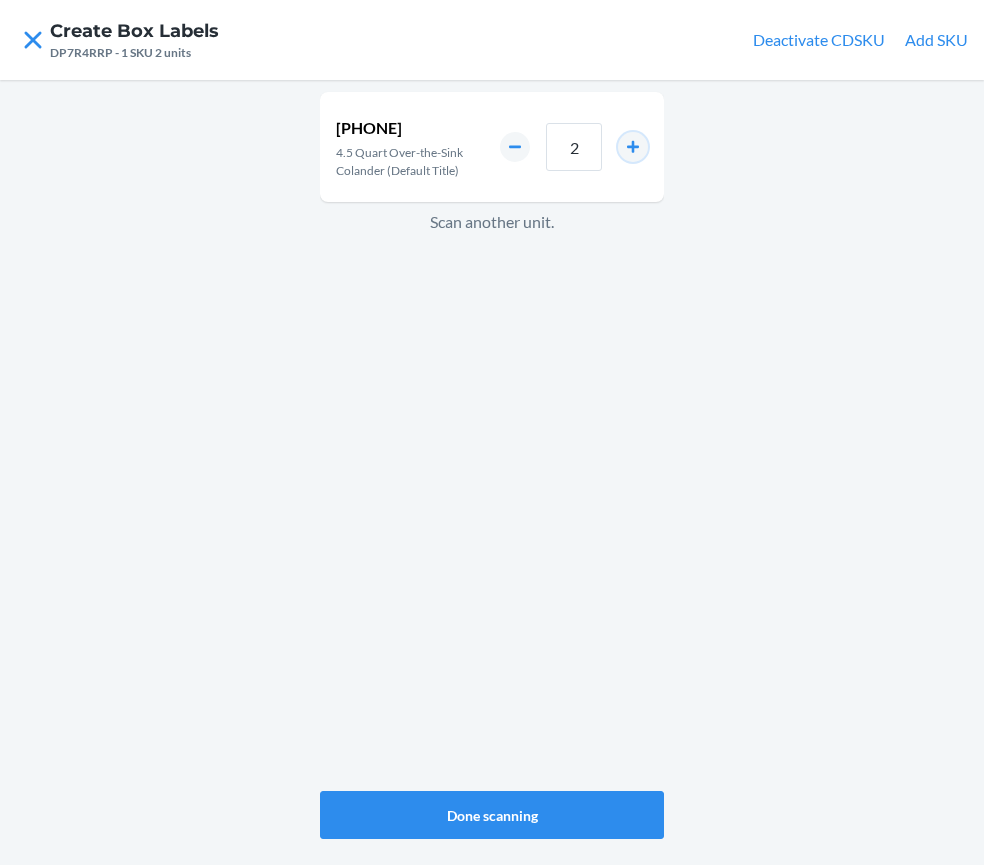 click at bounding box center [633, 147] 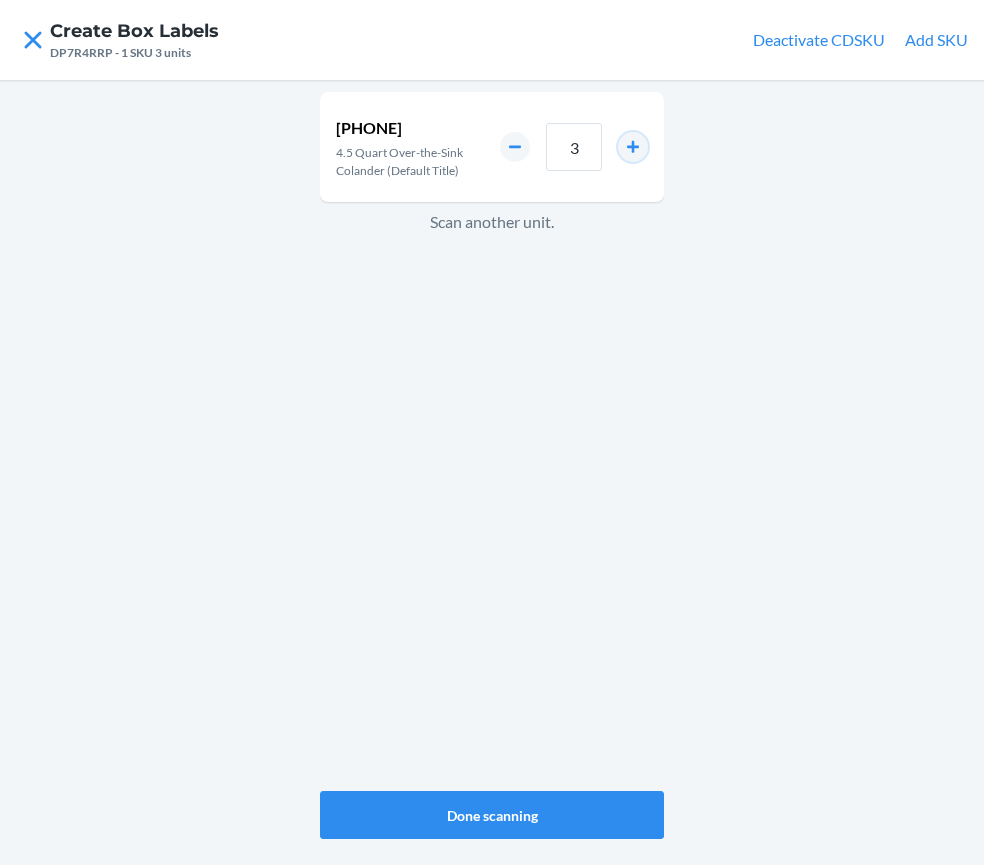 click at bounding box center [633, 147] 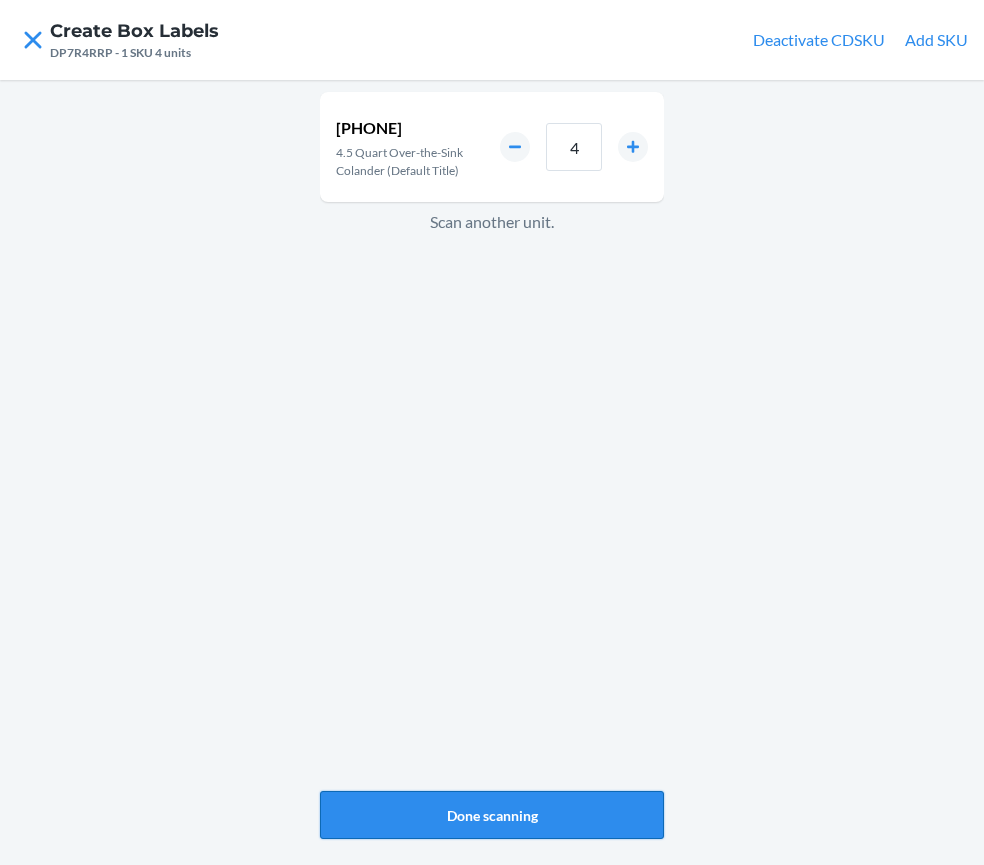 click on "Done scanning" at bounding box center (492, 815) 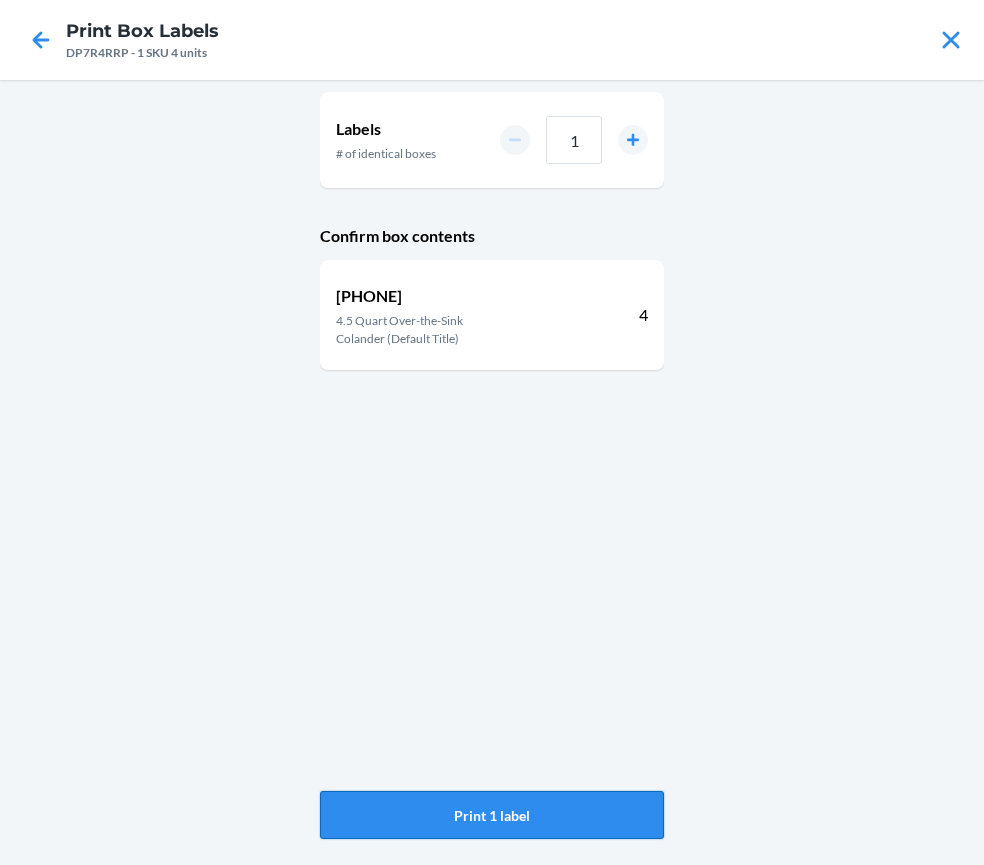 click on "Print 1 label" at bounding box center [492, 815] 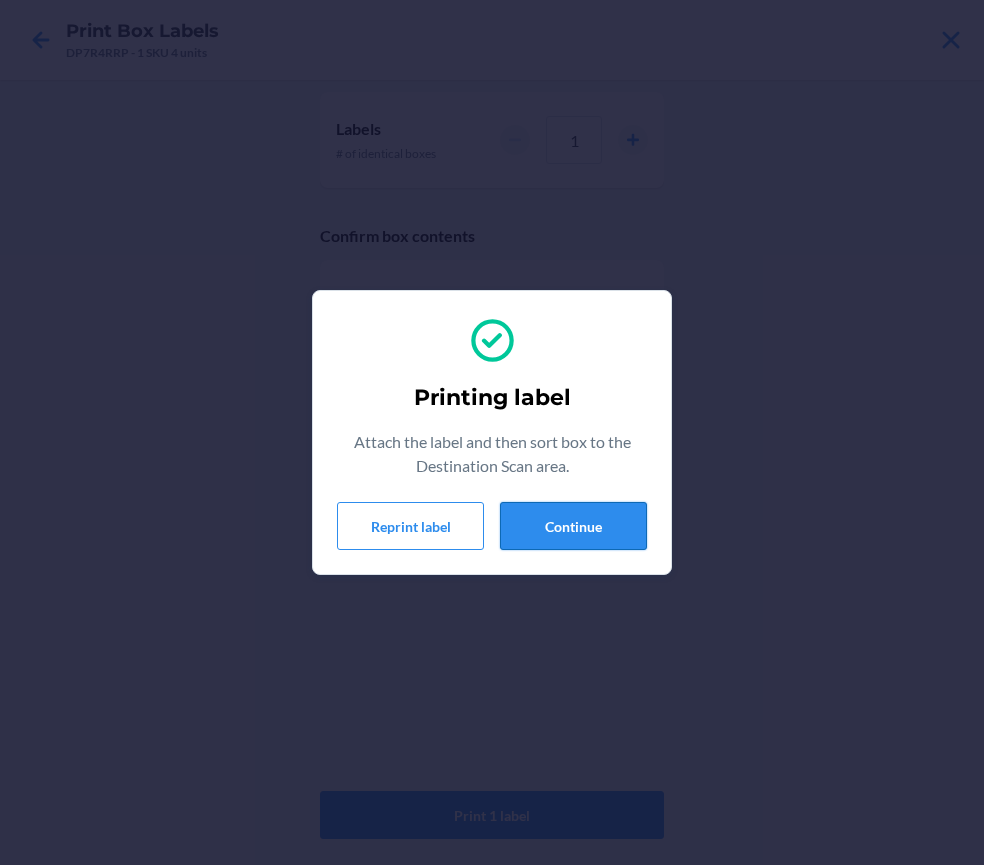 click on "Continue" at bounding box center (573, 526) 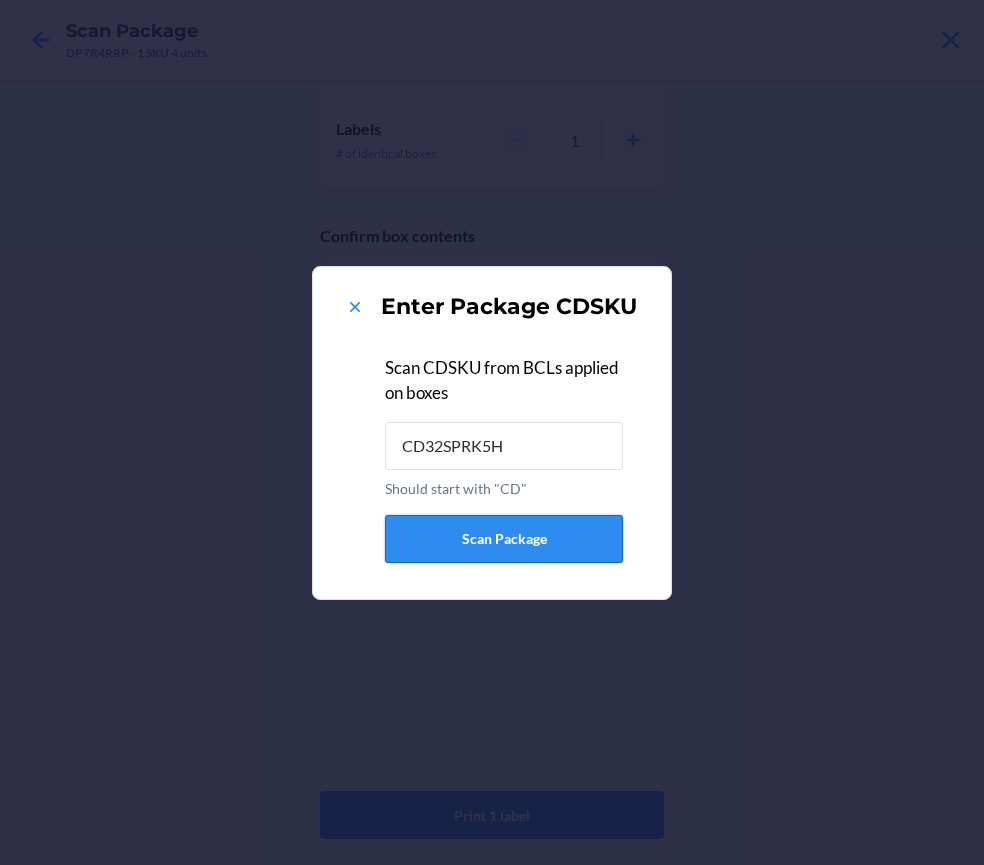type on "CD32SPRK5H2" 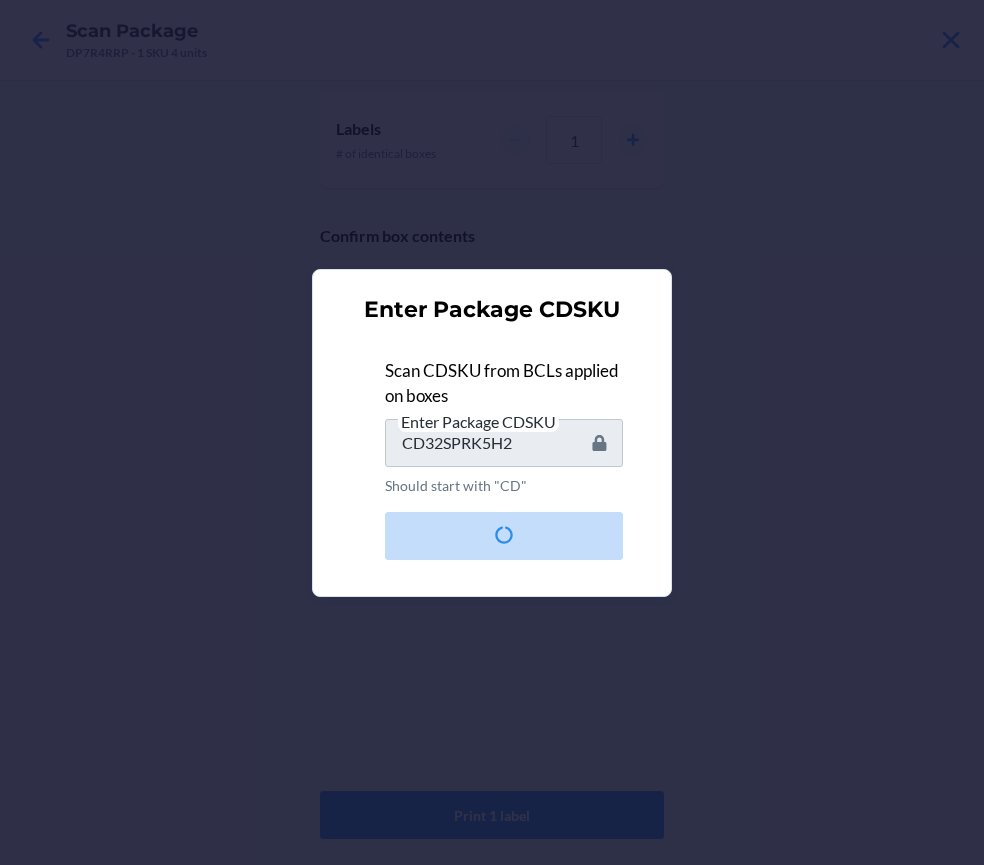 type 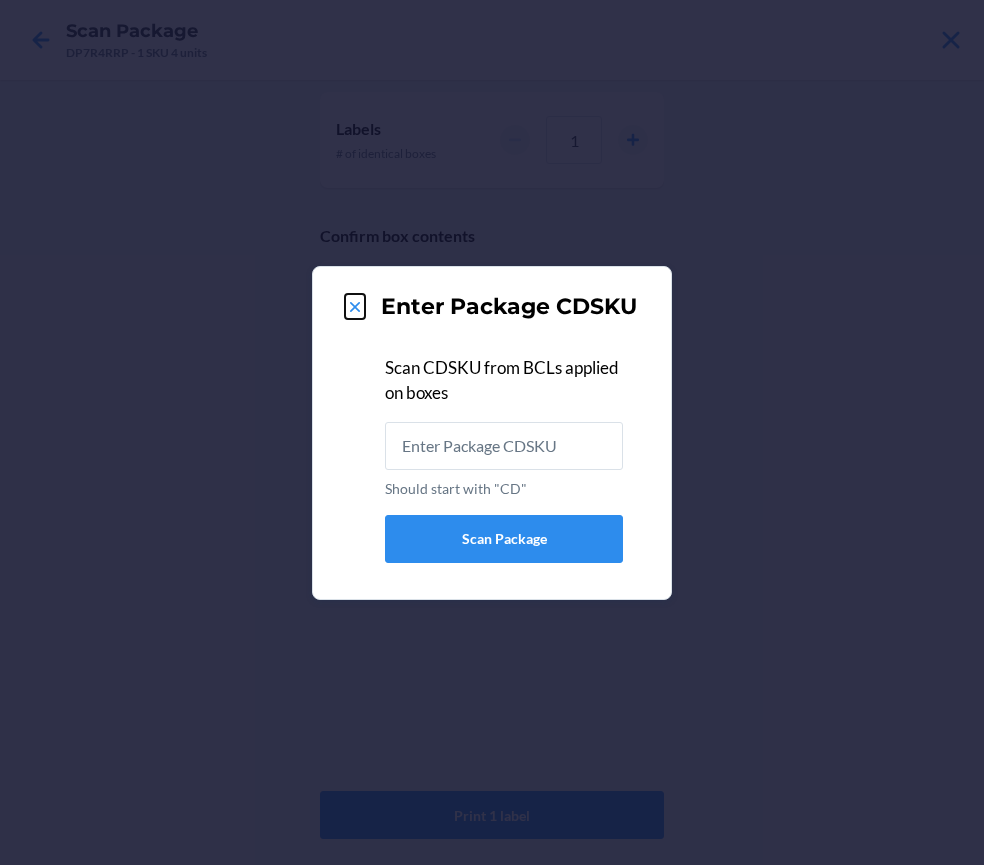 click 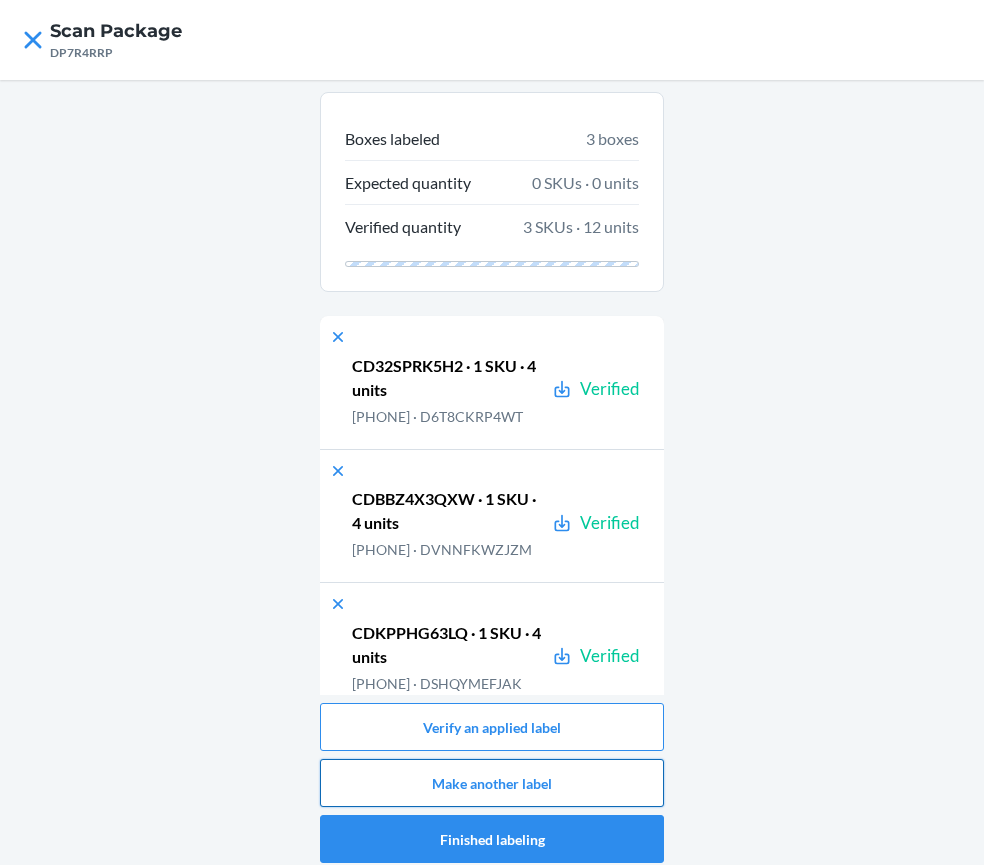 click on "Make another label" at bounding box center [492, 783] 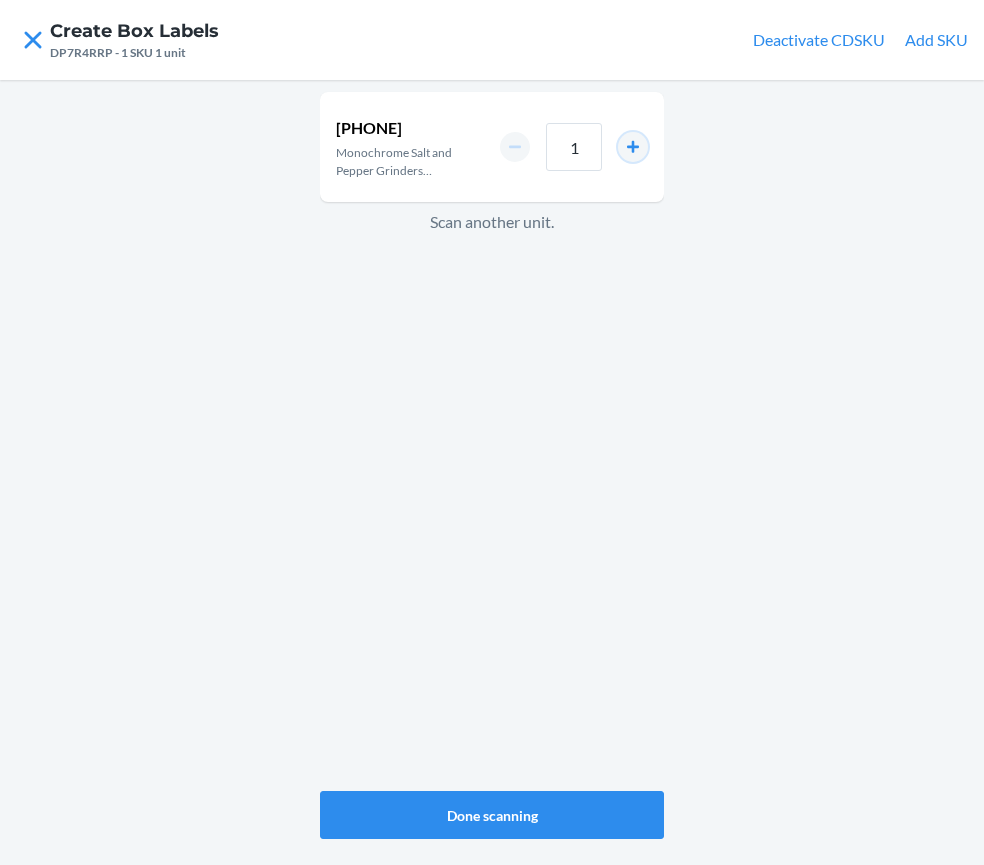 click at bounding box center (633, 147) 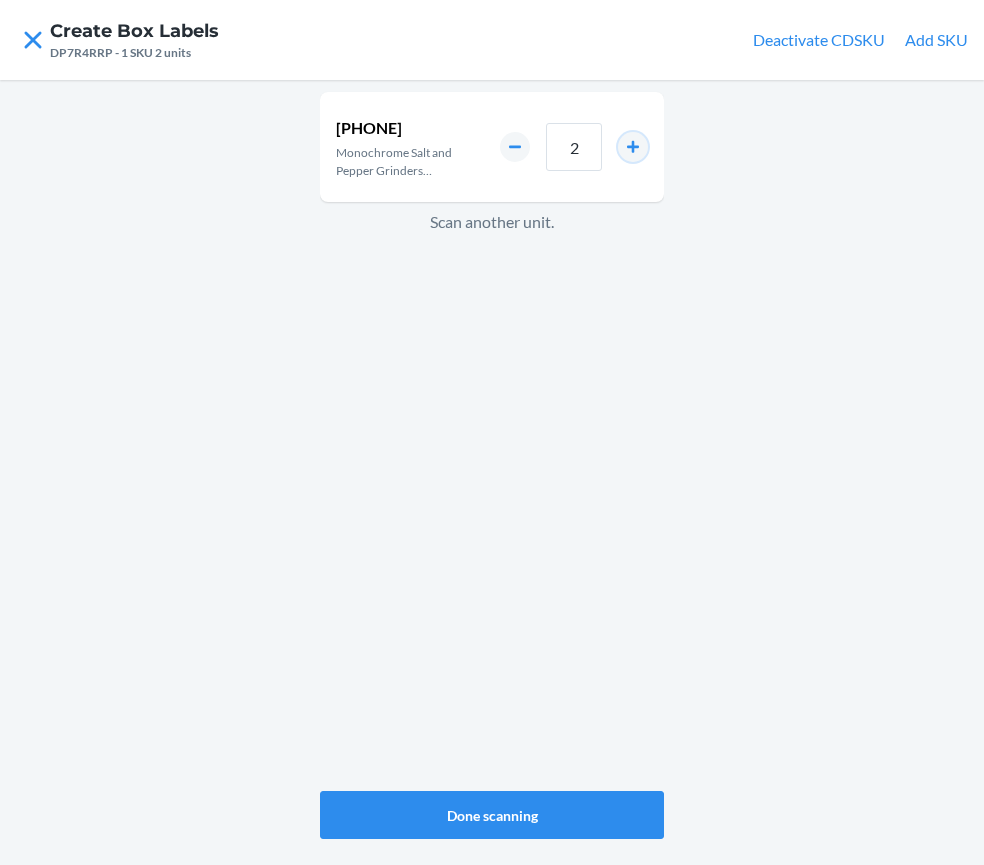 click at bounding box center (633, 147) 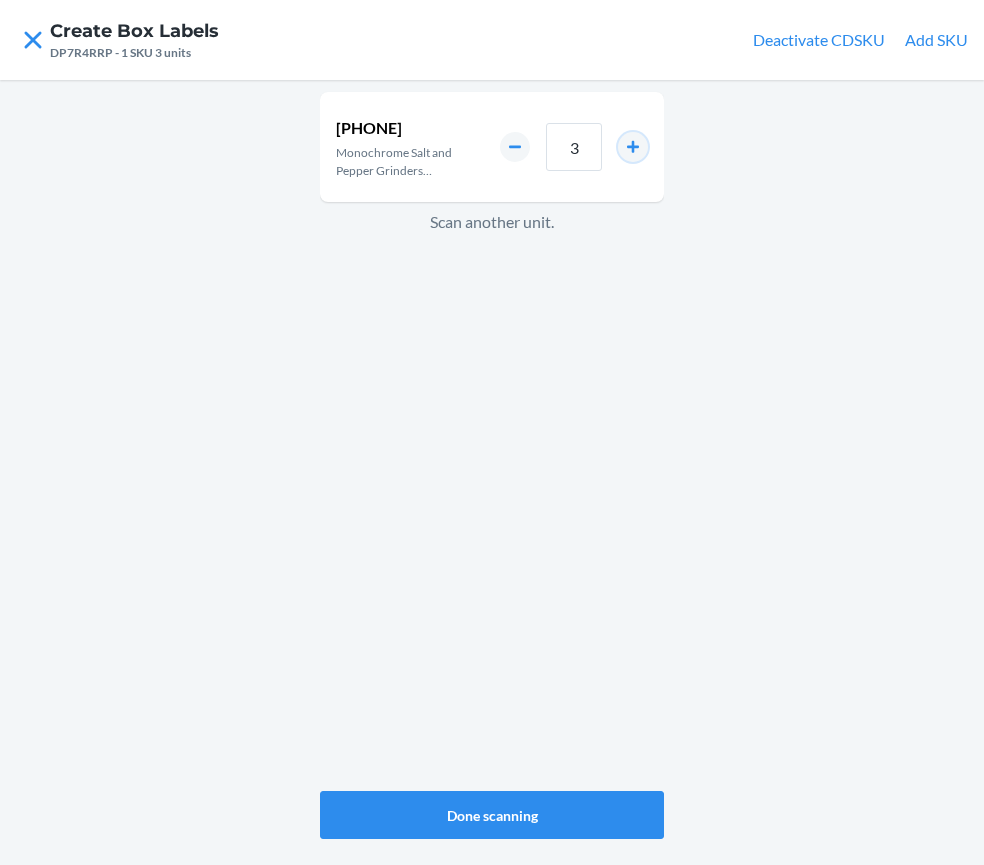 click at bounding box center [633, 147] 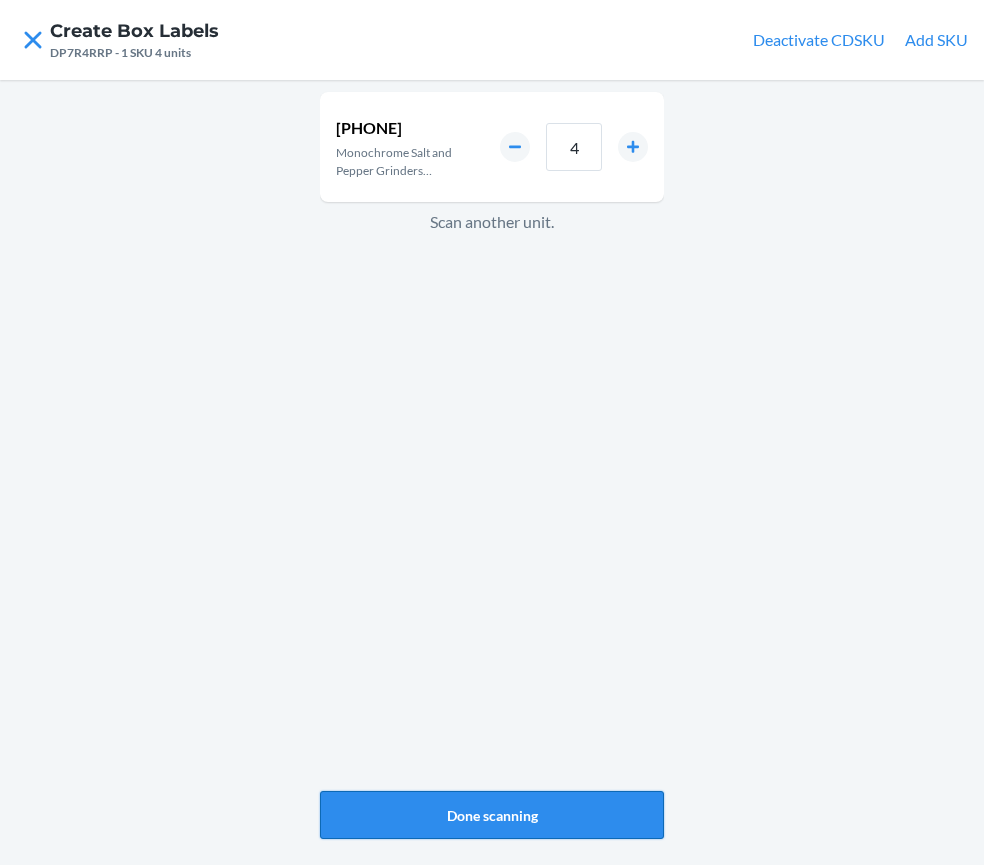 click on "Done scanning" at bounding box center [492, 815] 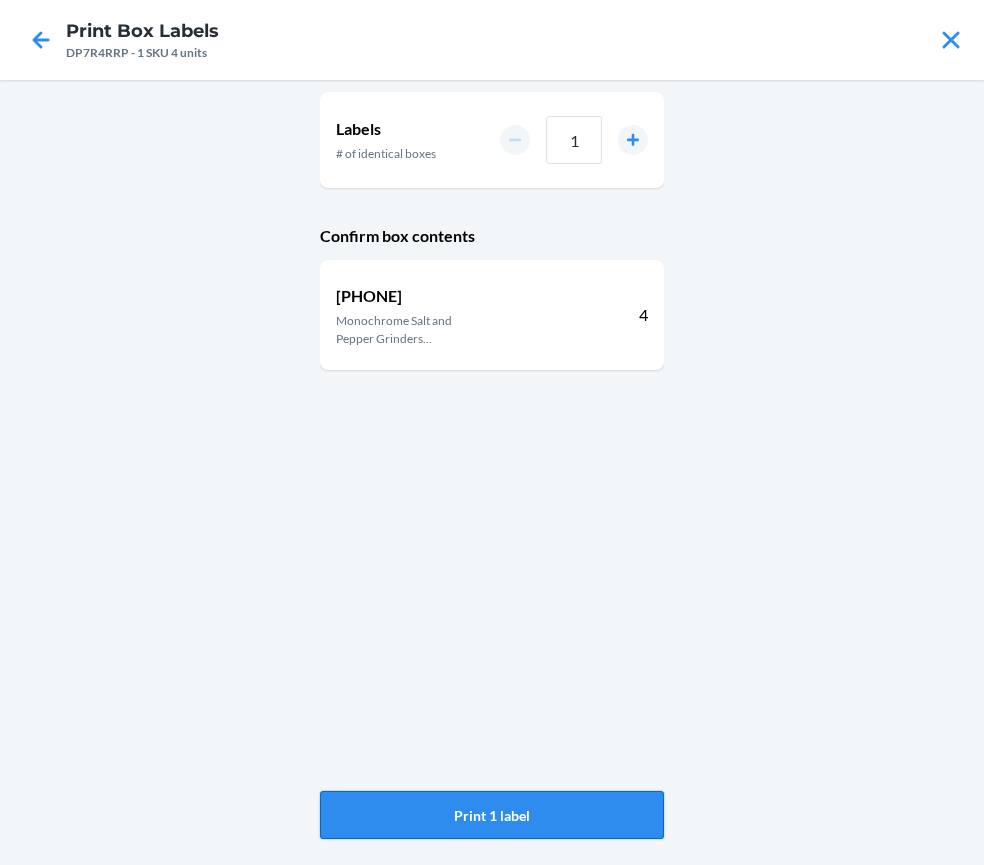 click on "Print 1 label" at bounding box center [492, 815] 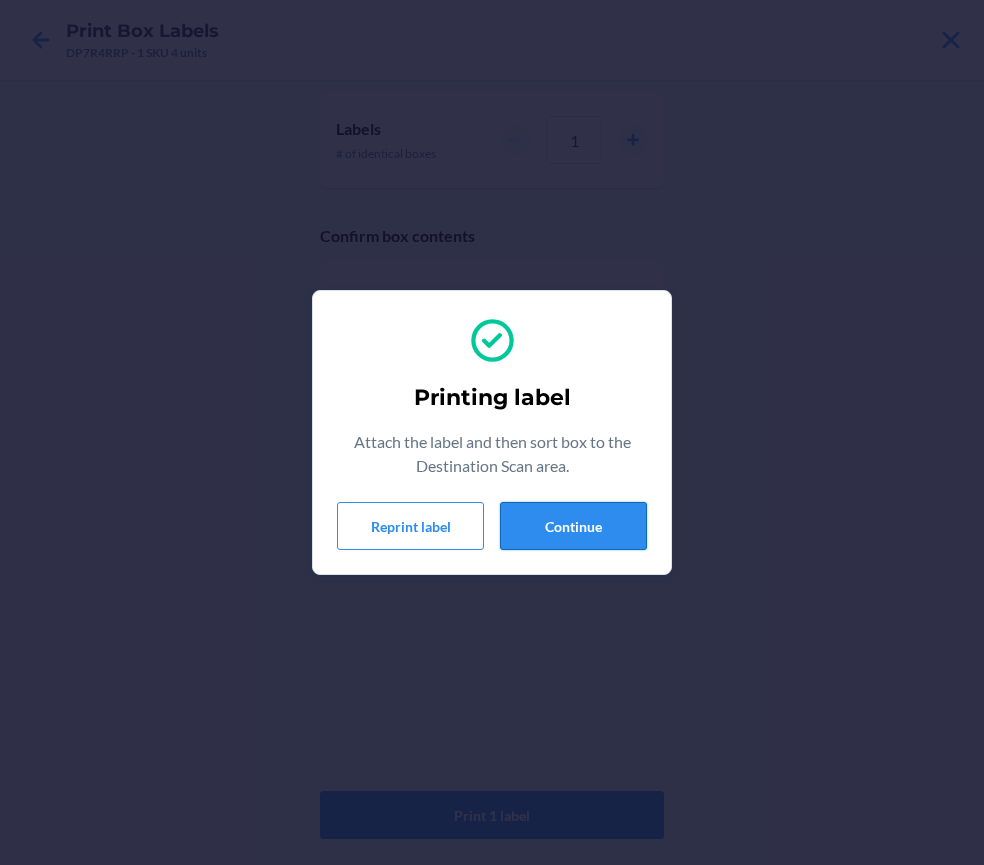 click on "Continue" at bounding box center (573, 526) 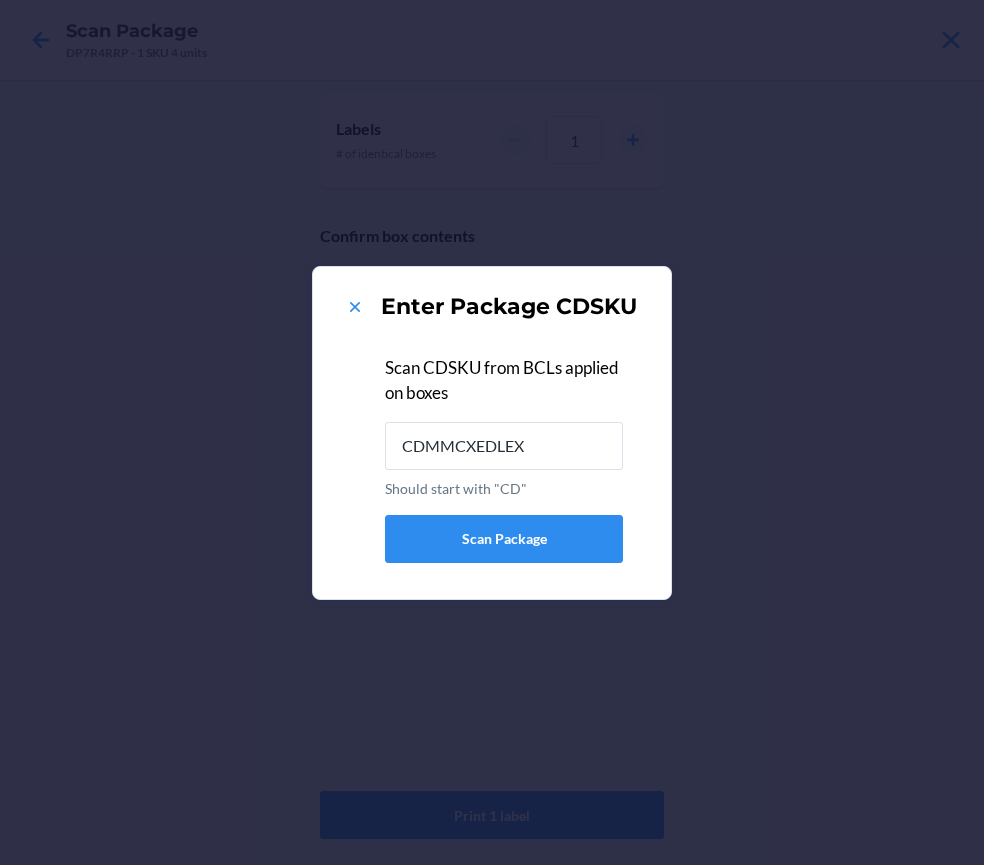 type on "CDMMCXEDLEX" 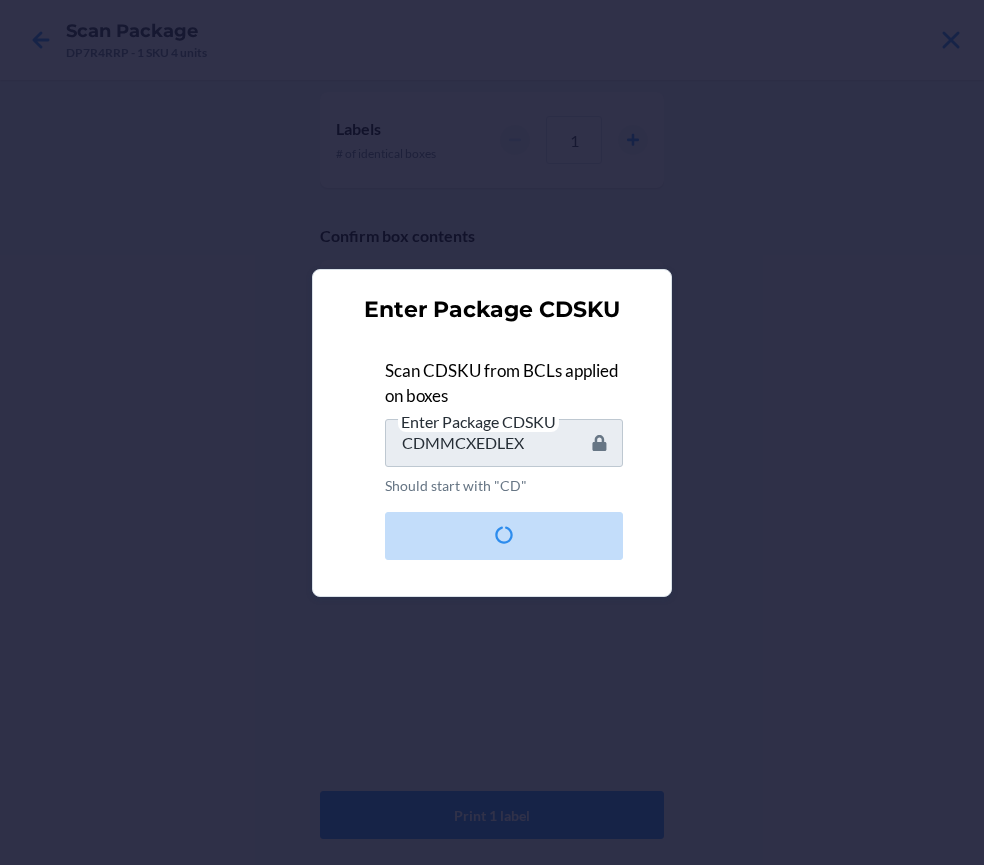 type 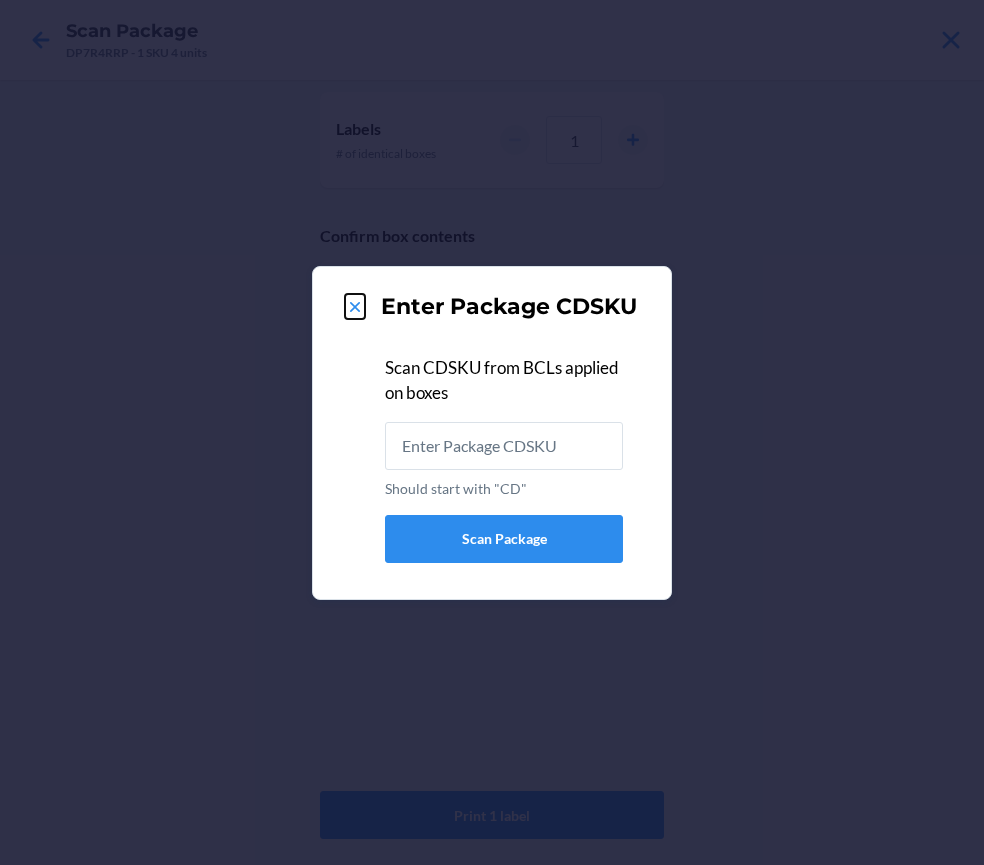 click 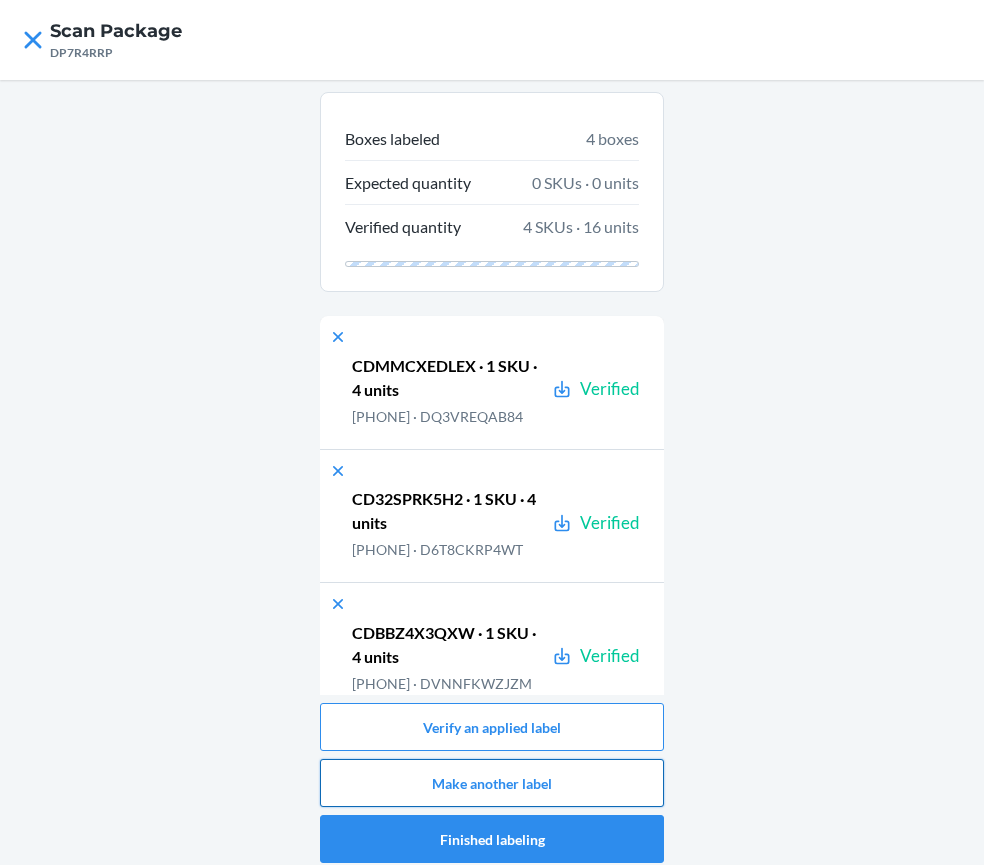 click on "Make another label" at bounding box center (492, 783) 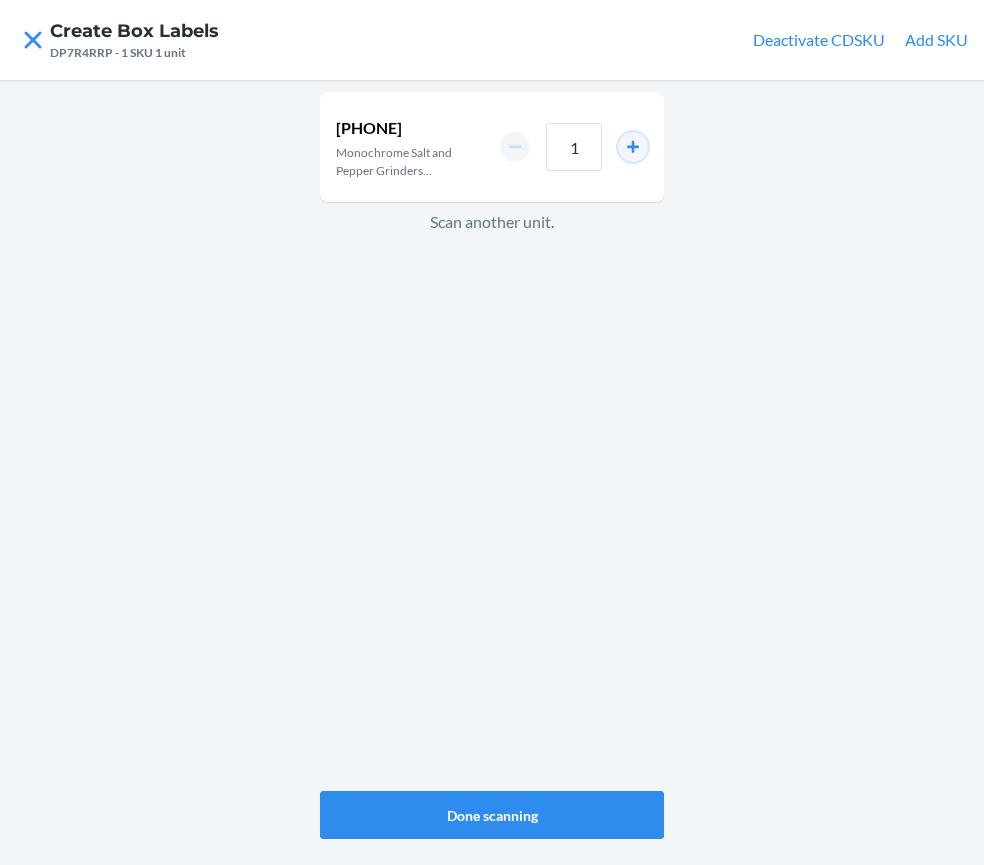 click at bounding box center [633, 147] 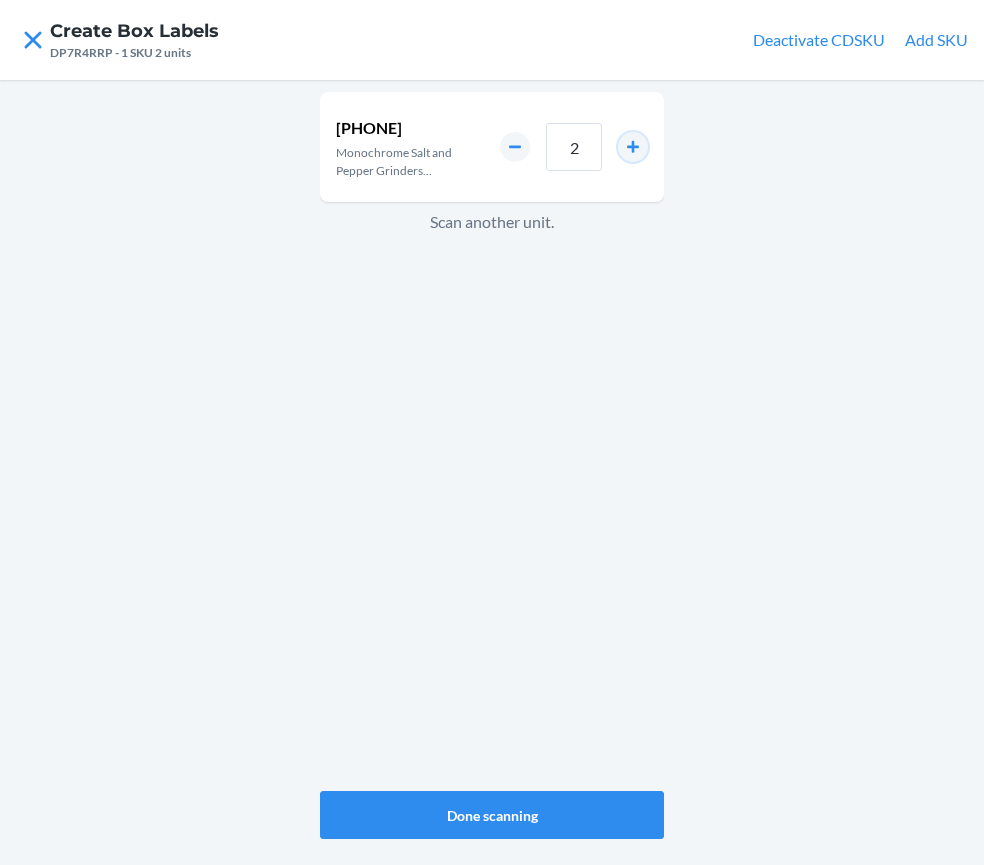 click at bounding box center [633, 147] 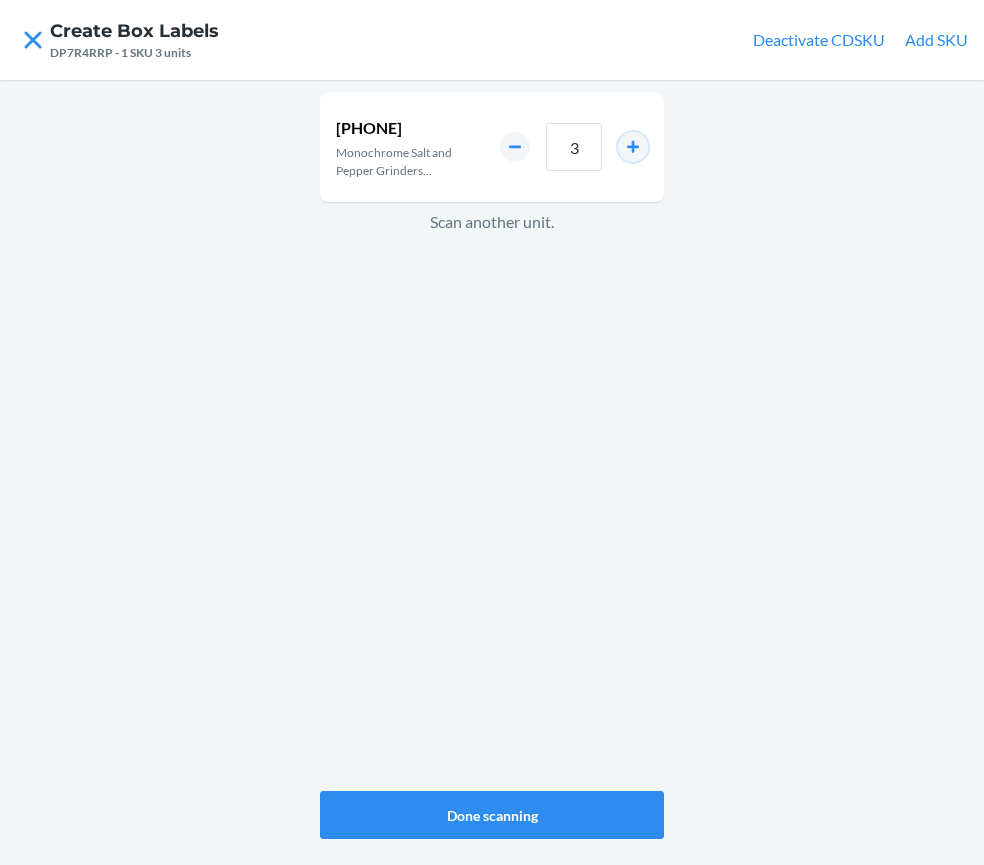 click at bounding box center [633, 147] 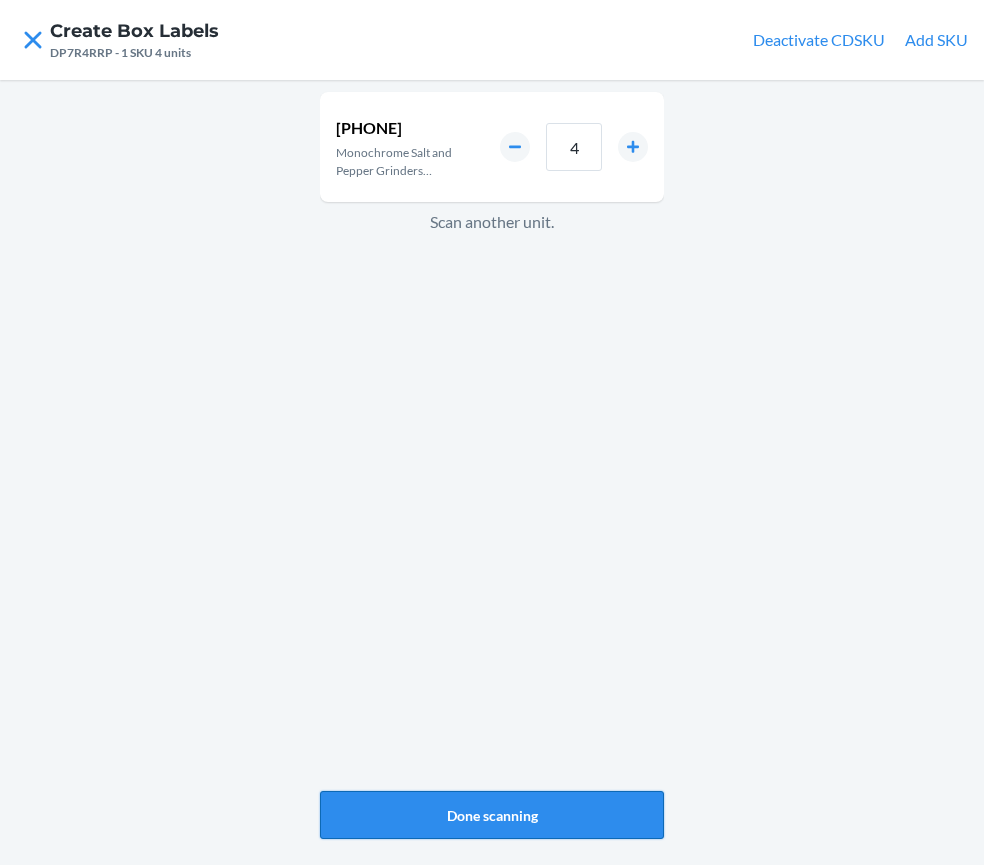 click on "Done scanning" at bounding box center [492, 815] 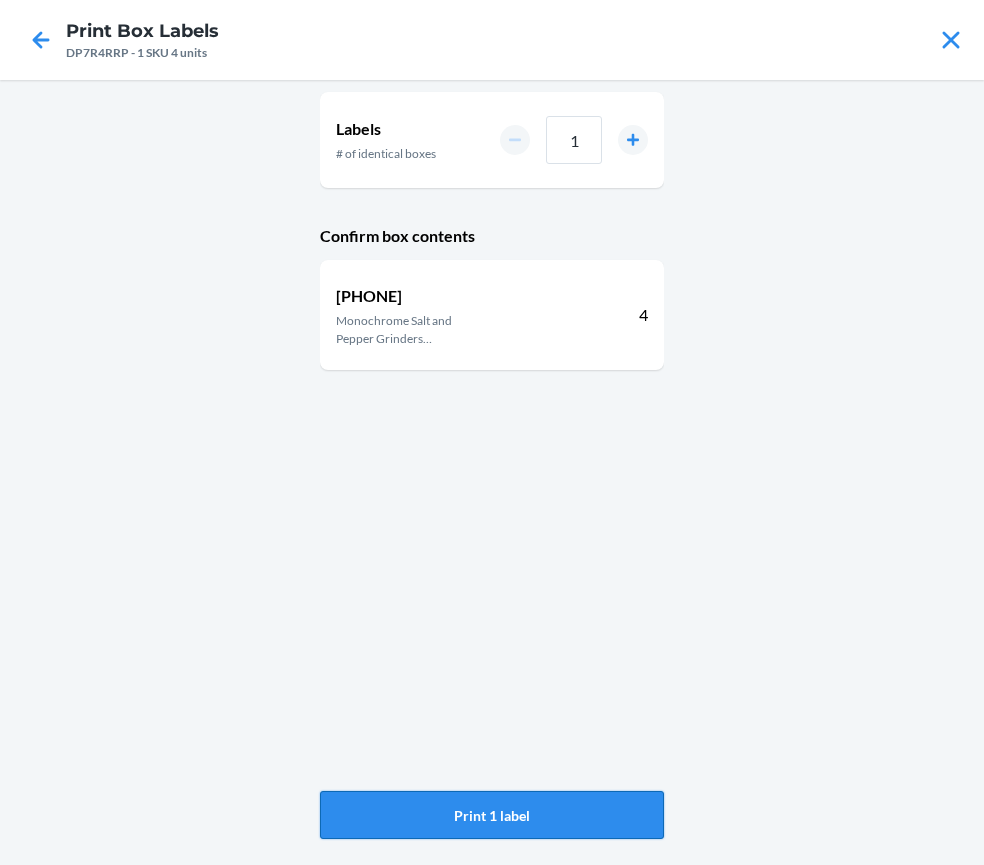 click on "Print 1 label" at bounding box center [492, 815] 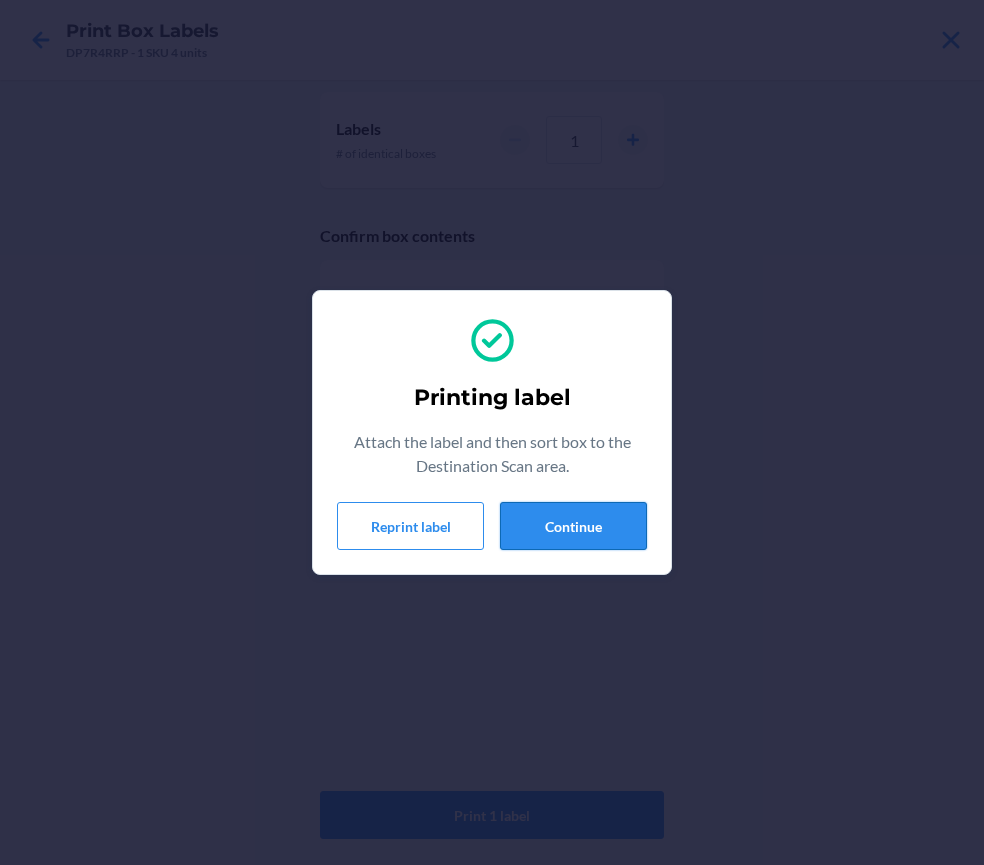 click on "Continue" at bounding box center (573, 526) 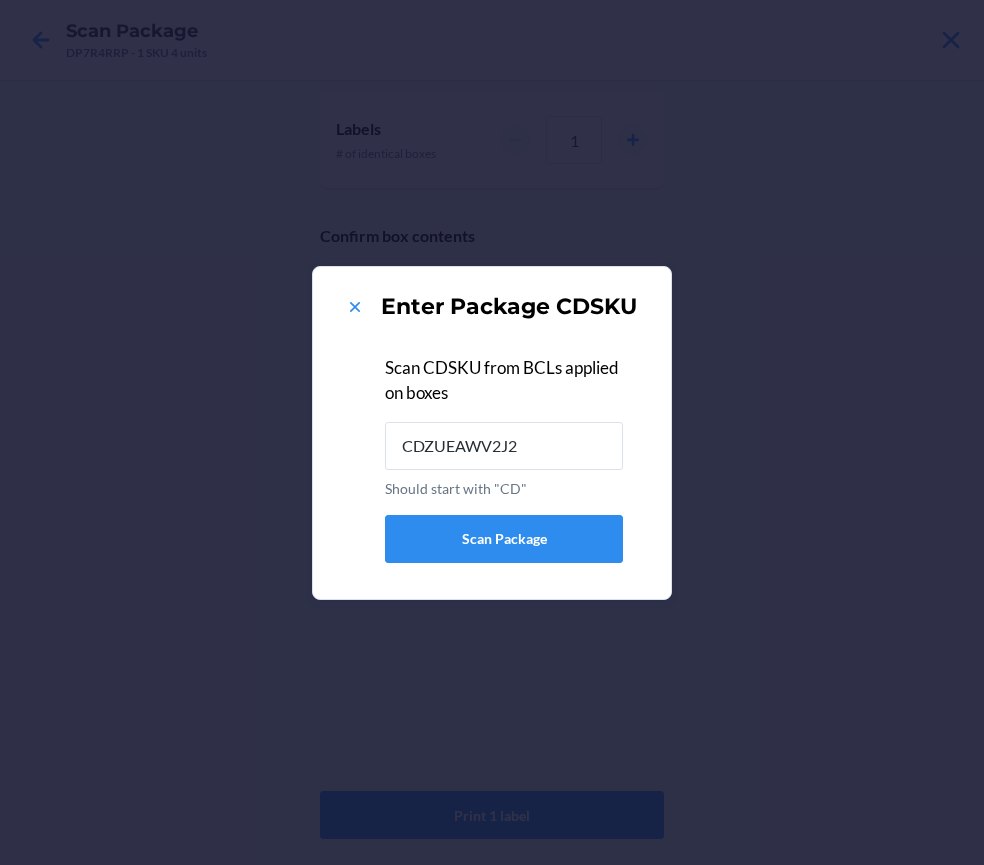 type on "CDZUEAWV2J2" 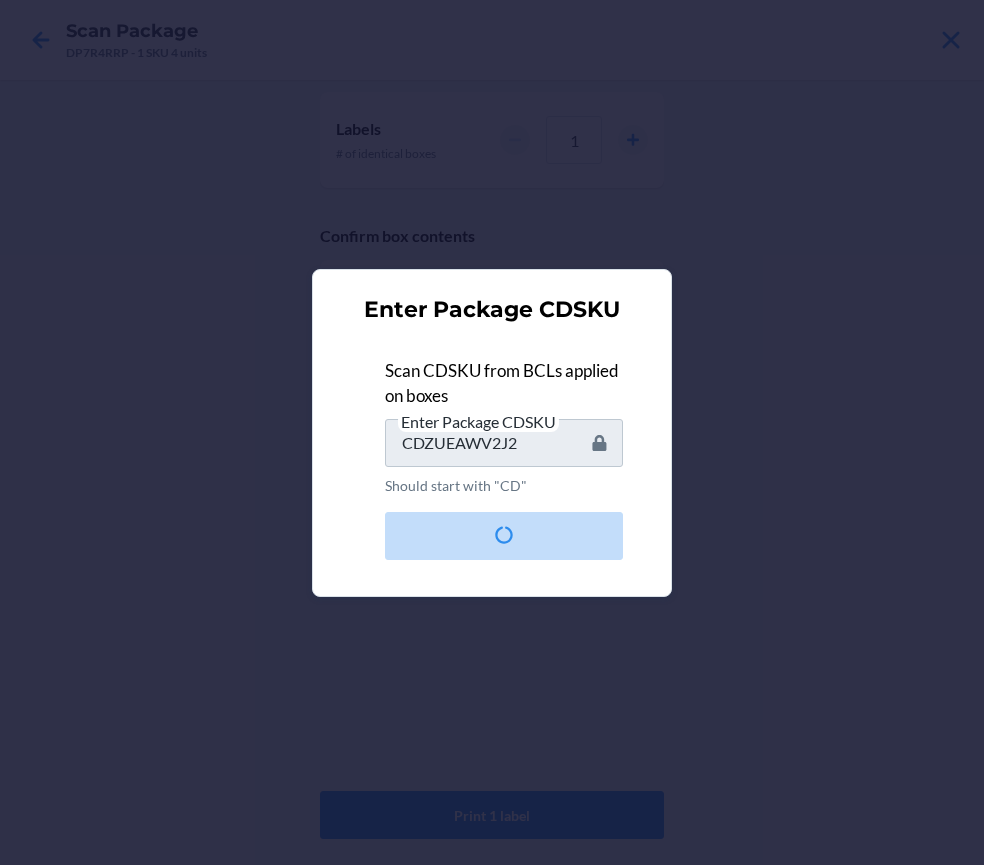 type 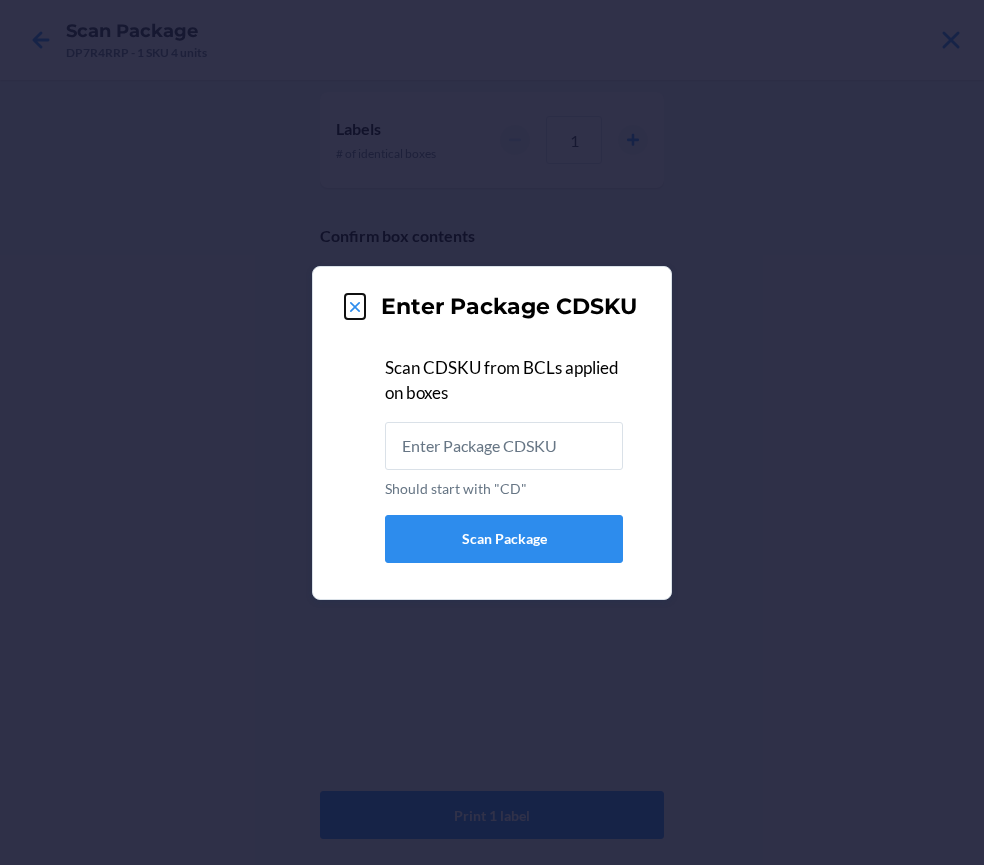 click 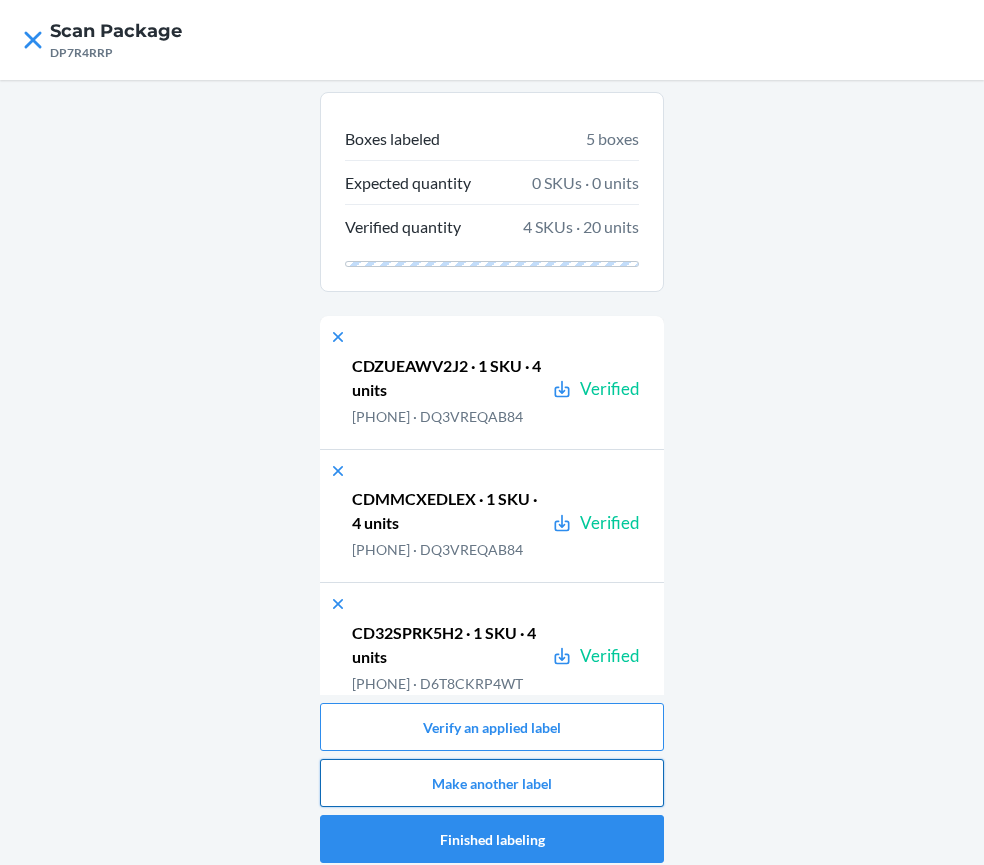 click on "Make another label" at bounding box center (492, 783) 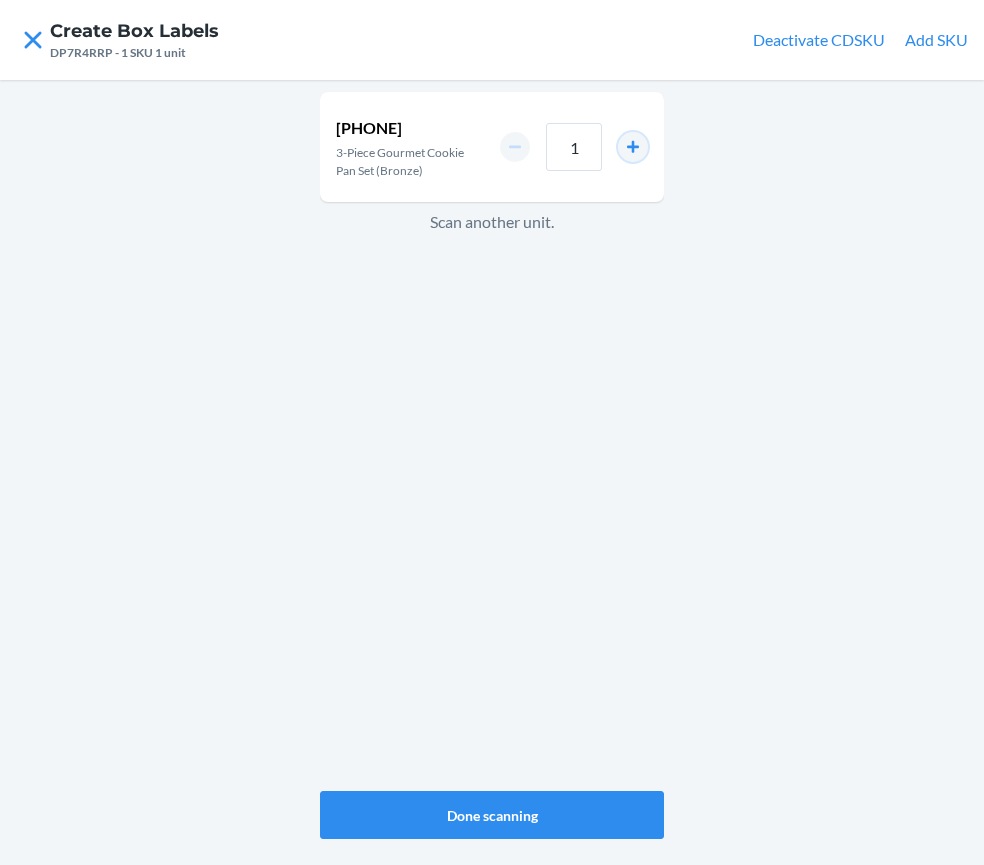 click at bounding box center [633, 147] 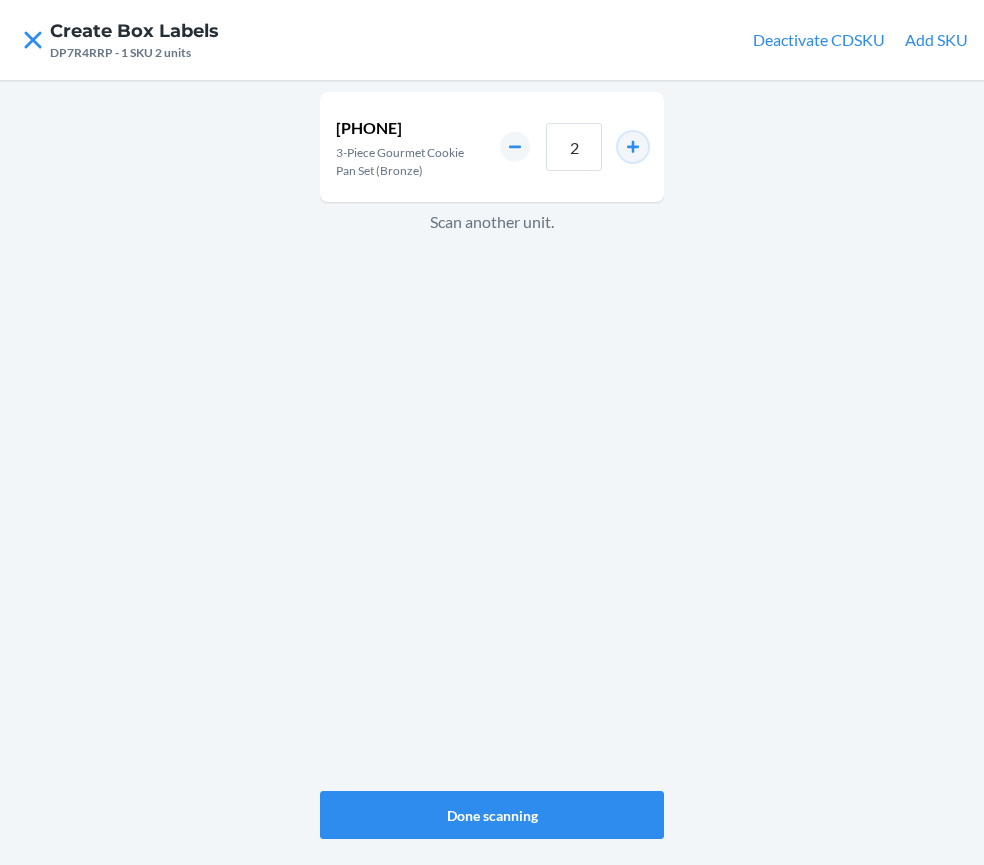 click at bounding box center (633, 147) 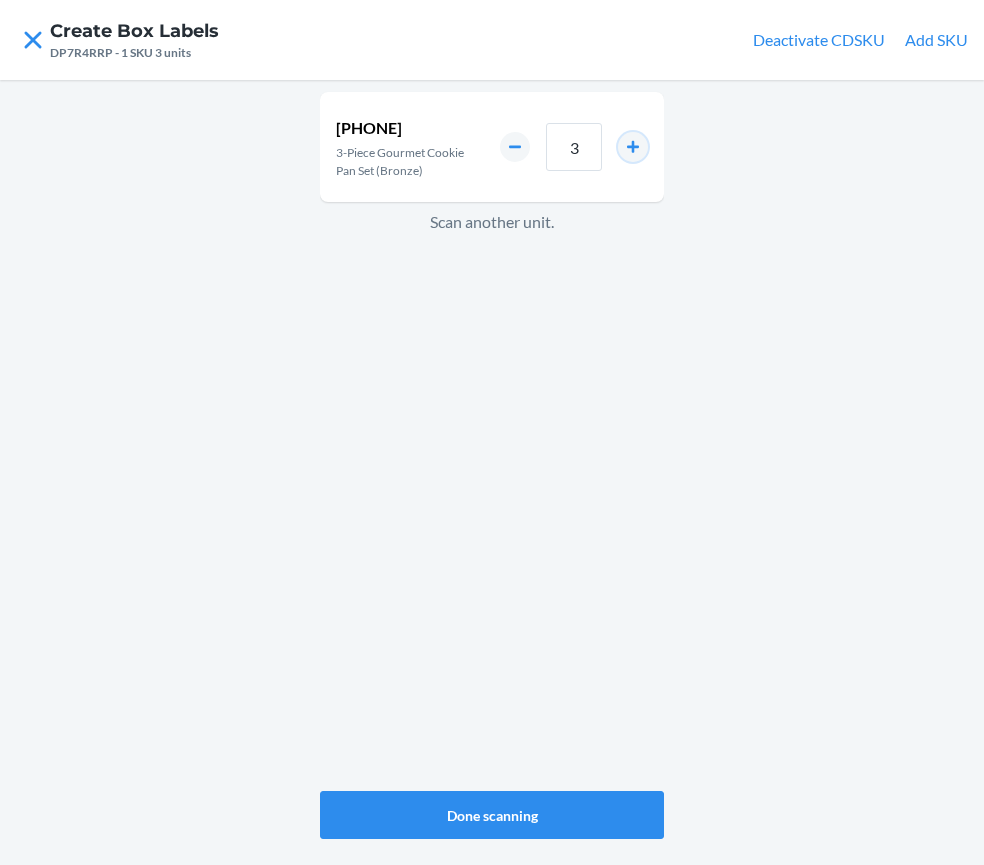 click at bounding box center (633, 147) 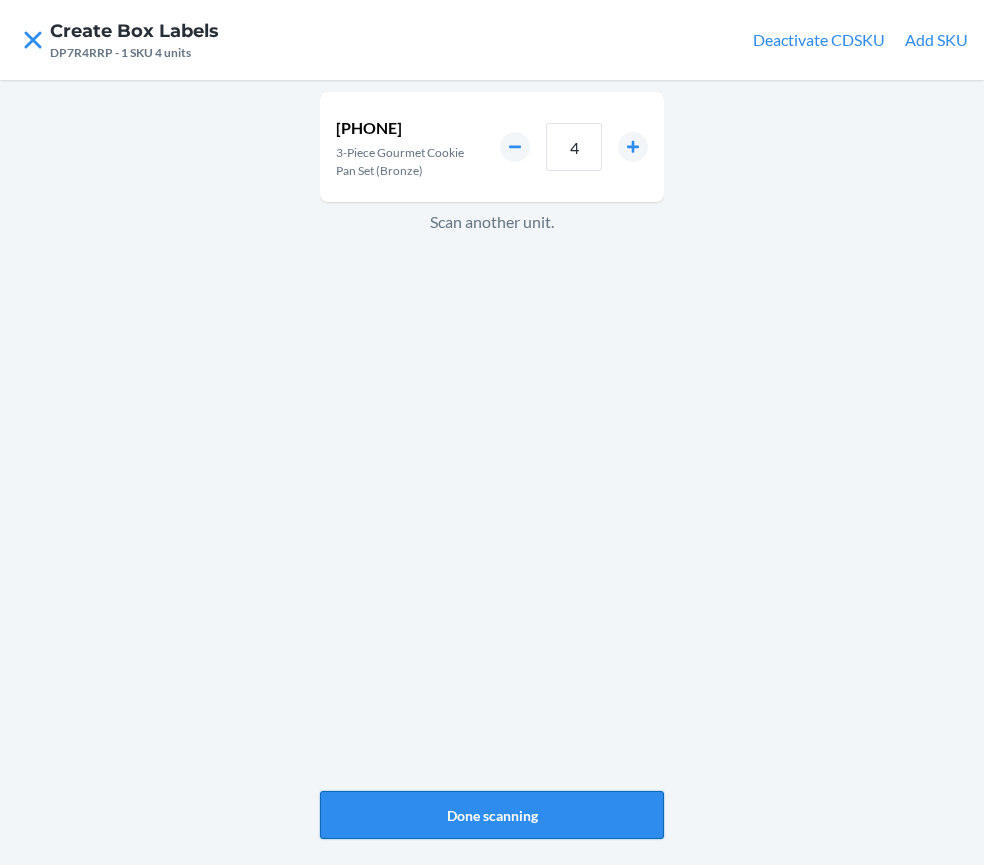 click on "Done scanning" at bounding box center (492, 815) 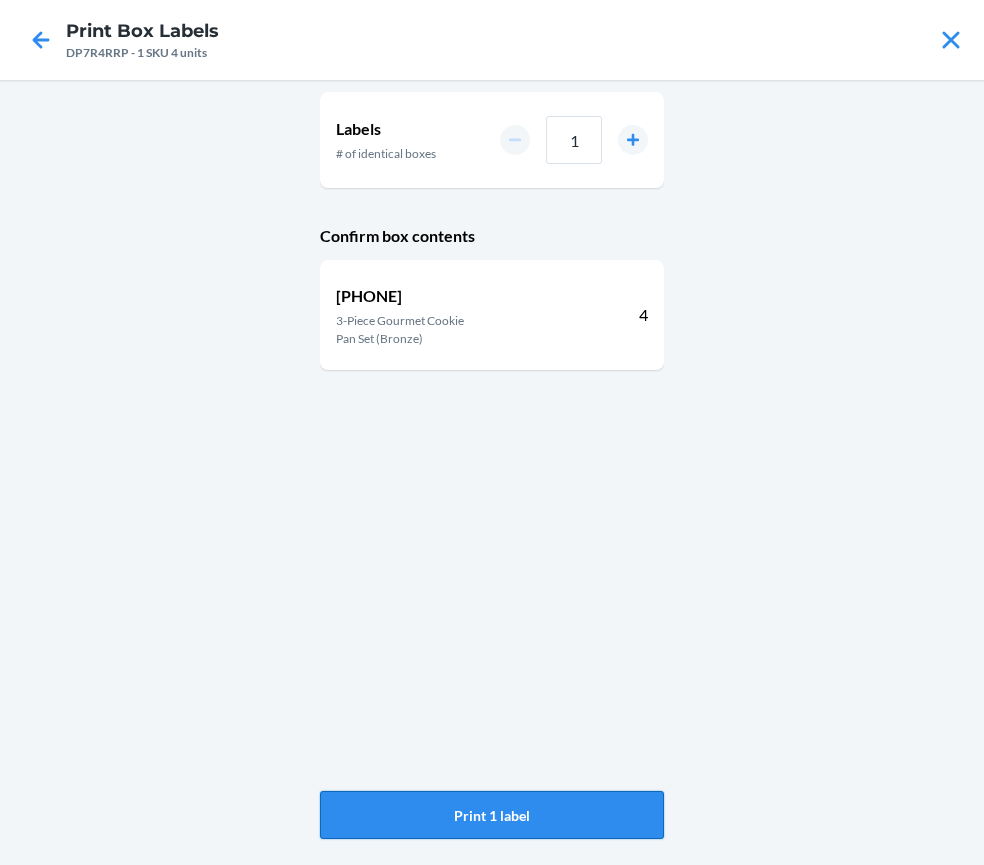 click on "Print 1 label" at bounding box center (492, 815) 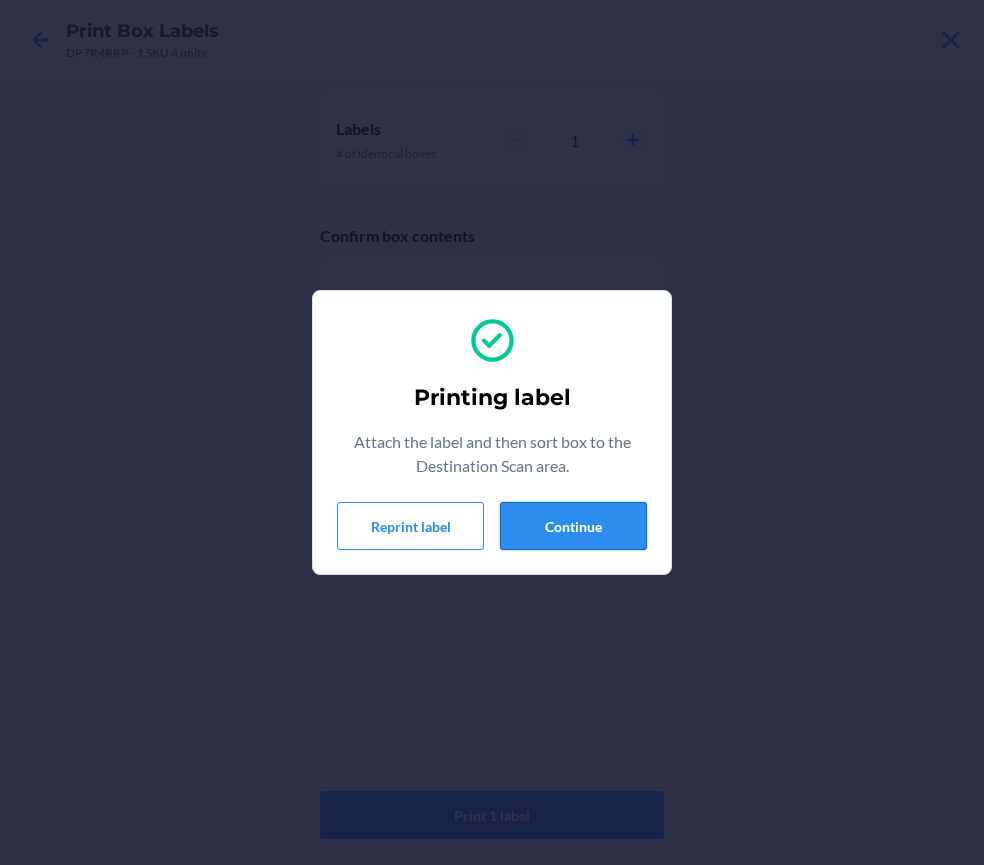 click on "Continue" at bounding box center (573, 526) 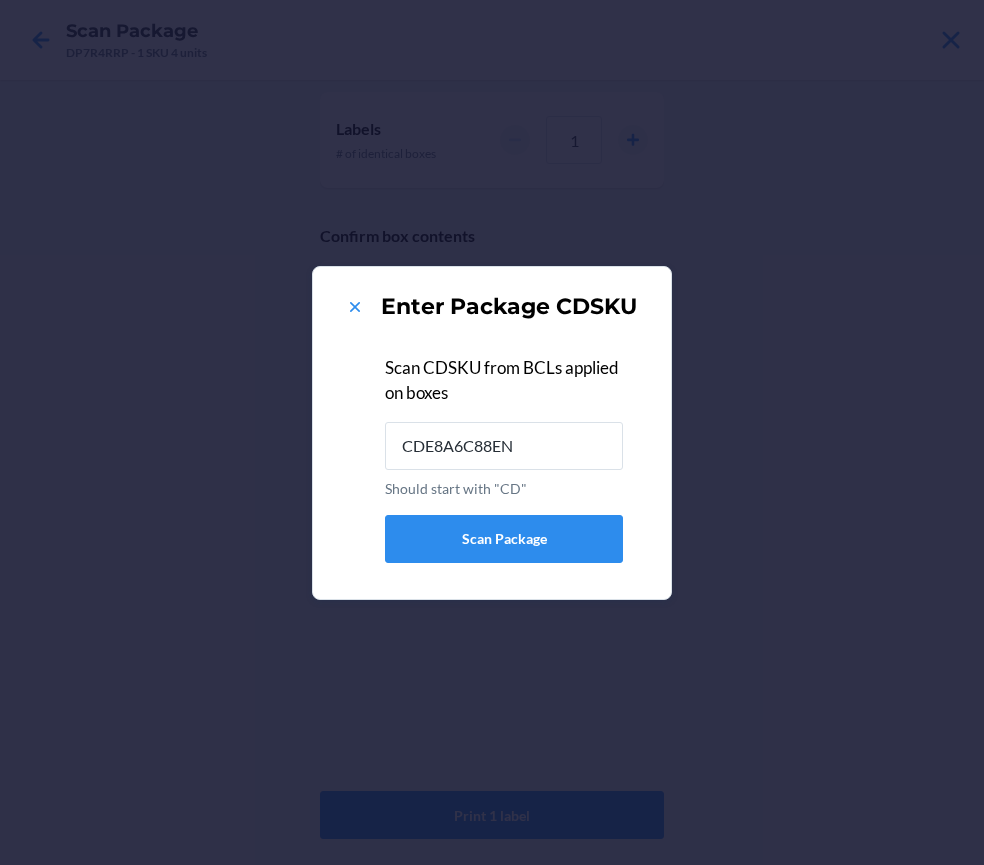 type on "CDE8A6C88EN" 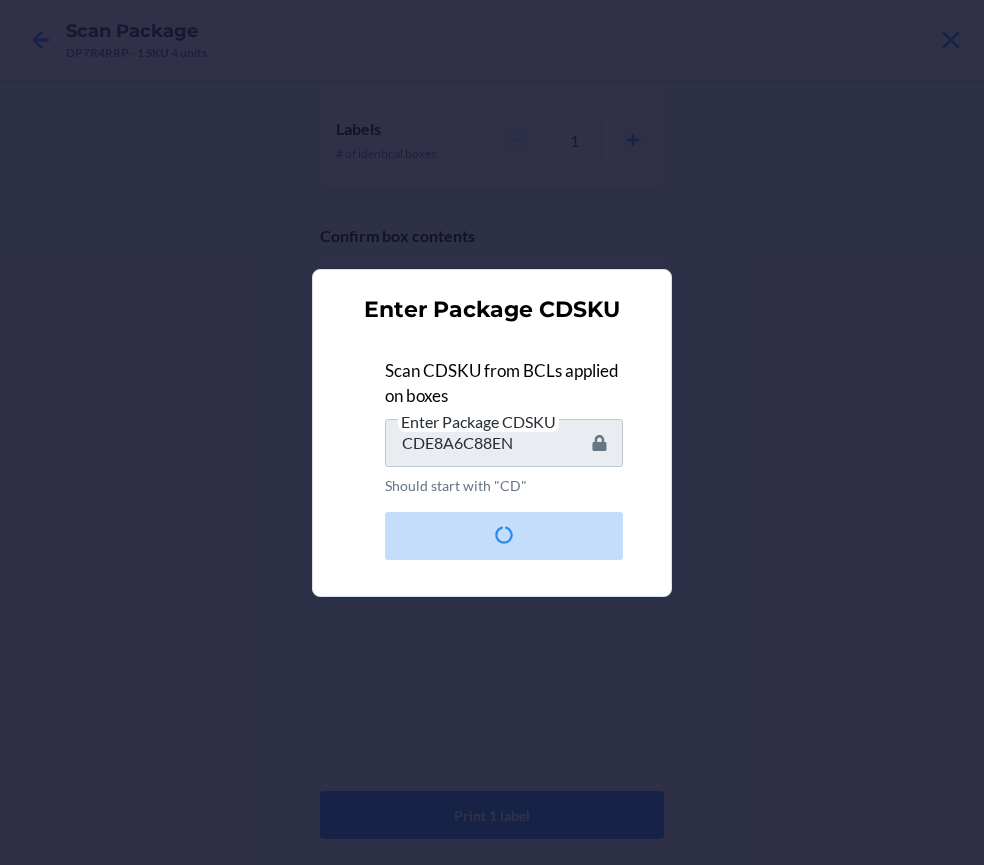 type 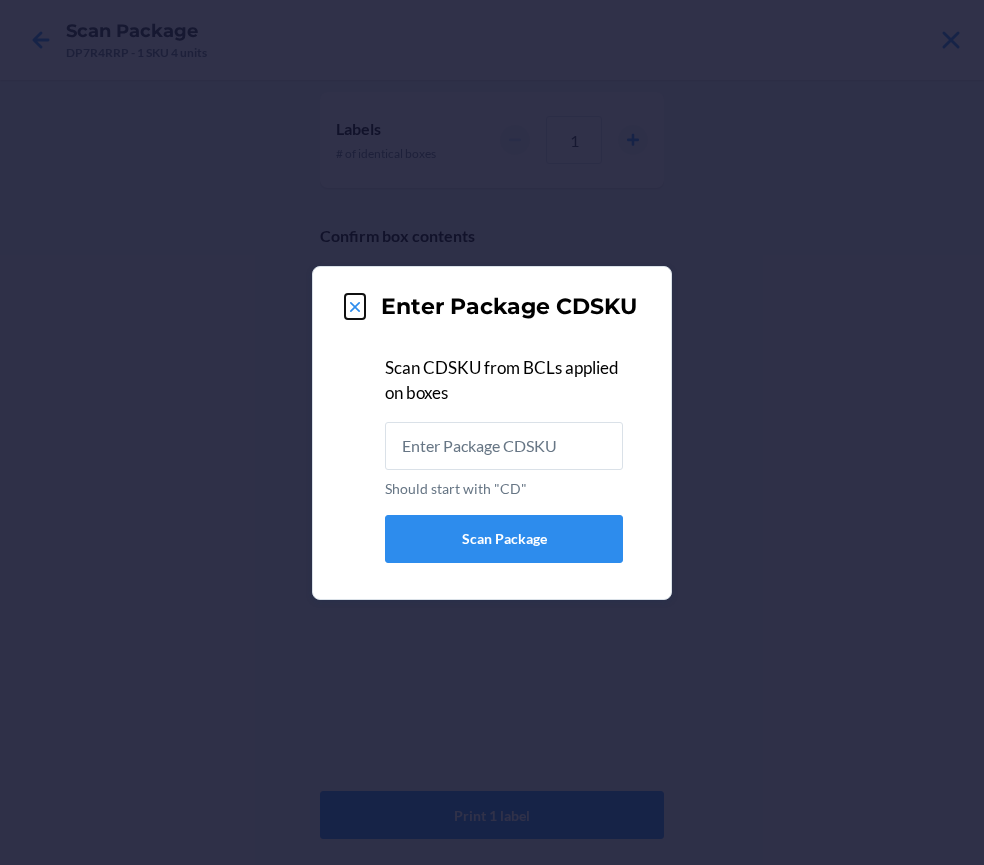 click 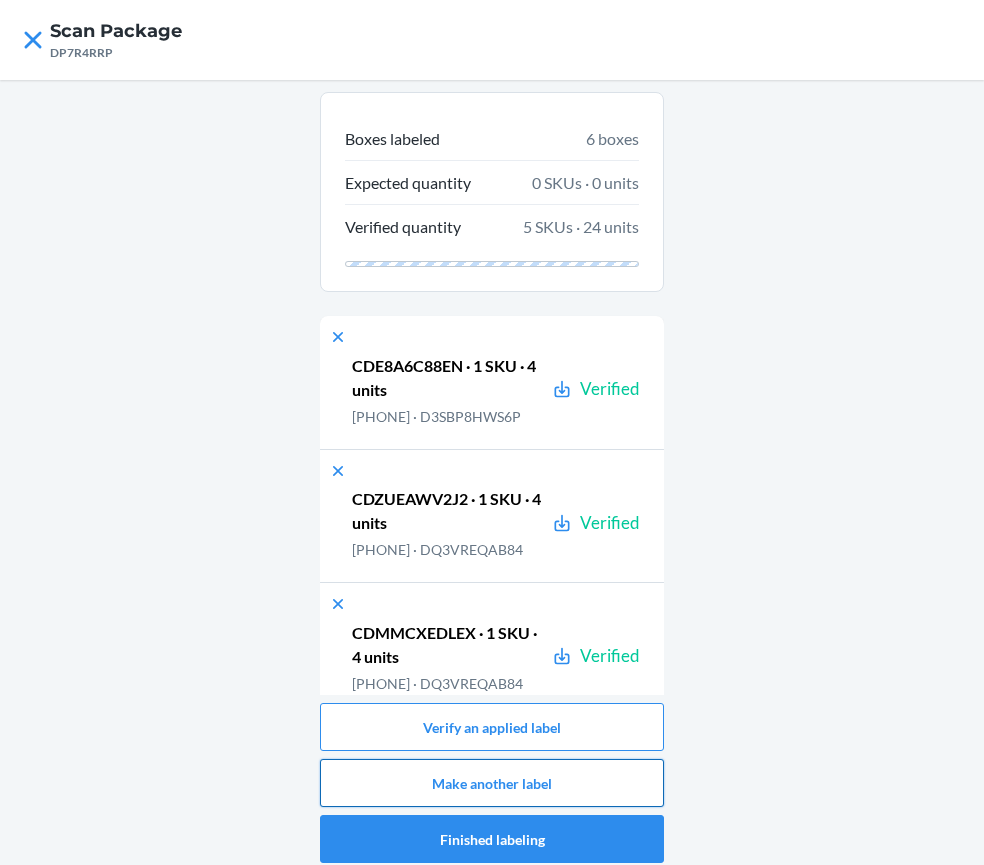 click on "Make another label" at bounding box center [492, 783] 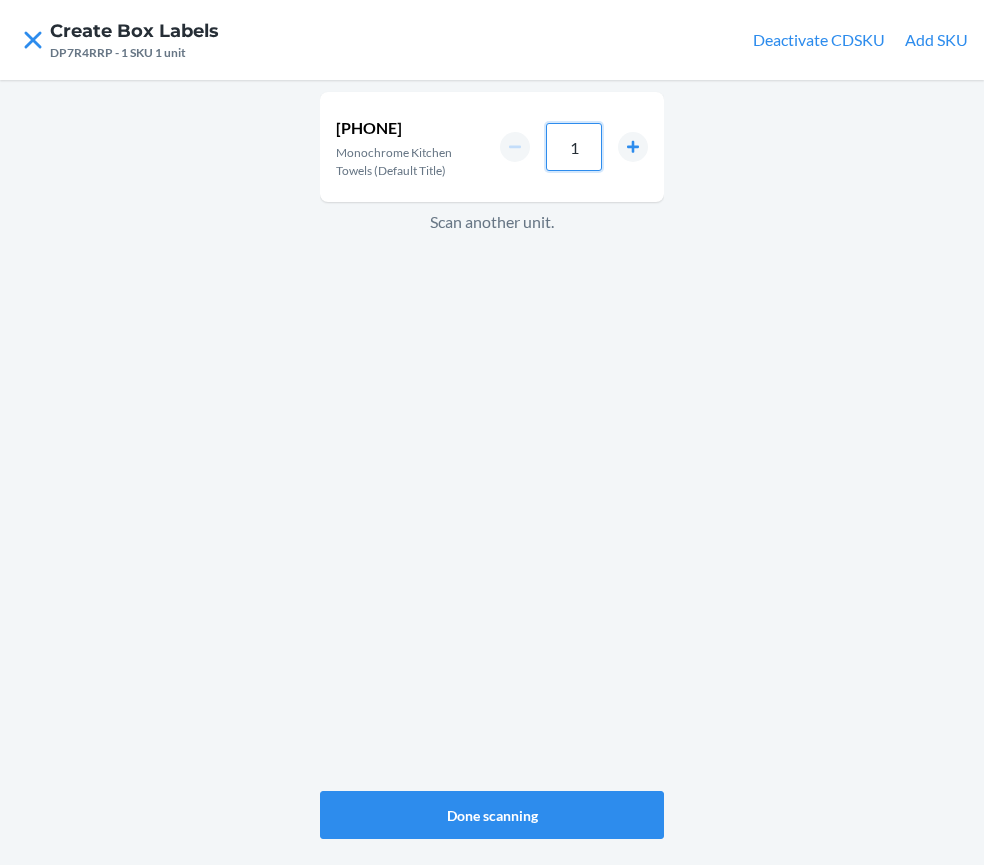 click on "1" at bounding box center (574, 147) 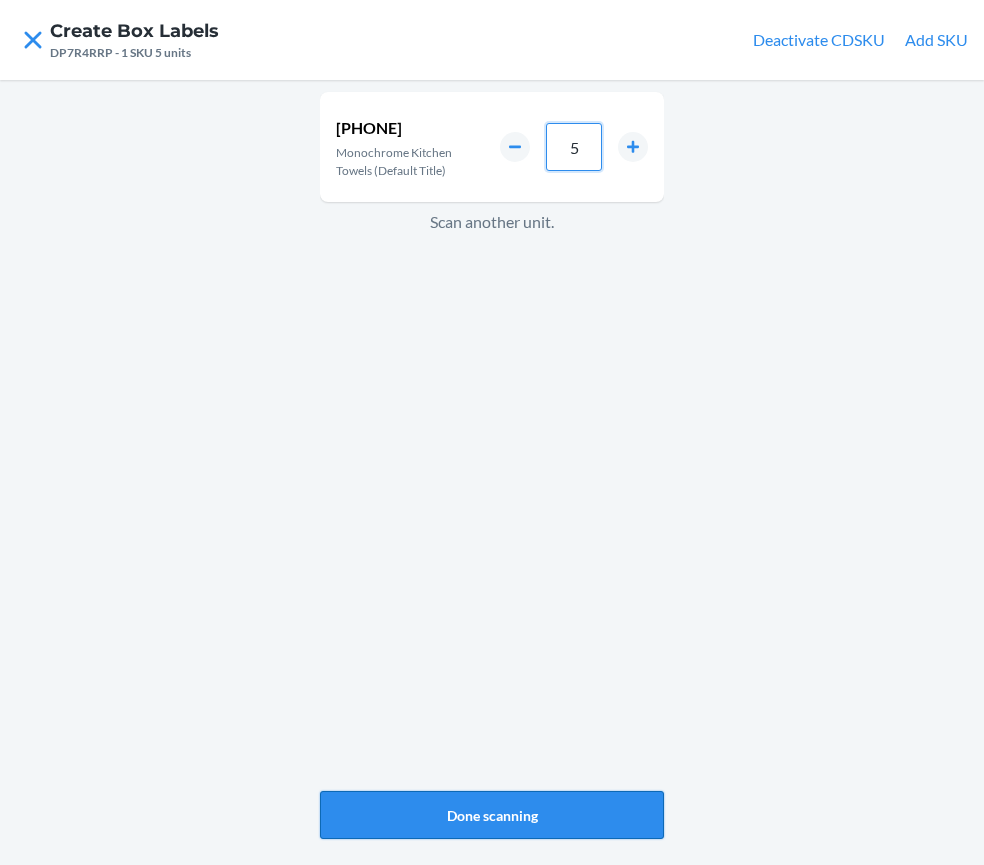 type on "5" 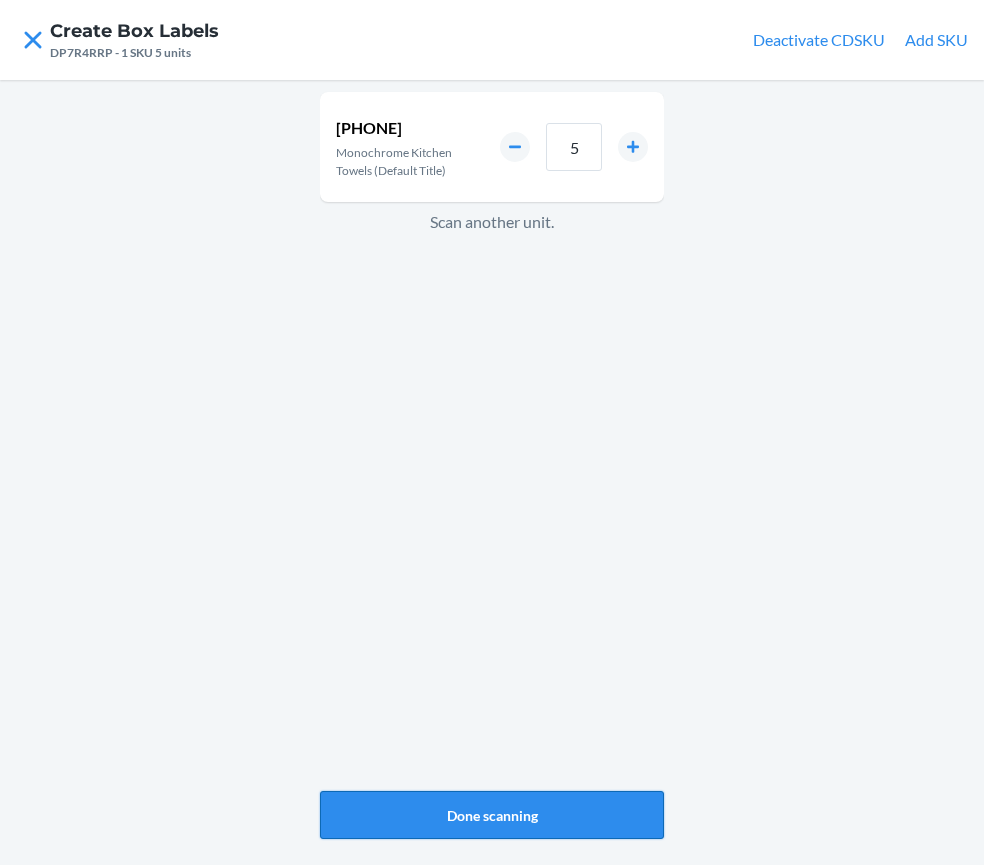click on "Done scanning" at bounding box center (492, 815) 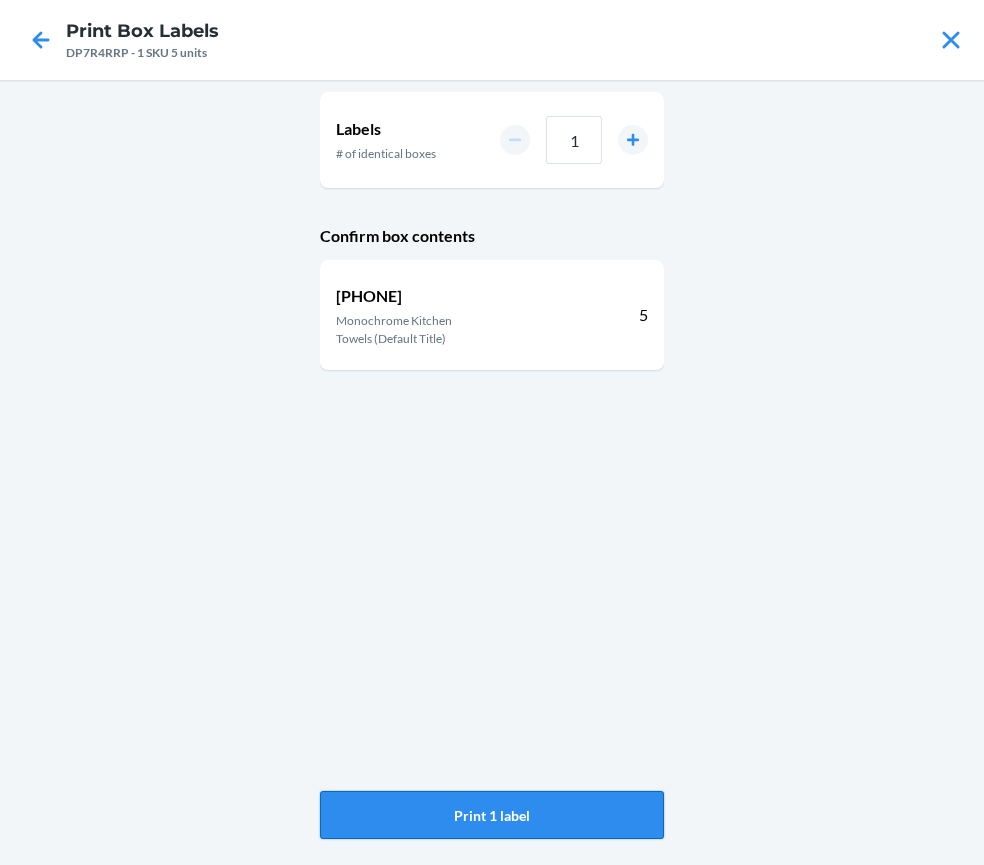click on "Print 1 label" at bounding box center (492, 815) 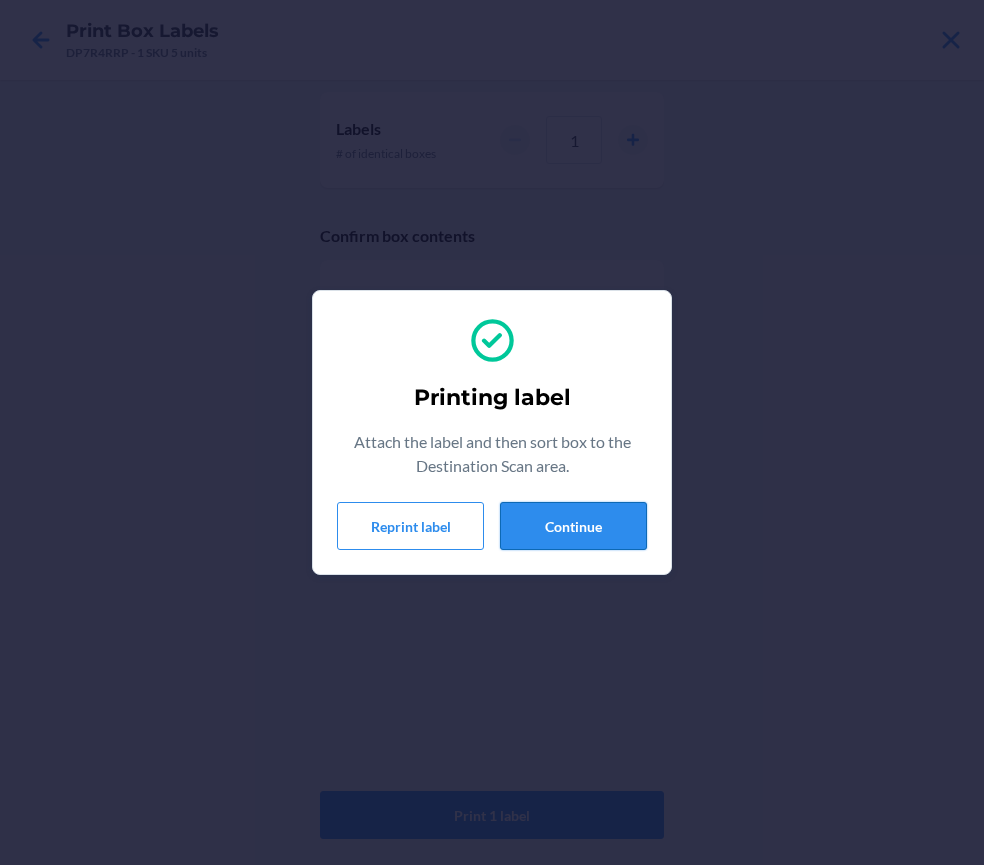 click on "Continue" at bounding box center (573, 526) 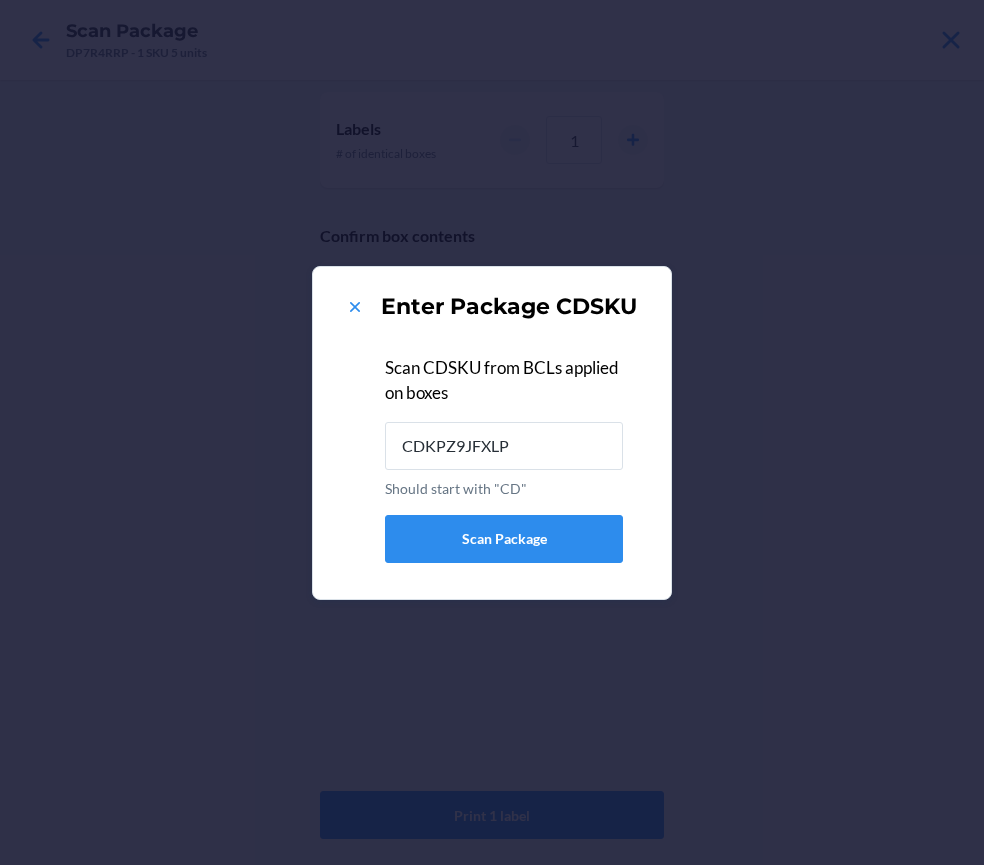 type on "CDKPZ9JFXLP" 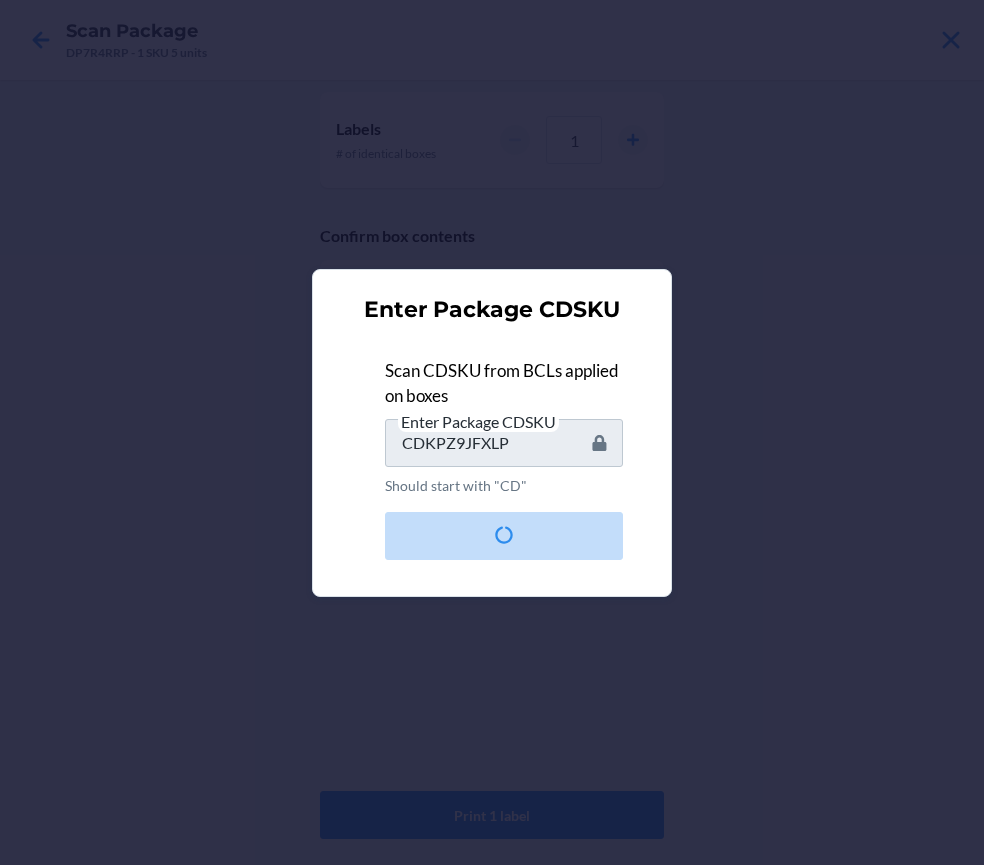 type 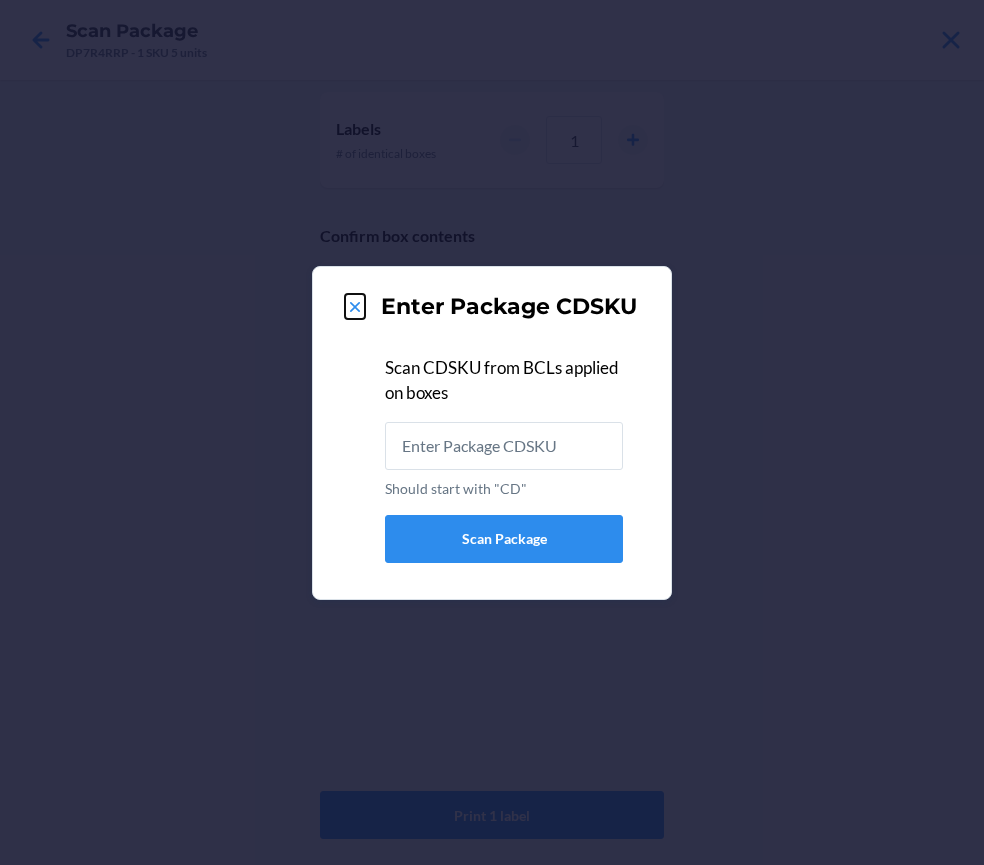 click 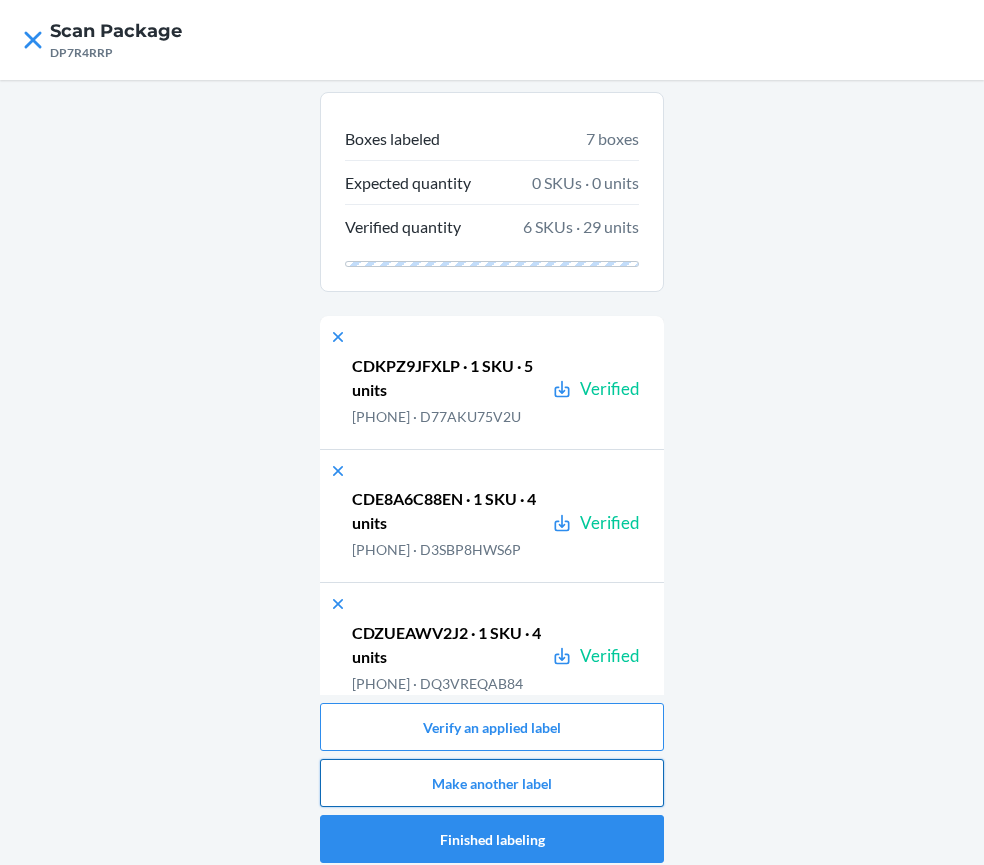 click on "Make another label" at bounding box center (492, 783) 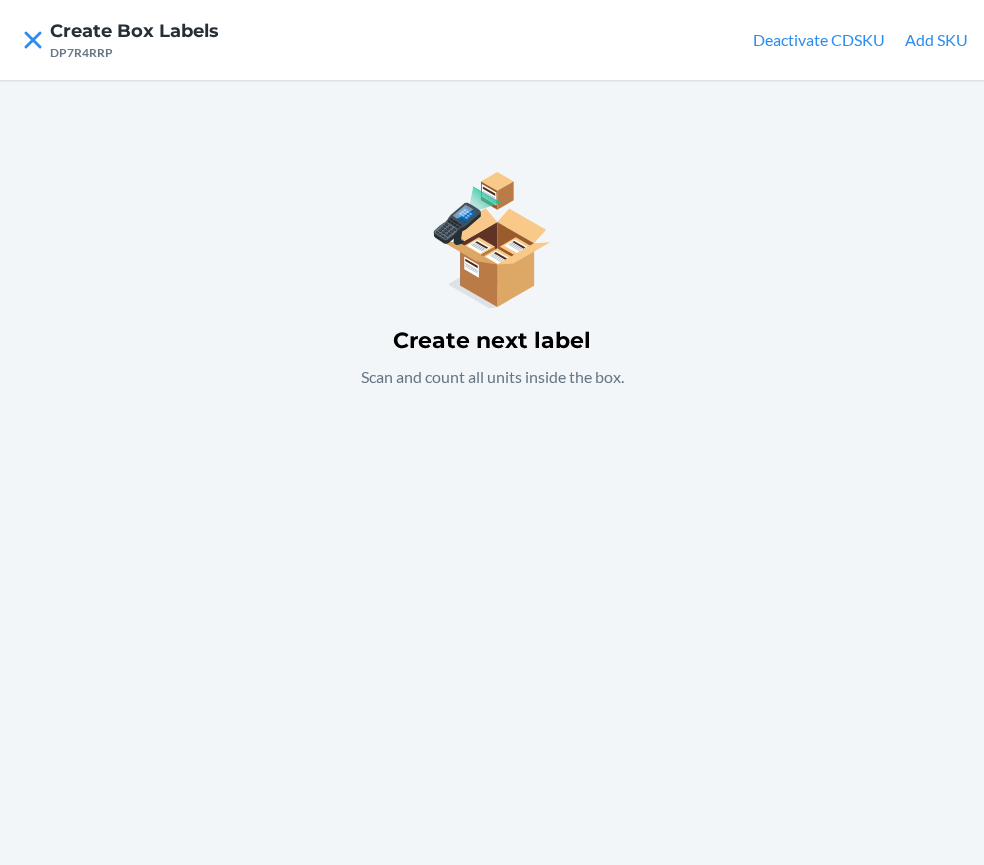 click on "Add SKU" at bounding box center [936, 40] 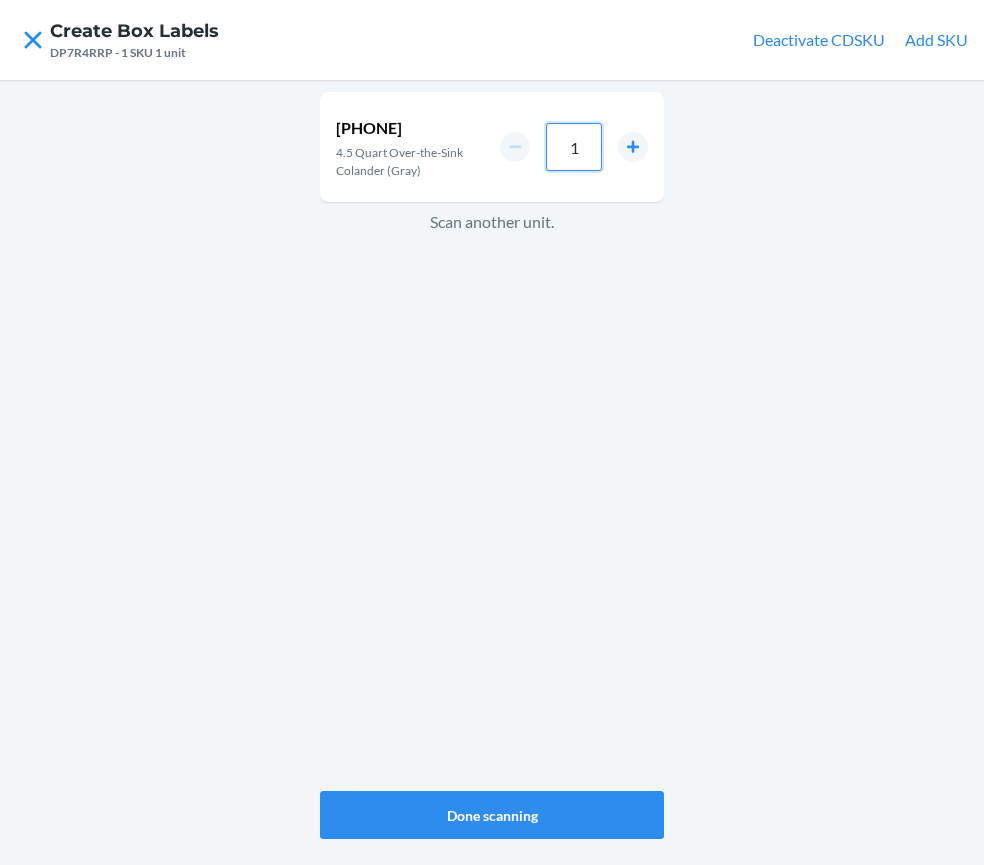 click on "1" at bounding box center [574, 147] 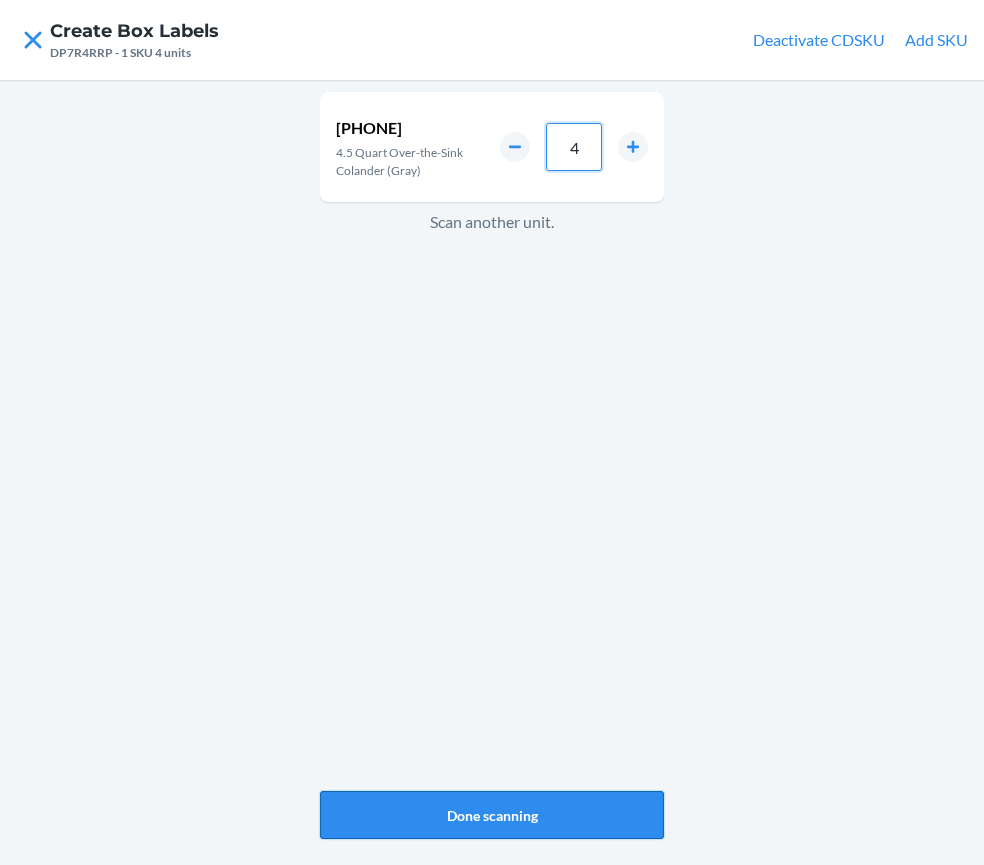 type on "4" 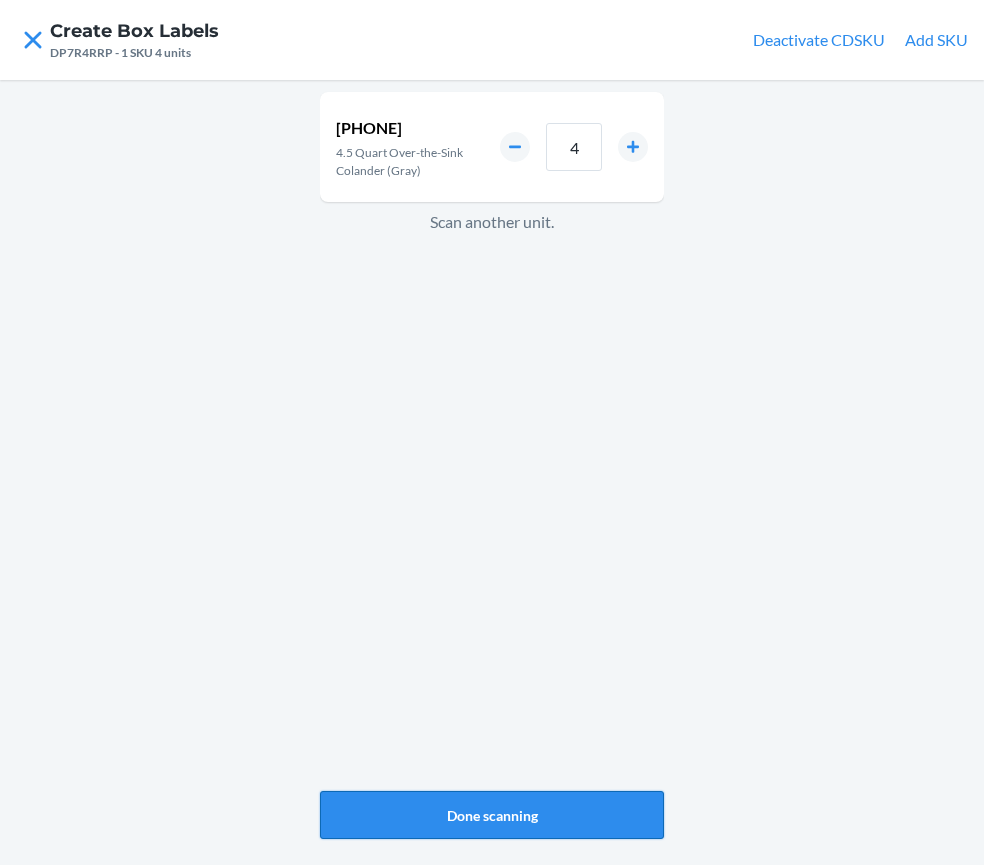 click on "Done scanning" at bounding box center (492, 815) 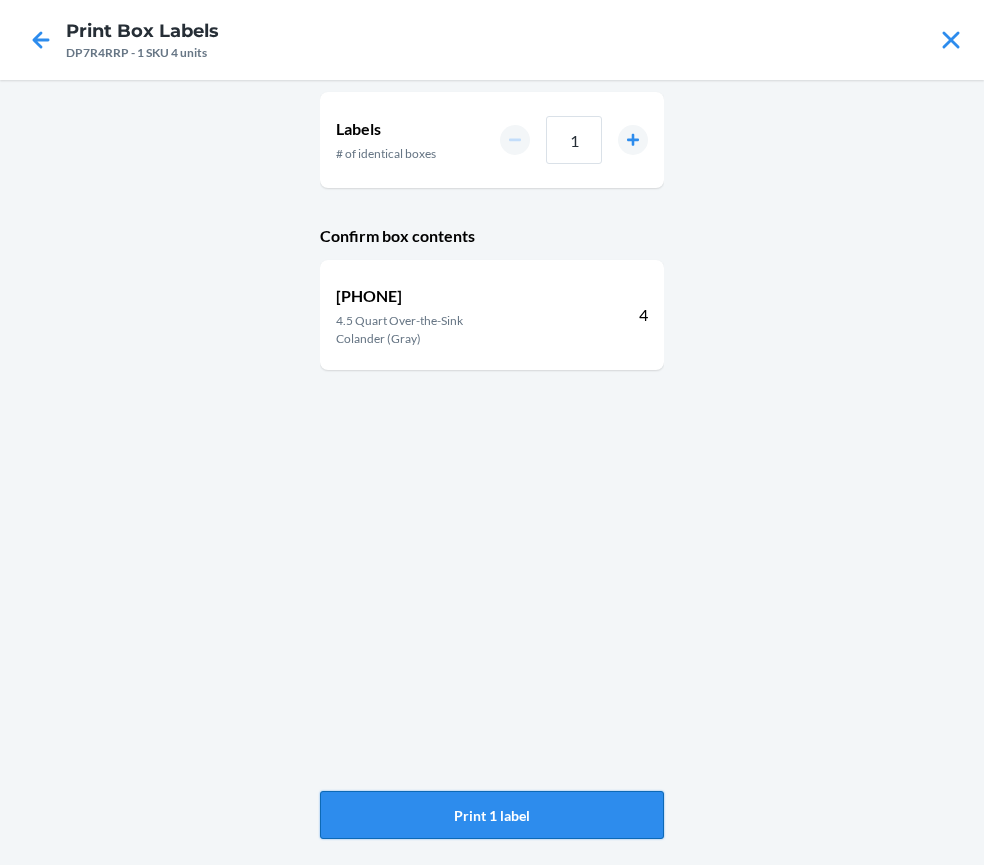 click on "Print 1 label" at bounding box center (492, 815) 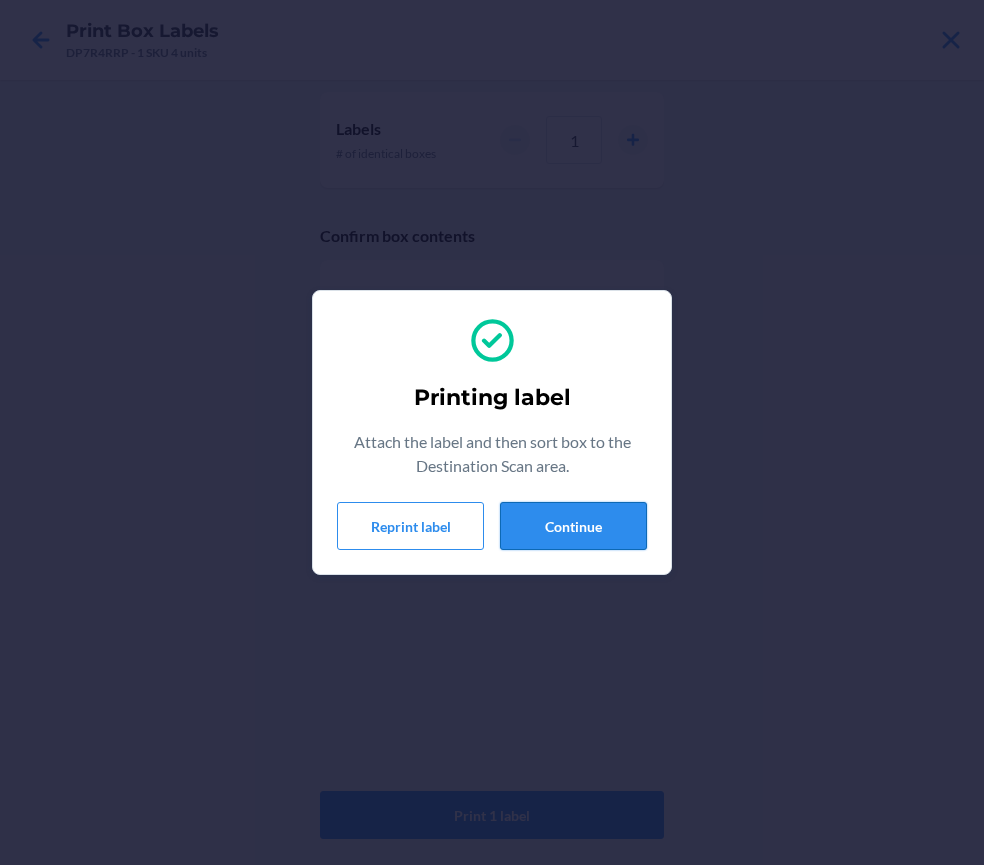 click on "Continue" at bounding box center (573, 526) 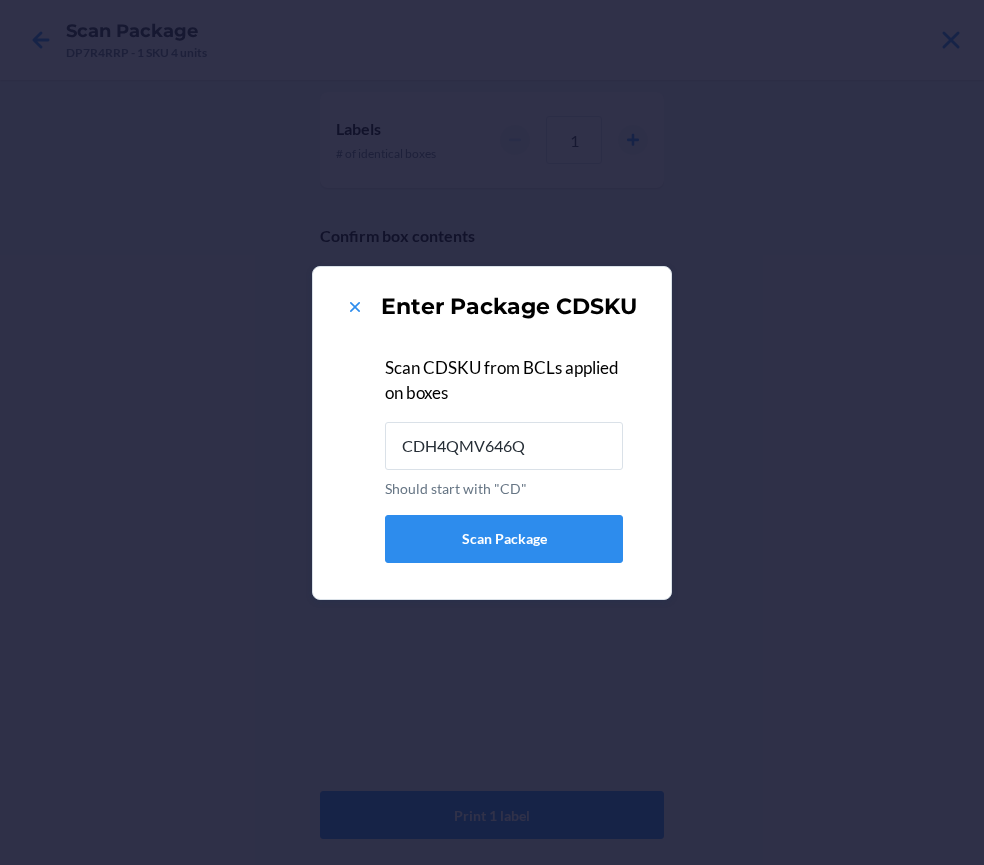 type on "CDH4QMV646Q" 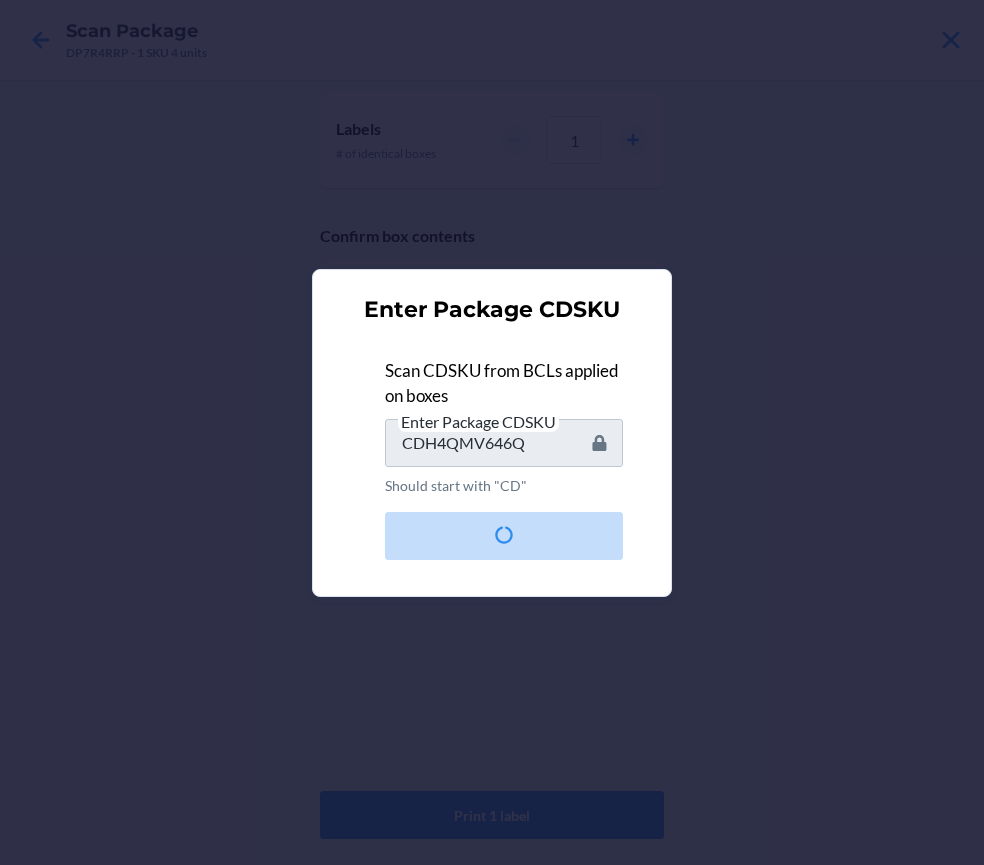 type 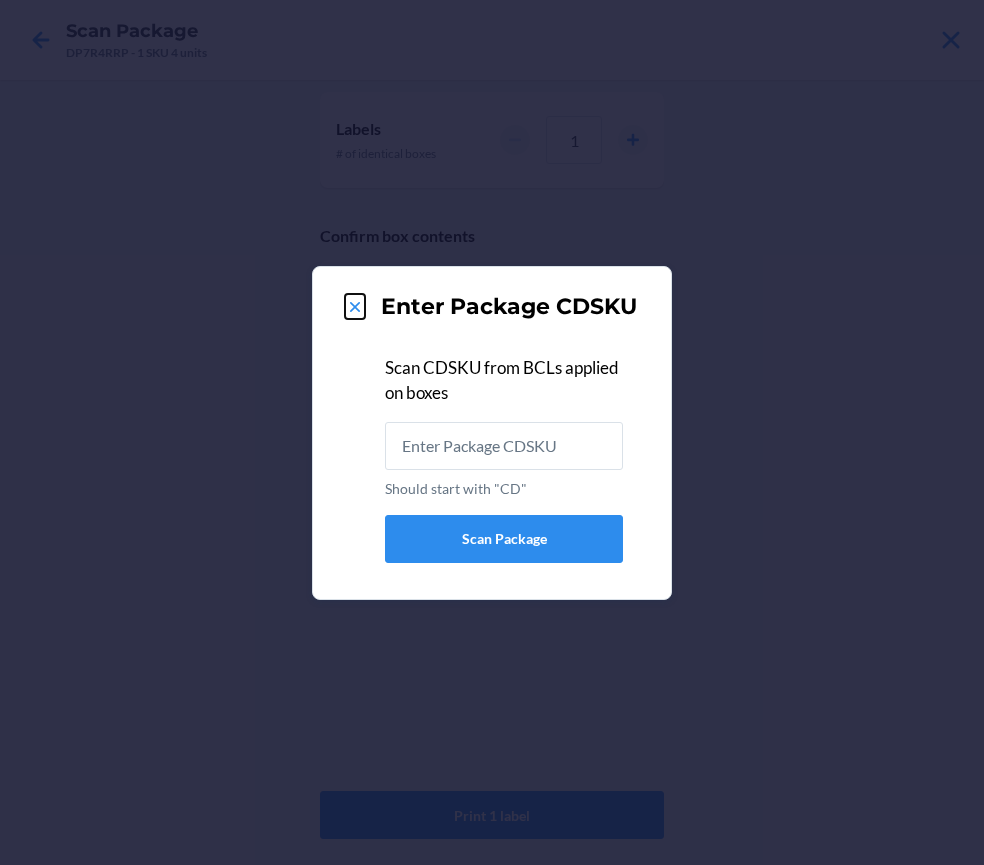 click 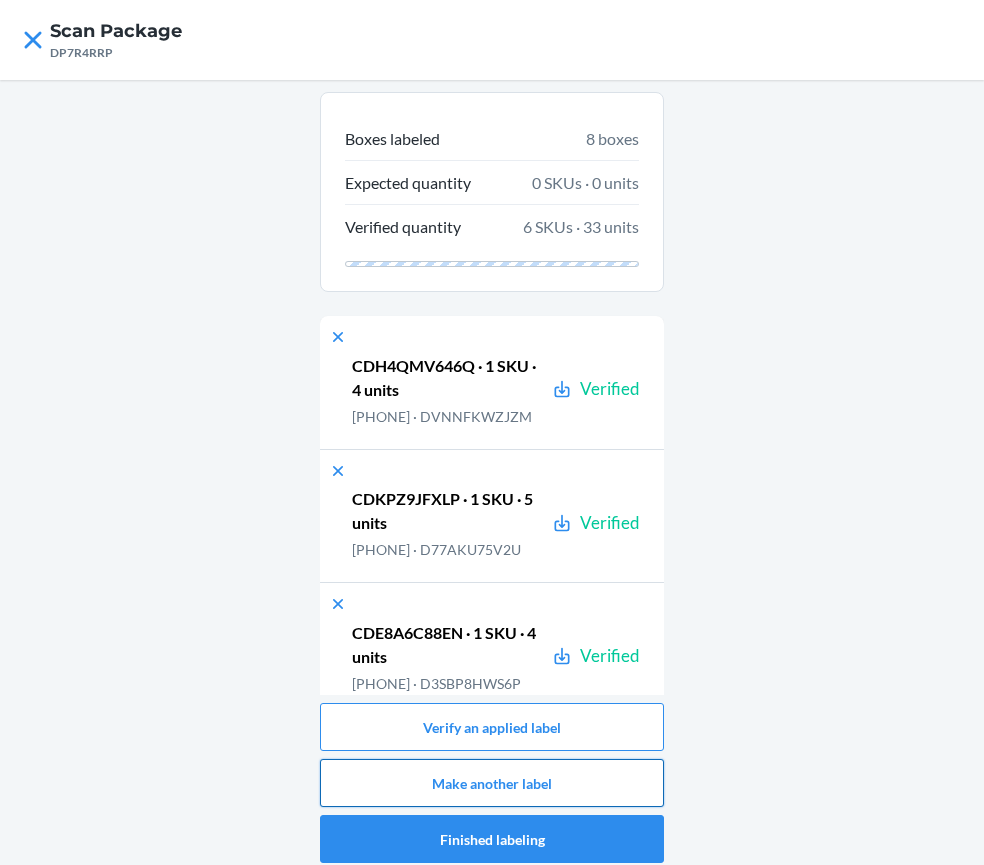 click on "Make another label" at bounding box center (492, 783) 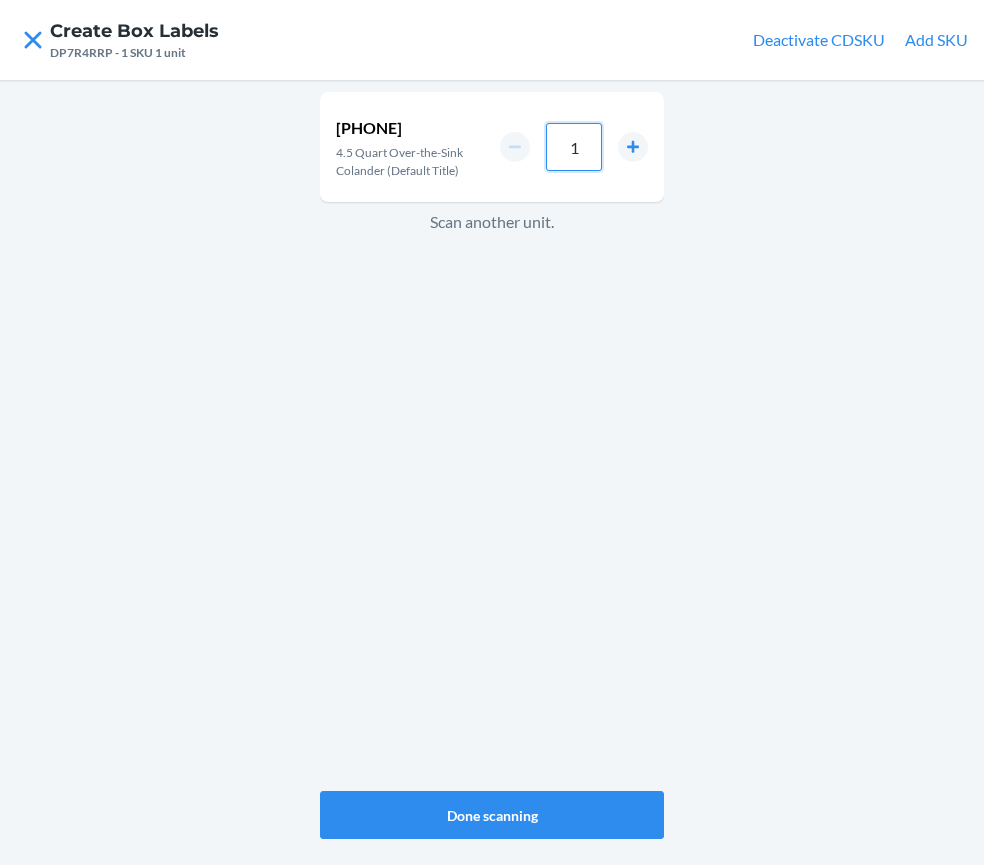 drag, startPoint x: 489, startPoint y: 130, endPoint x: 425, endPoint y: 134, distance: 64.12488 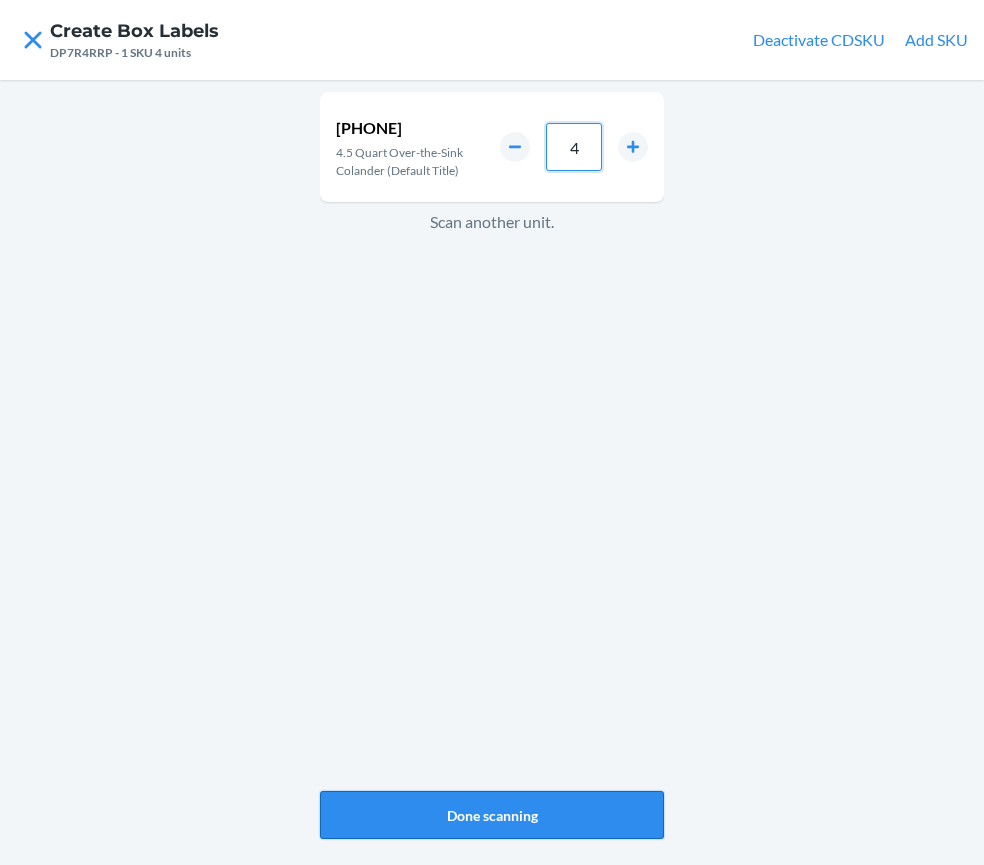 type on "4" 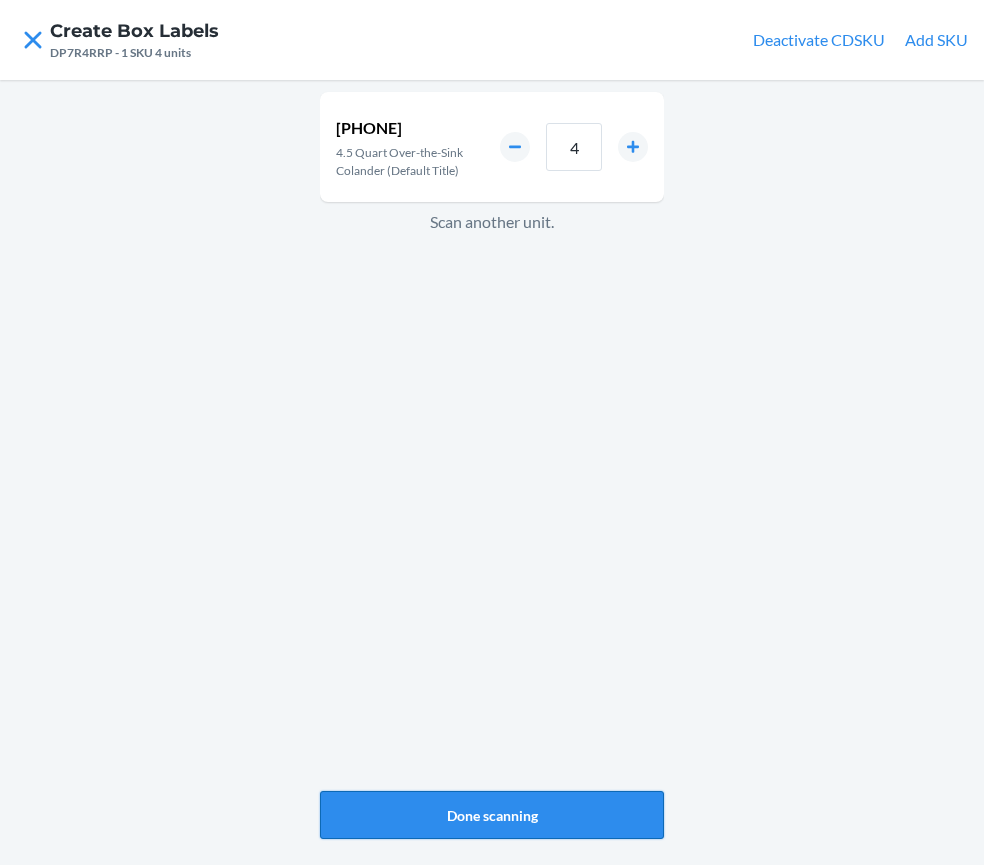 click on "Done scanning" at bounding box center (492, 815) 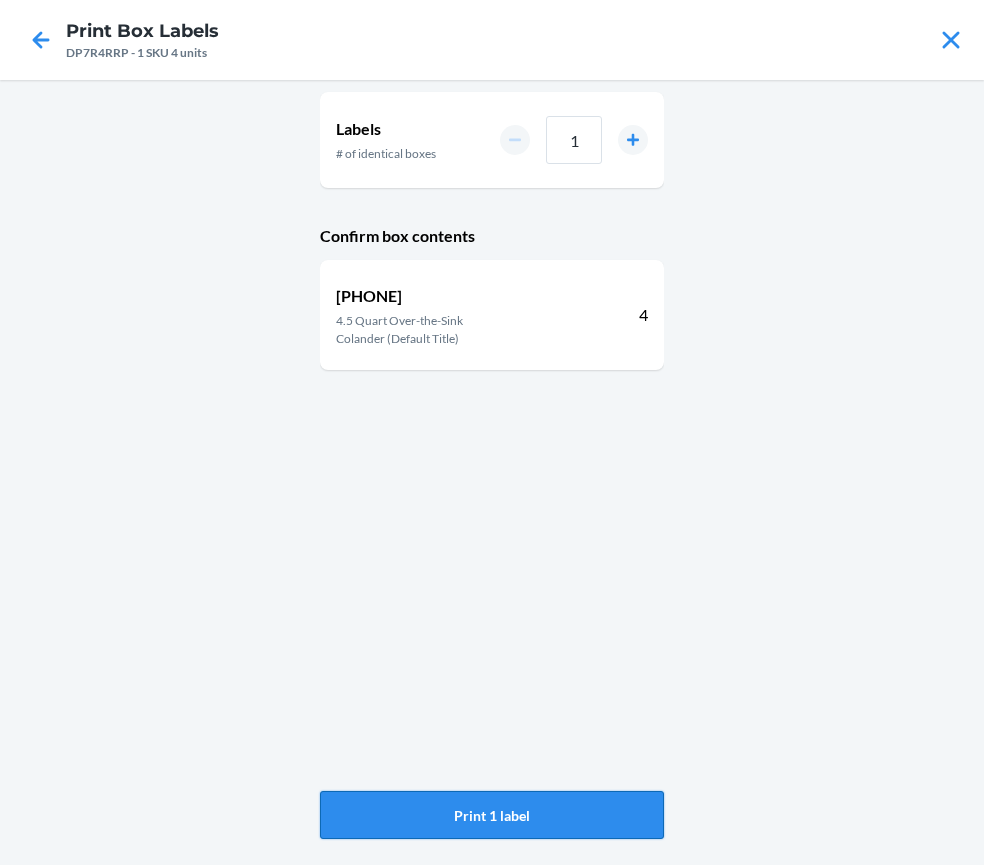 click on "Print 1 label" at bounding box center (492, 815) 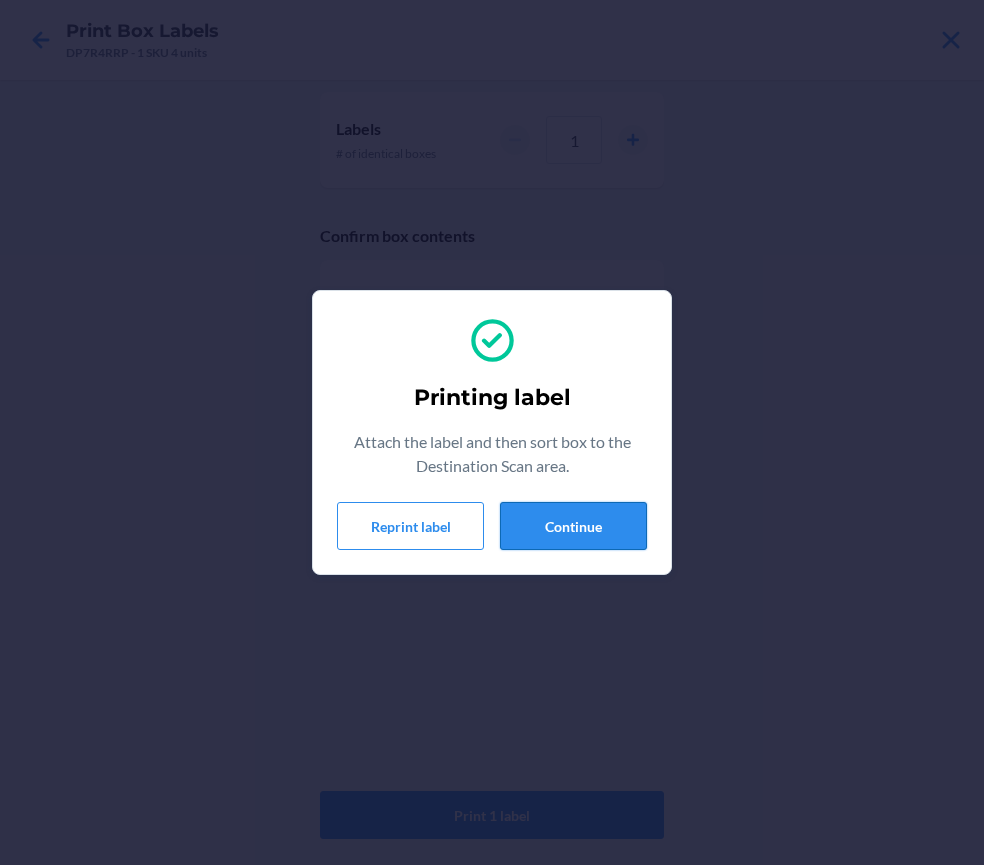 click on "Continue" at bounding box center (573, 526) 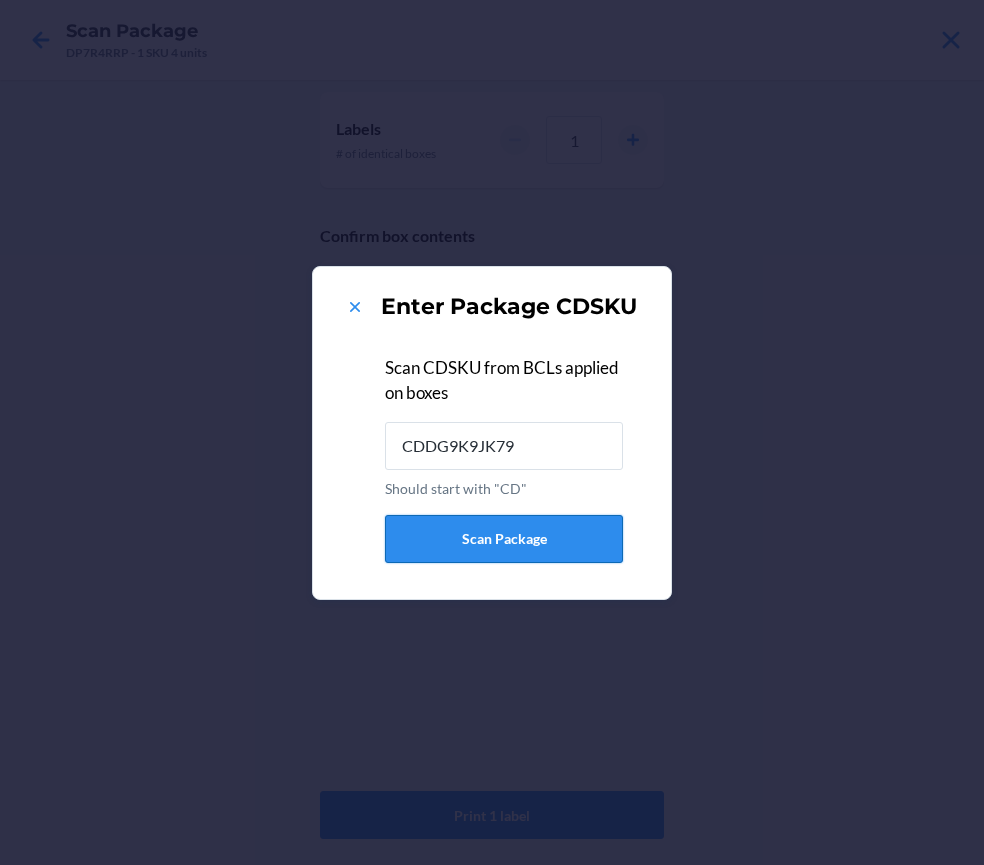 type on "CDDG9K9JK79" 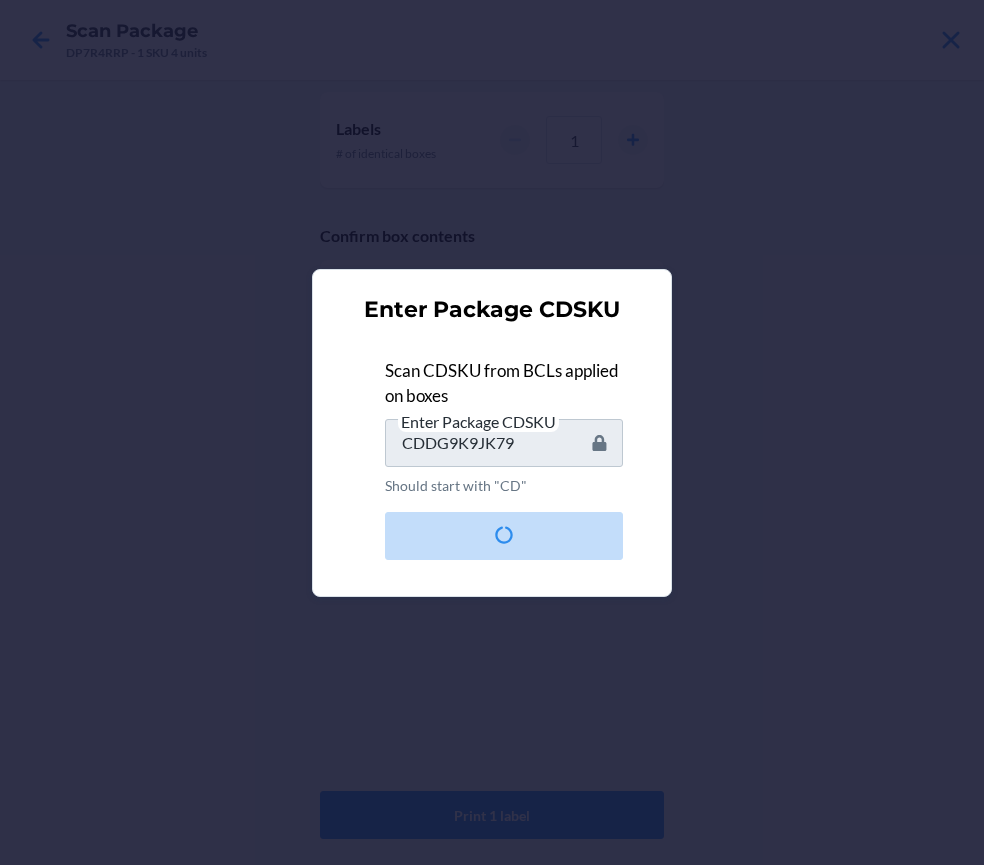 type 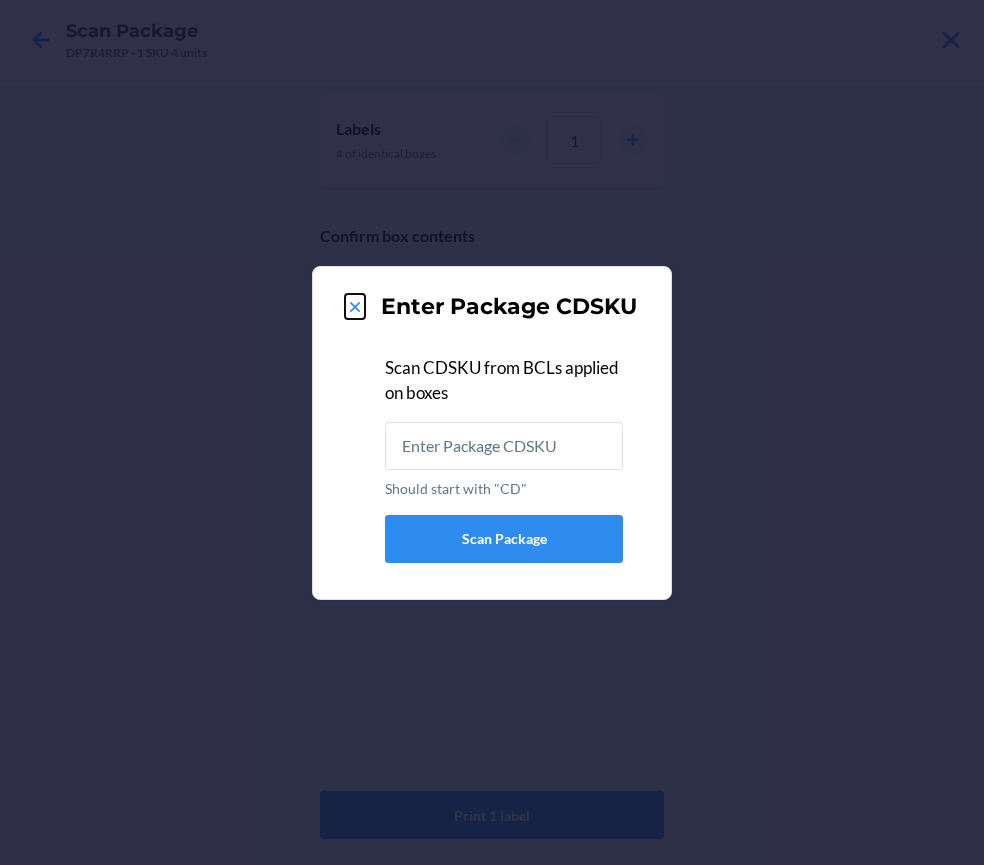 click 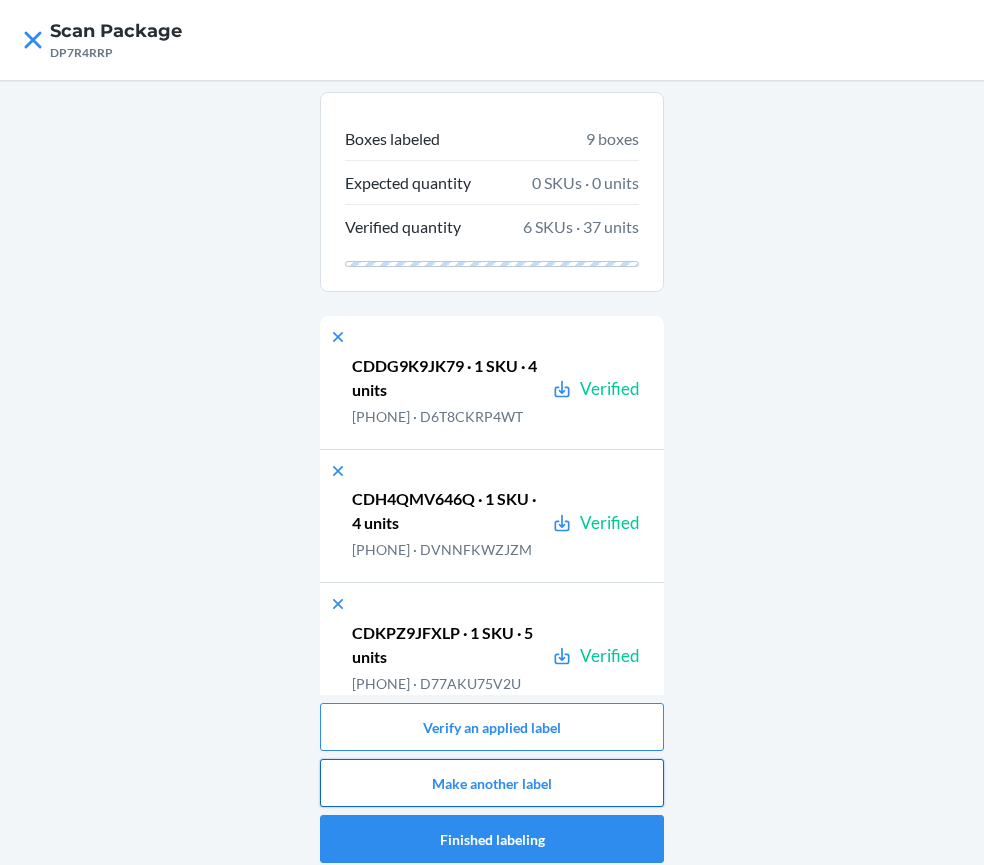 click on "Make another label" at bounding box center (492, 783) 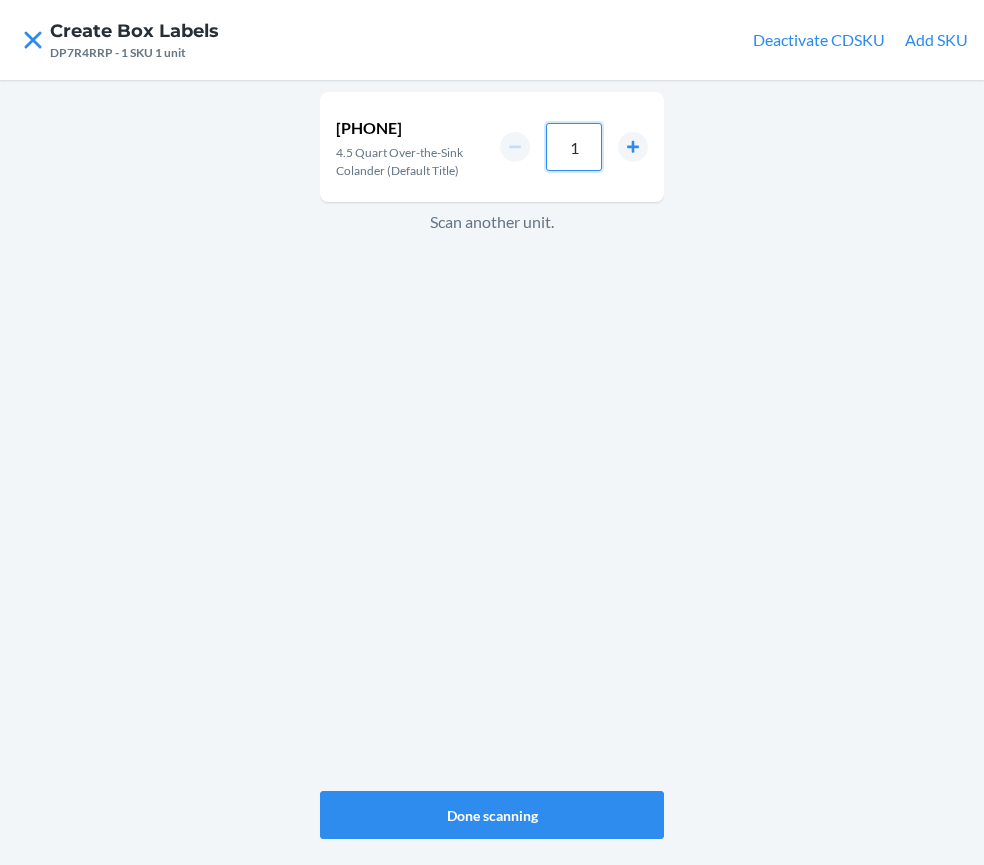 drag, startPoint x: 588, startPoint y: 151, endPoint x: 539, endPoint y: 156, distance: 49.25444 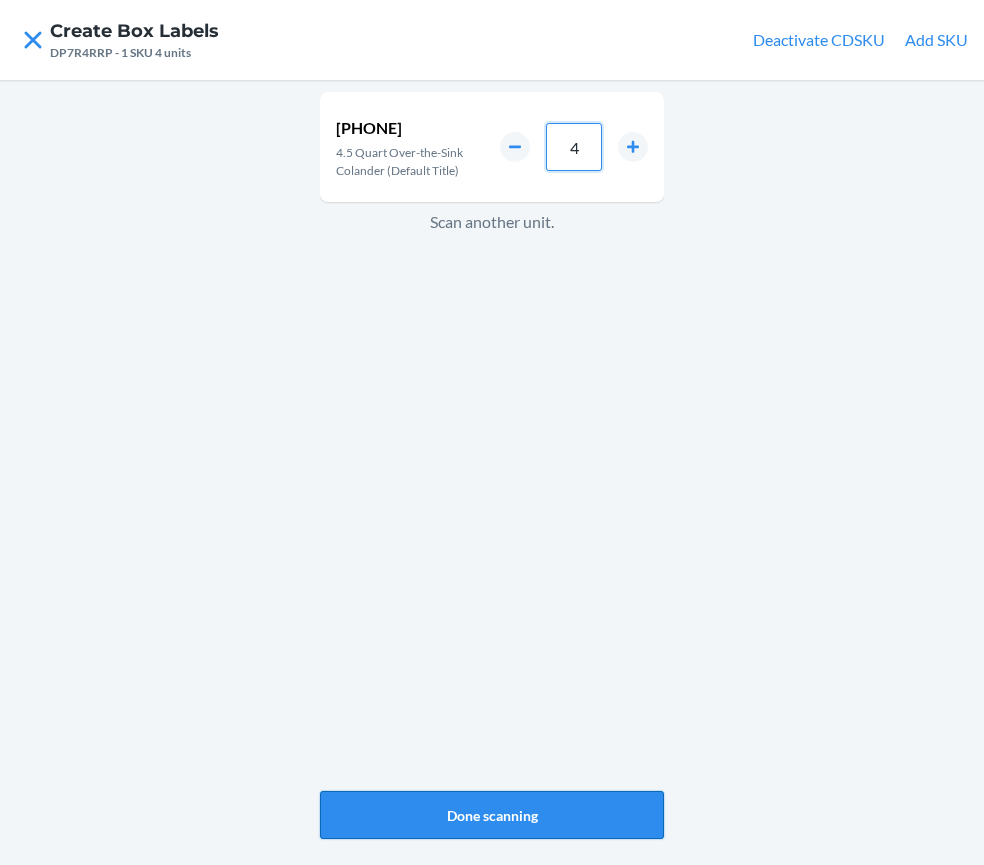 type on "4" 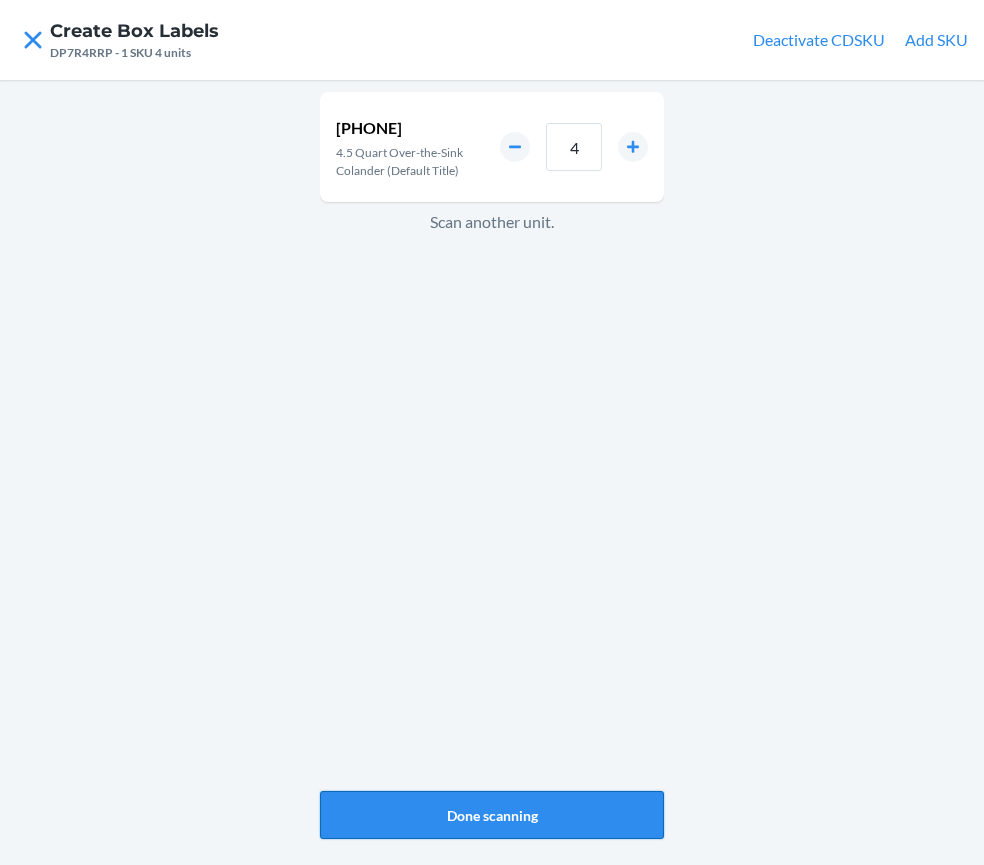 click on "Done scanning" at bounding box center [492, 815] 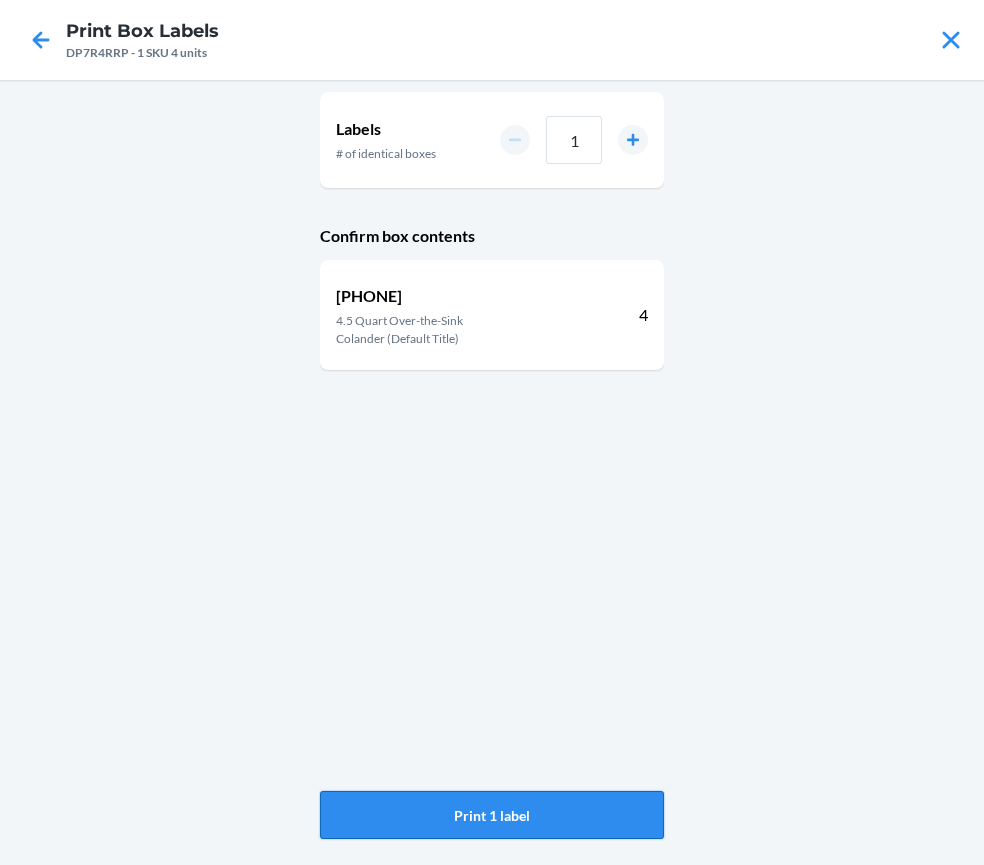 click on "Print 1 label" at bounding box center (492, 815) 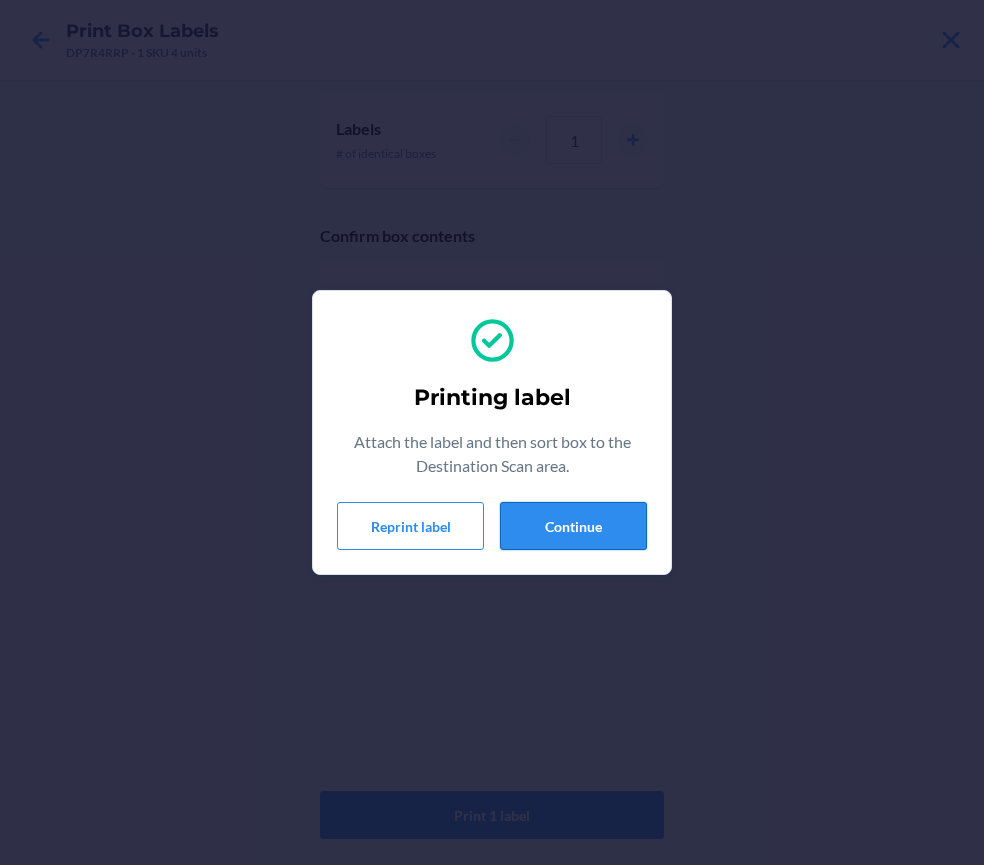 click on "Continue" at bounding box center (573, 526) 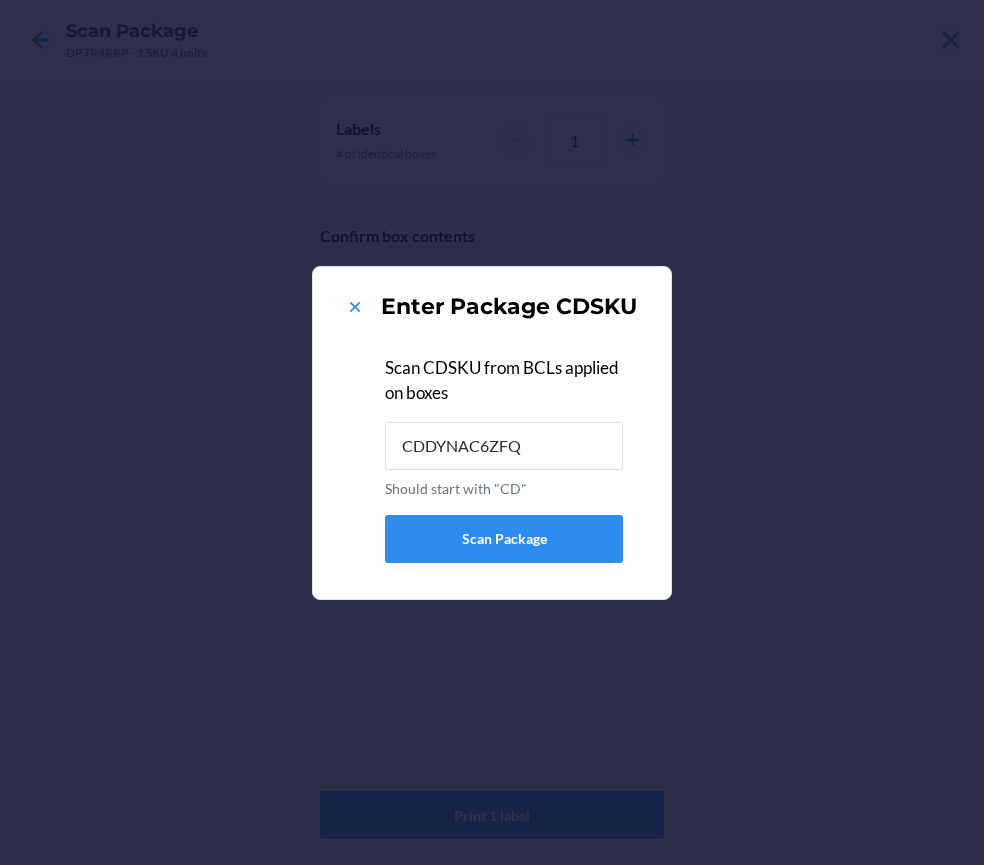 type on "CDDYNAC6ZFQ" 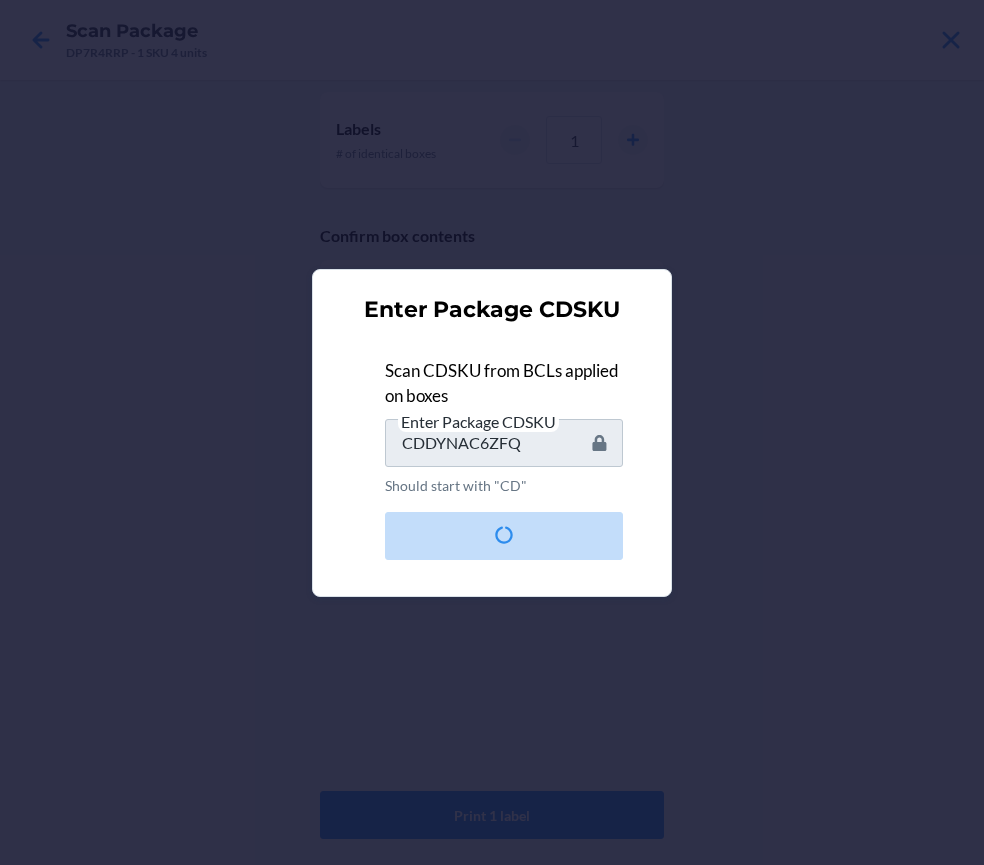 type 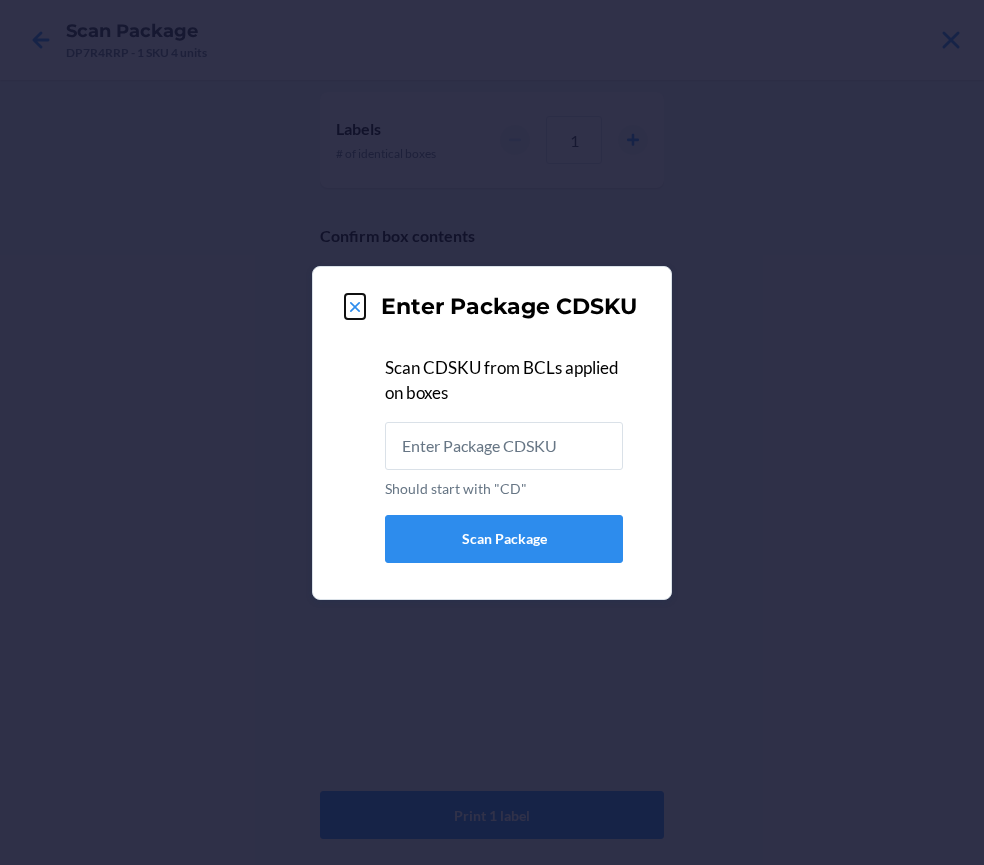 click 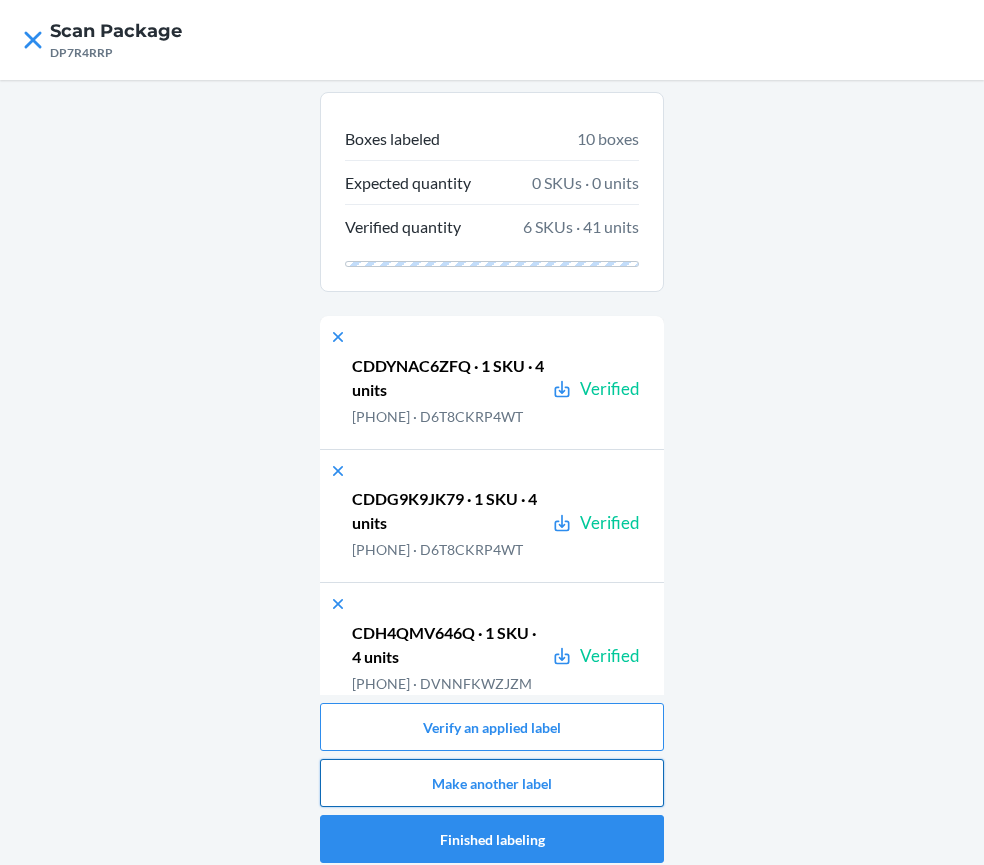 click on "Make another label" at bounding box center [492, 783] 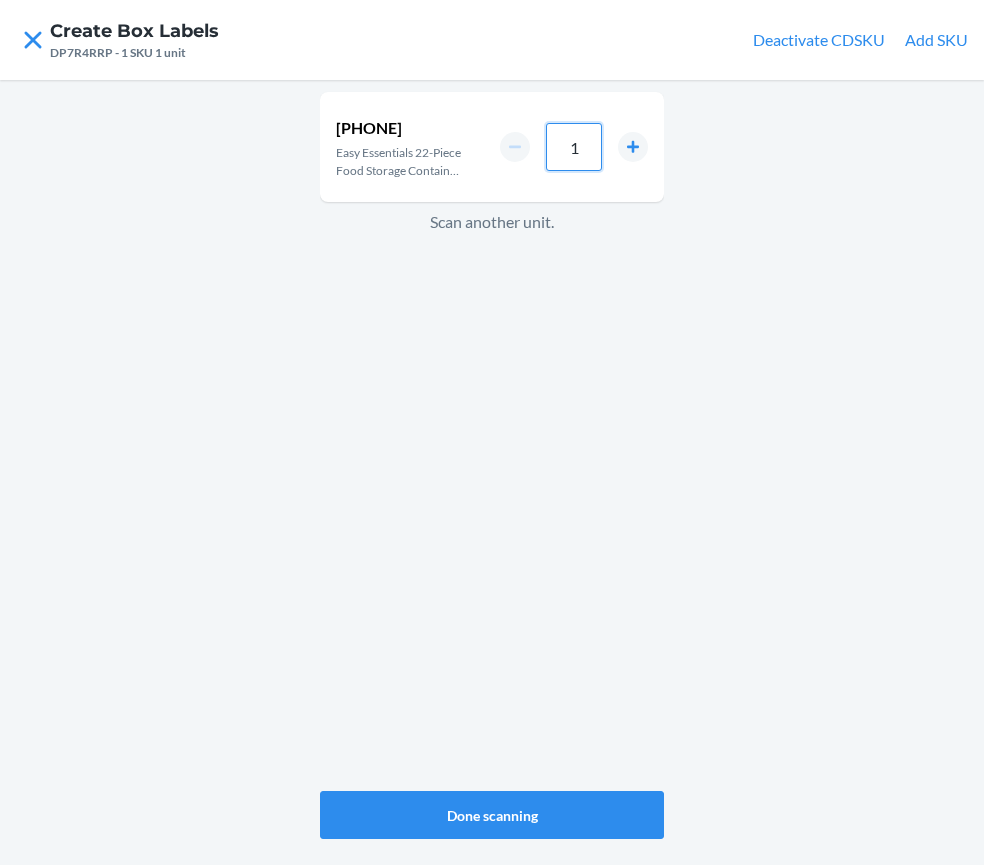 drag, startPoint x: 588, startPoint y: 153, endPoint x: 524, endPoint y: 160, distance: 64.381676 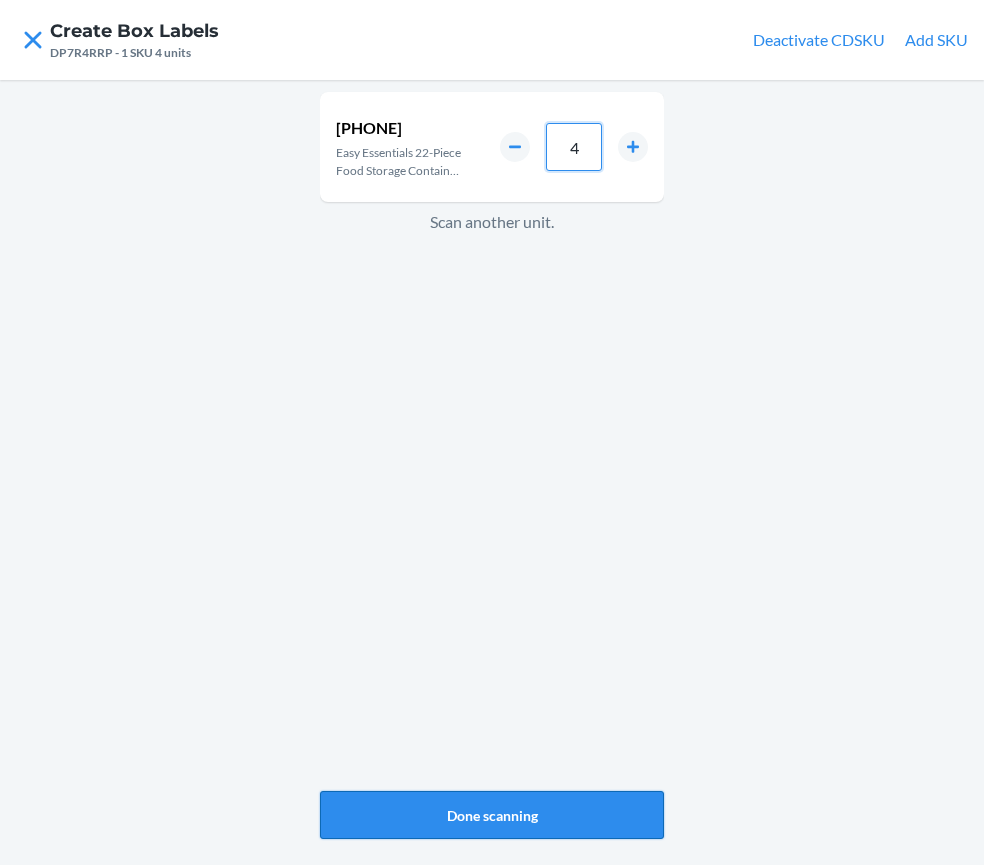 type on "4" 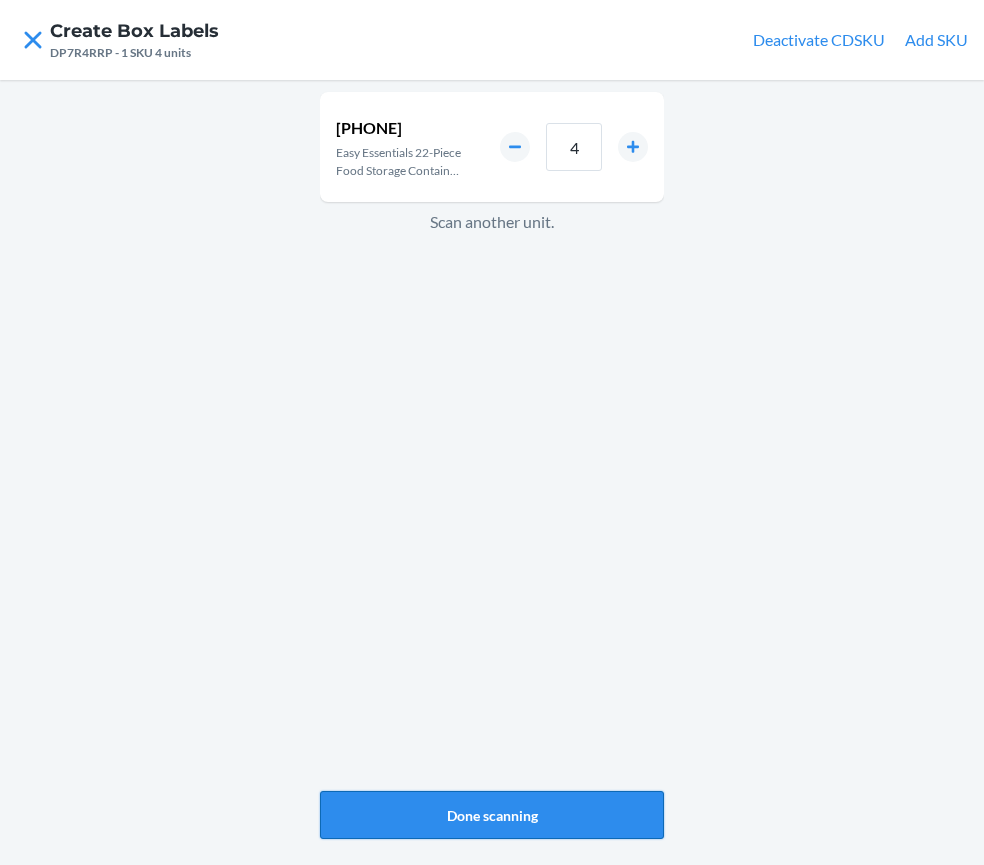 click on "Done scanning" at bounding box center [492, 815] 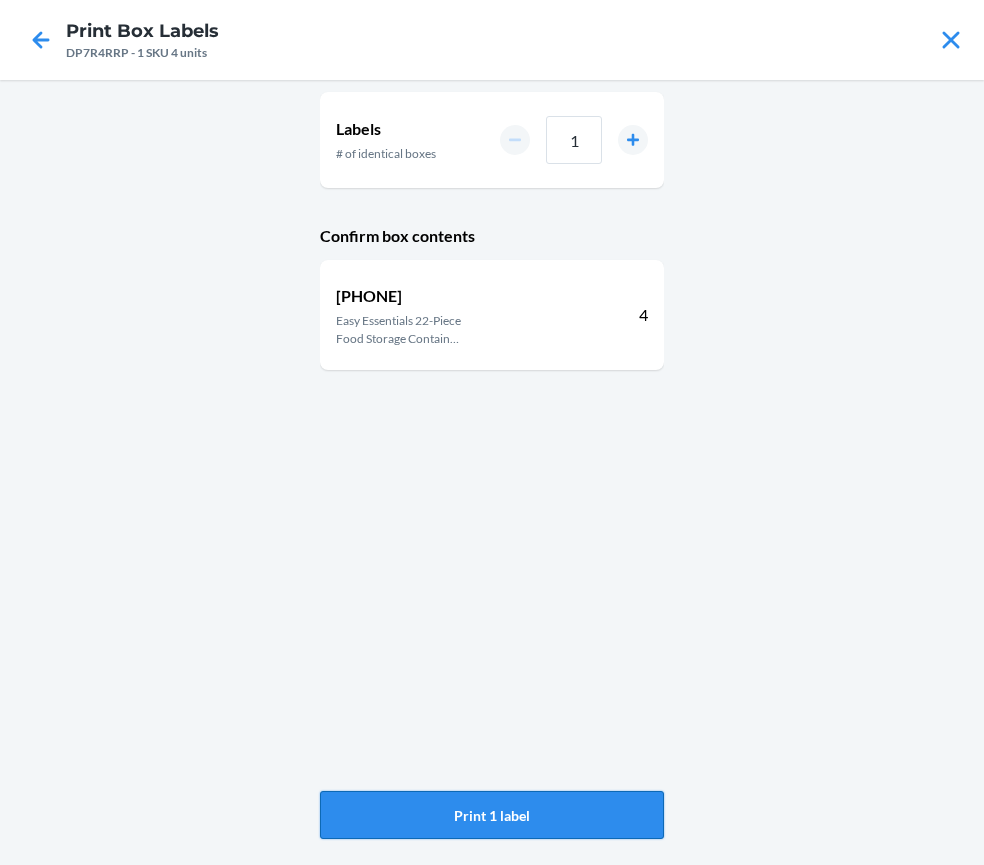 click on "Print 1 label" at bounding box center [492, 815] 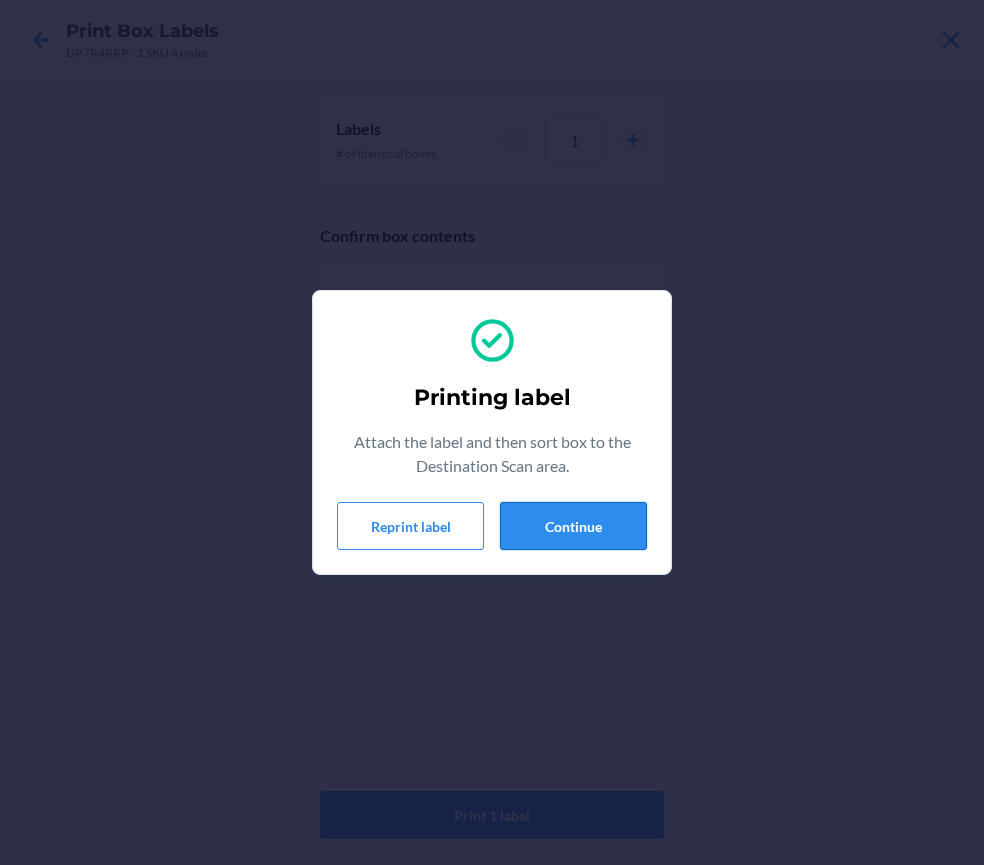 click on "Continue" at bounding box center [573, 526] 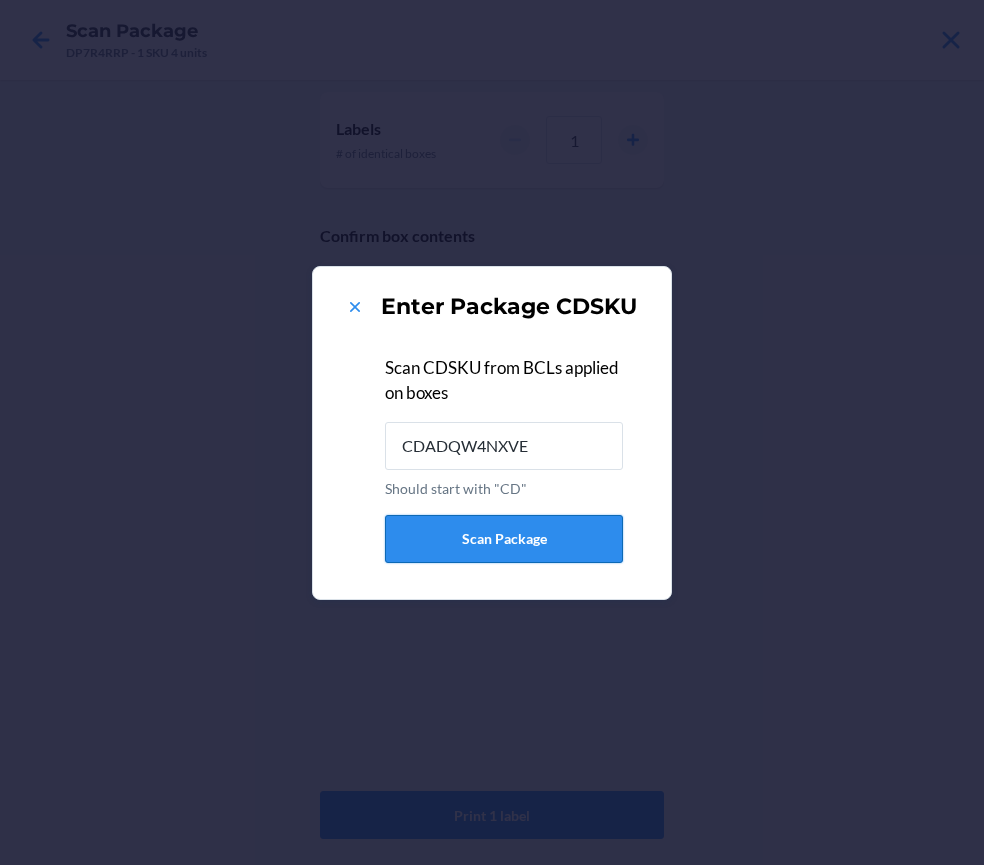 type on "CDADQW4NXVE" 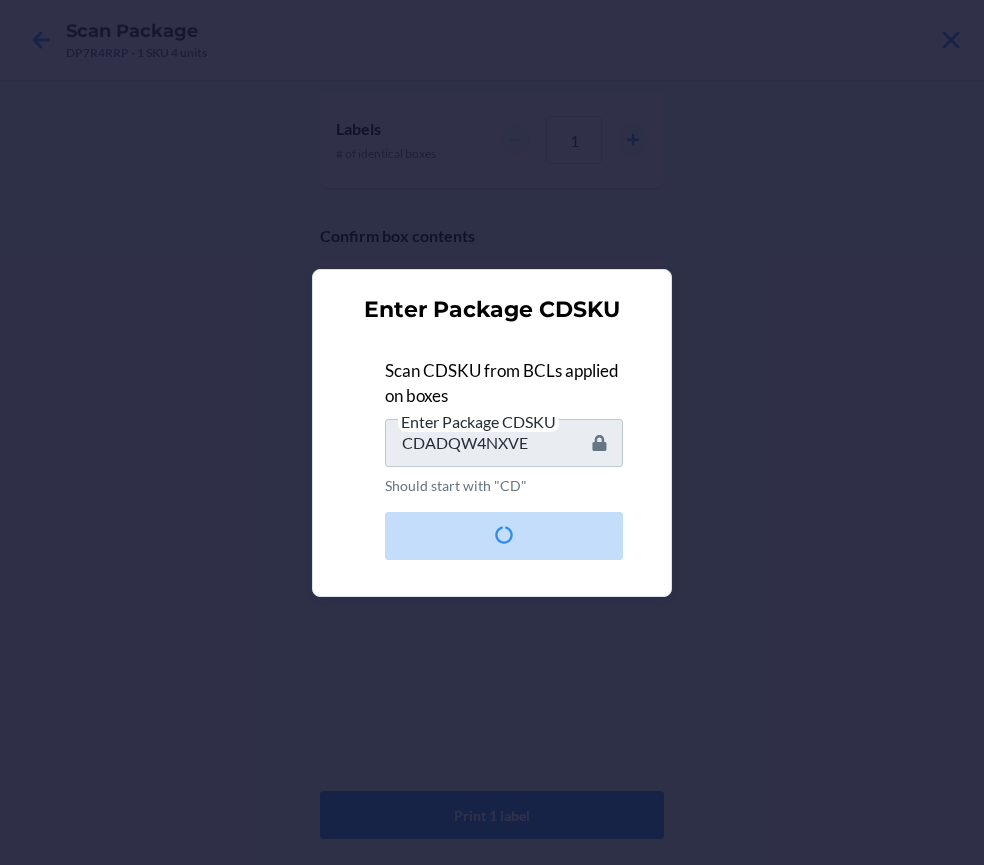 type 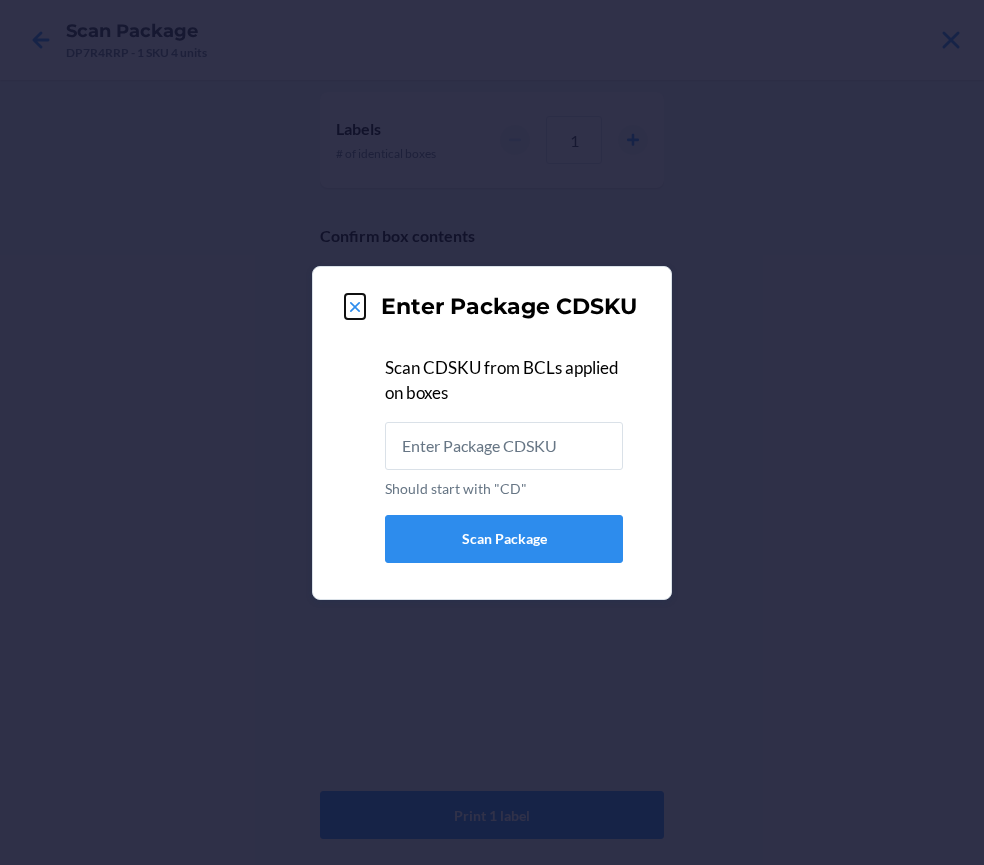 click 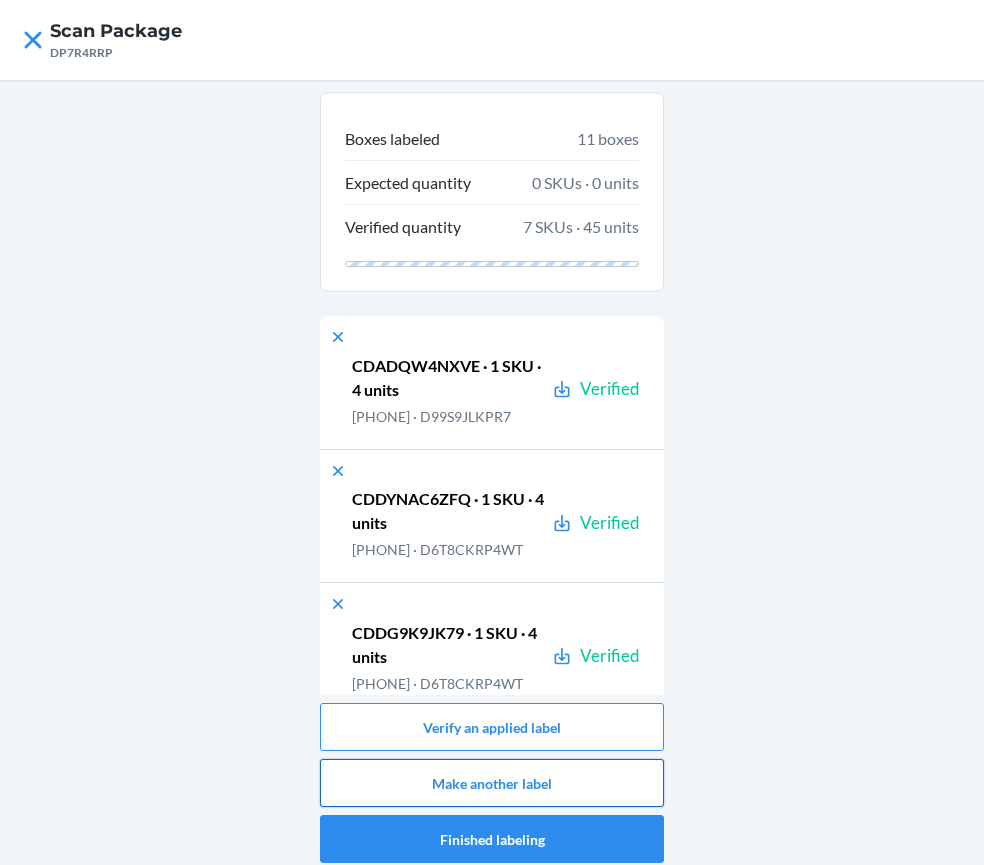 click on "Make another label" at bounding box center (492, 783) 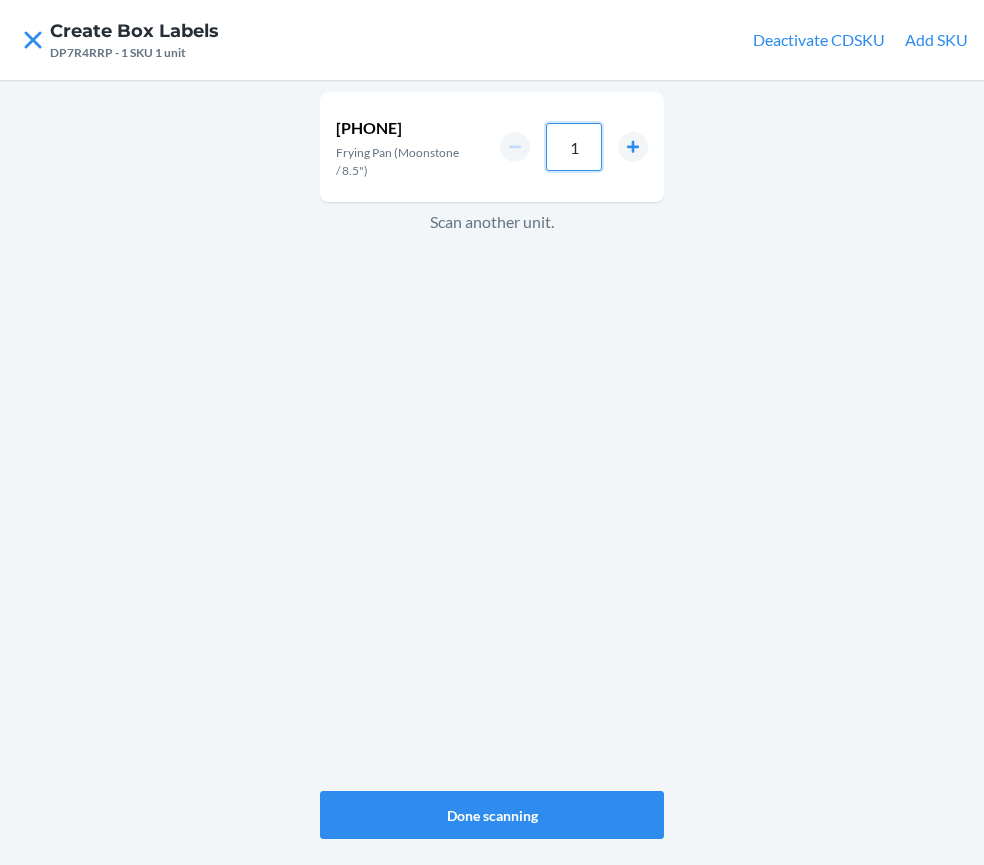 drag, startPoint x: 591, startPoint y: 148, endPoint x: 445, endPoint y: 142, distance: 146.12323 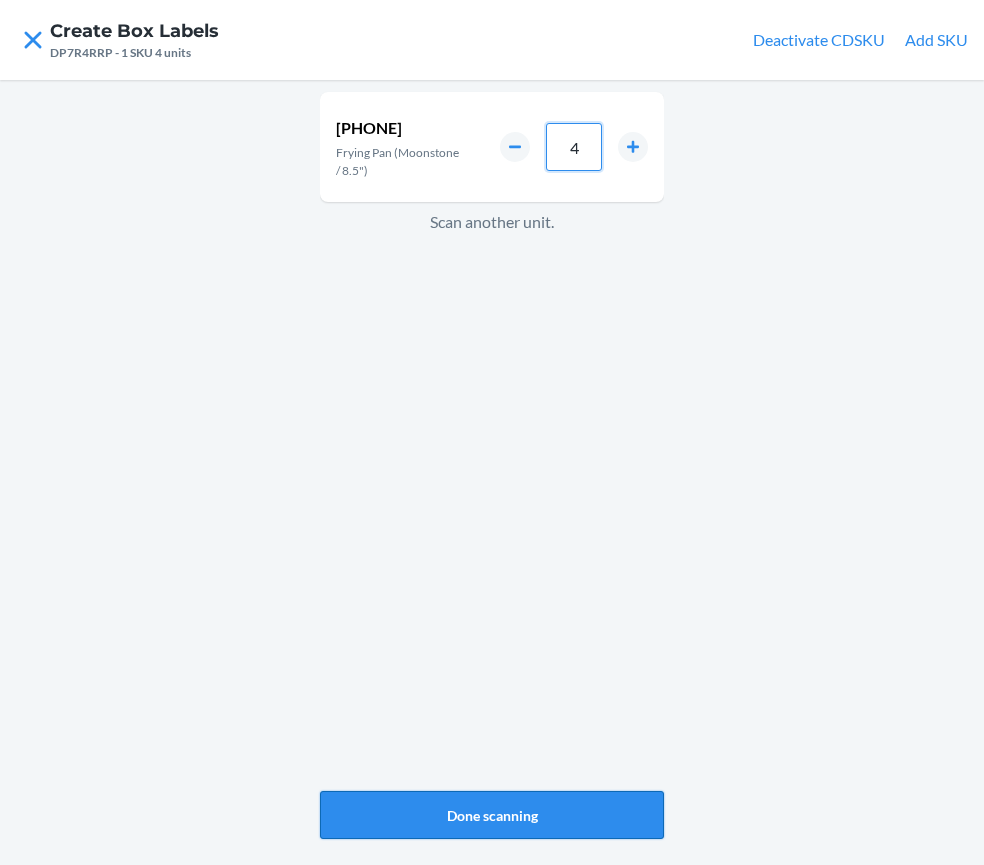 type on "4" 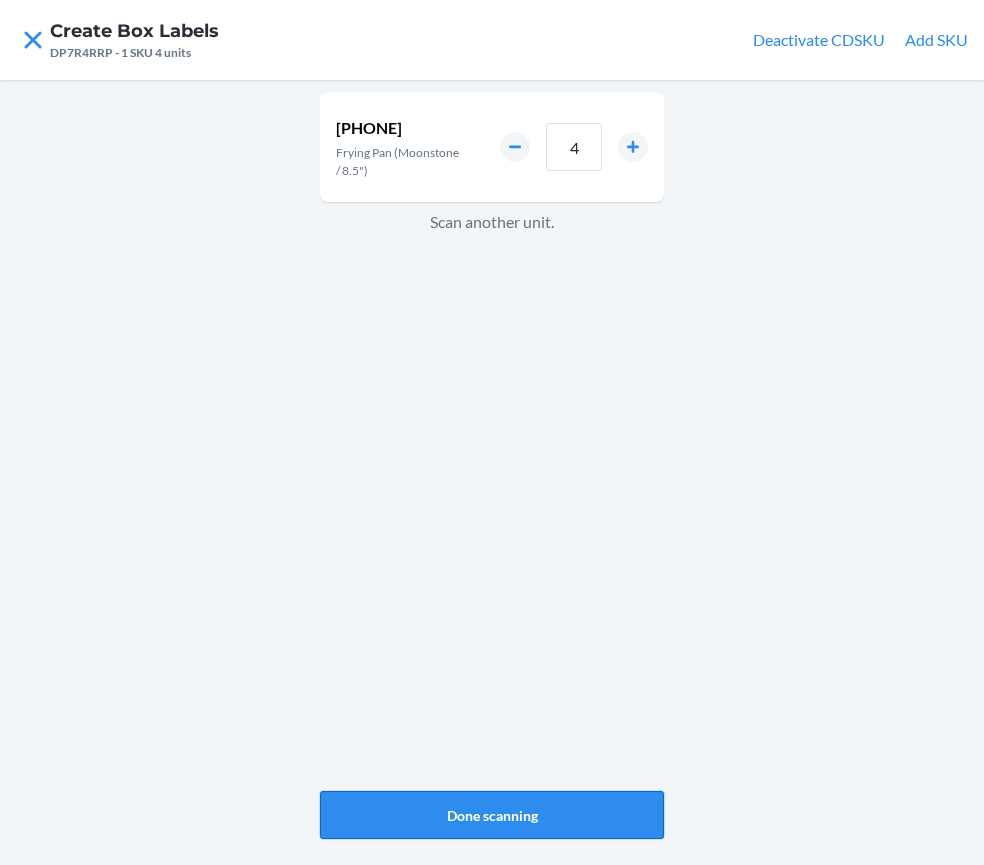 click on "Done scanning" at bounding box center [492, 815] 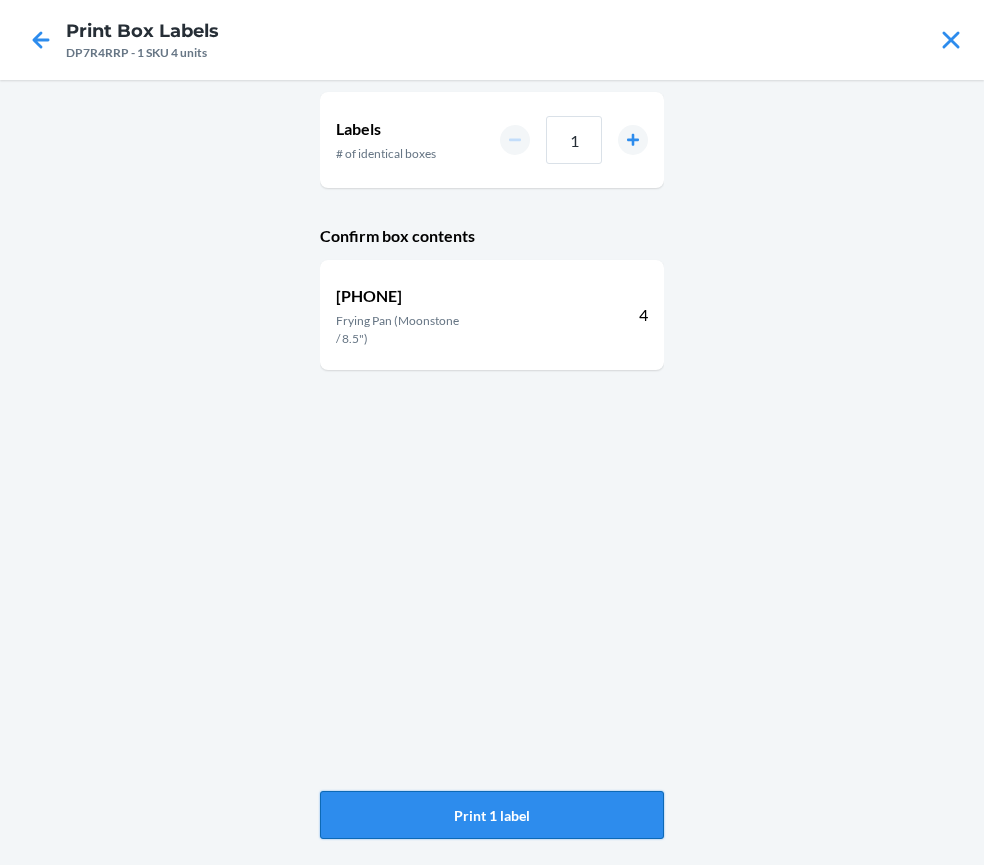click on "Print 1 label" at bounding box center (492, 815) 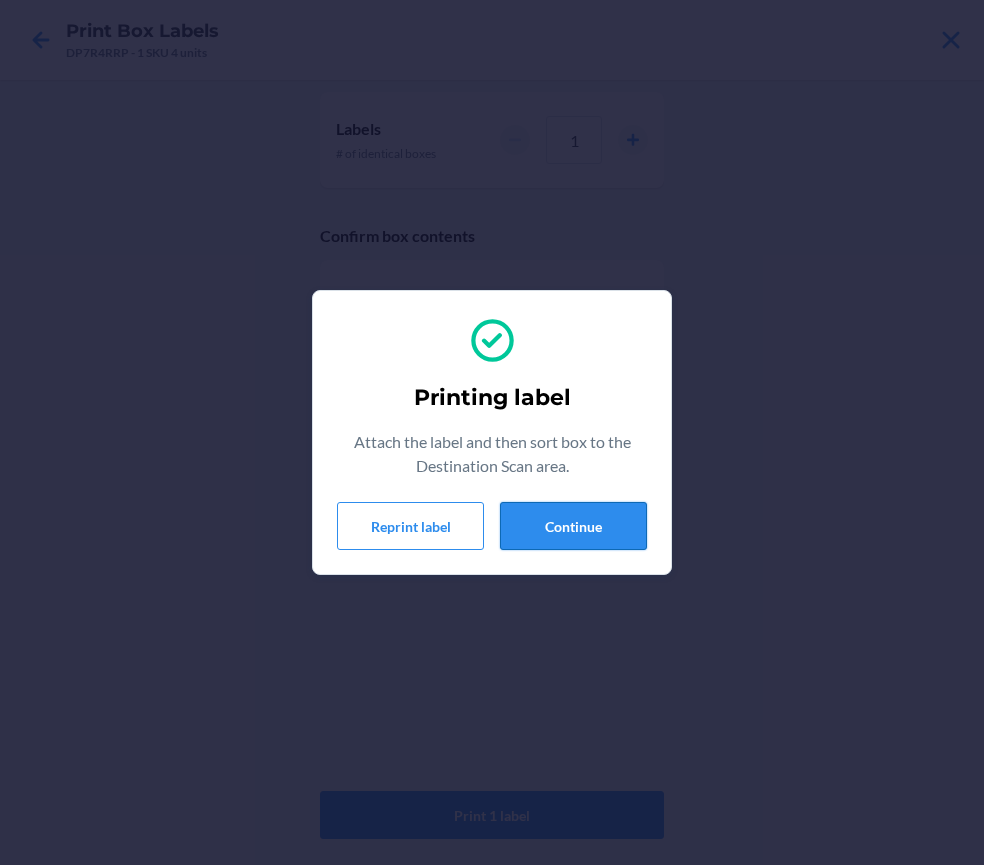 click on "Continue" at bounding box center (573, 526) 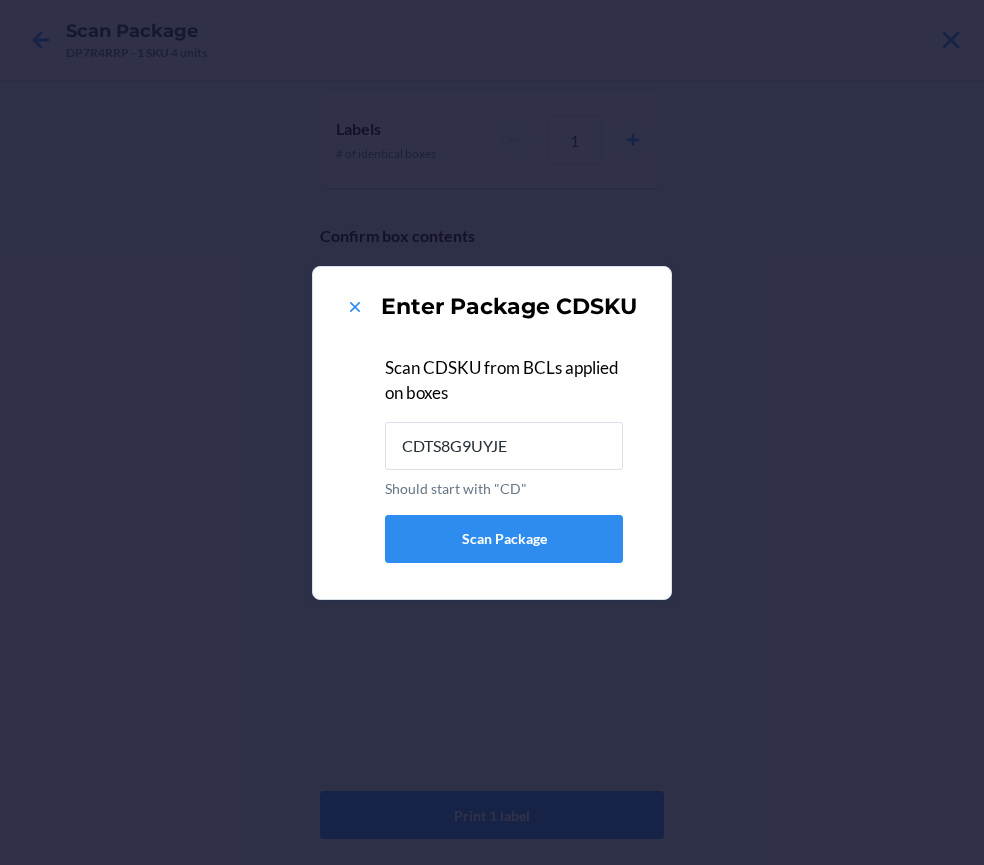 type on "CDTS8G9UYJE" 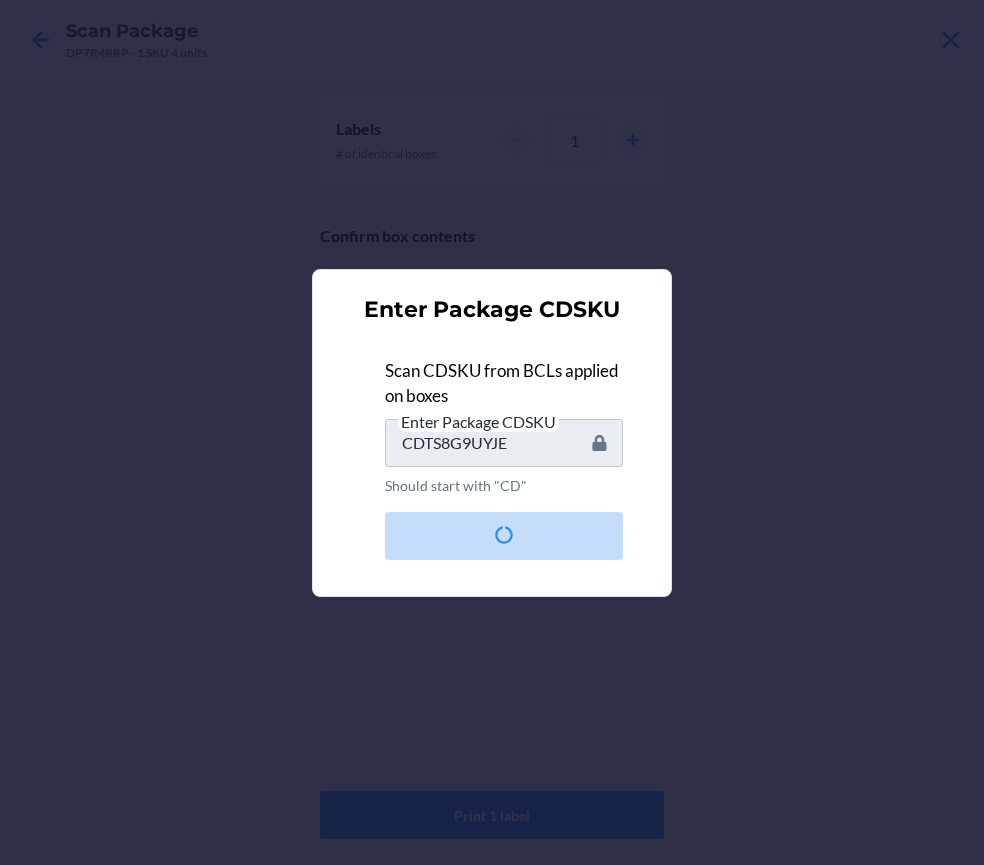 type 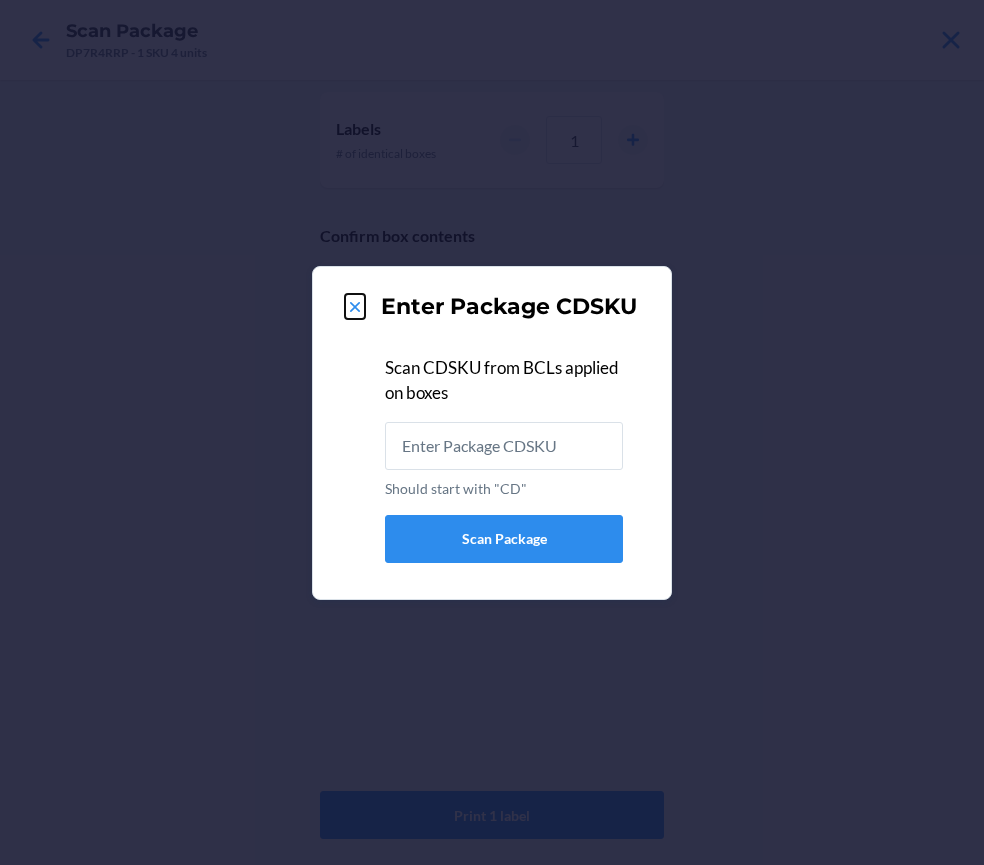 click 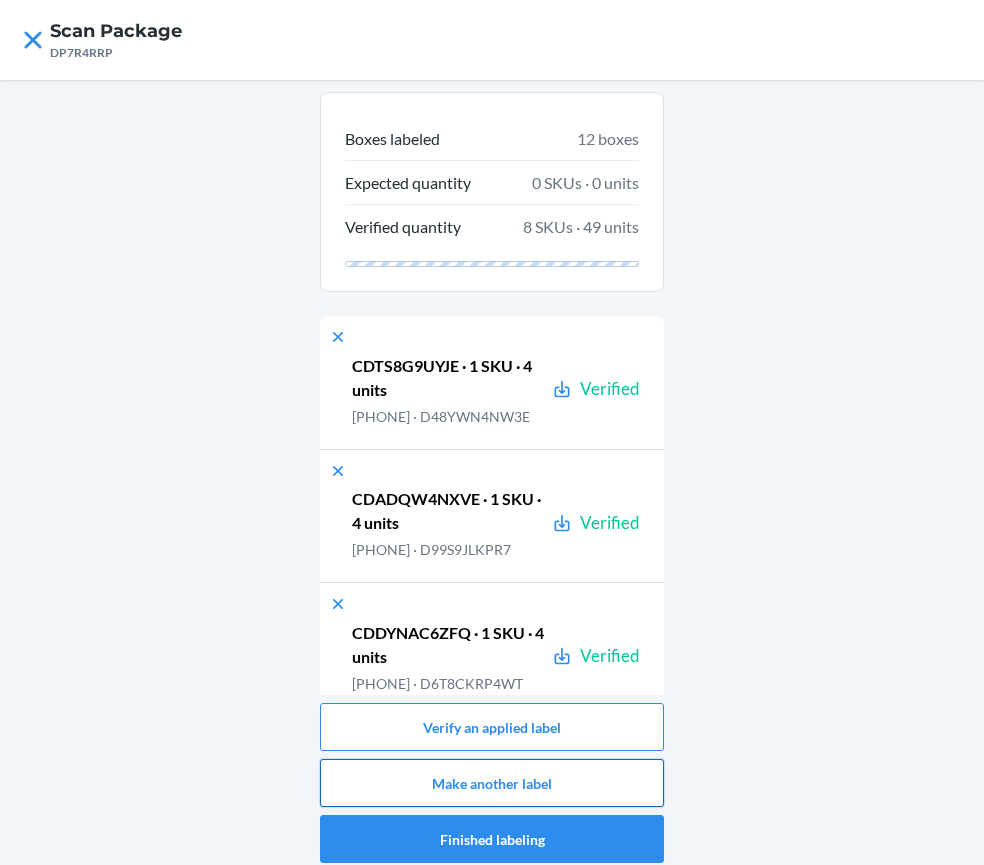click on "Make another label" at bounding box center (492, 783) 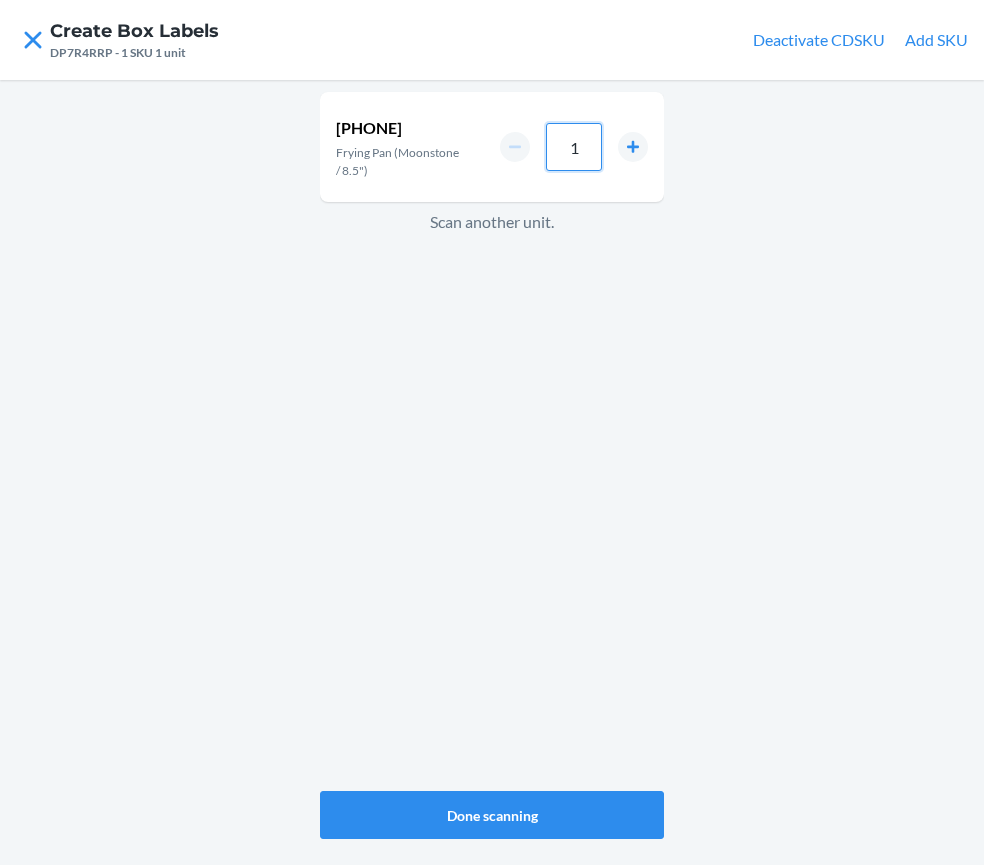drag, startPoint x: 594, startPoint y: 149, endPoint x: 496, endPoint y: 149, distance: 98 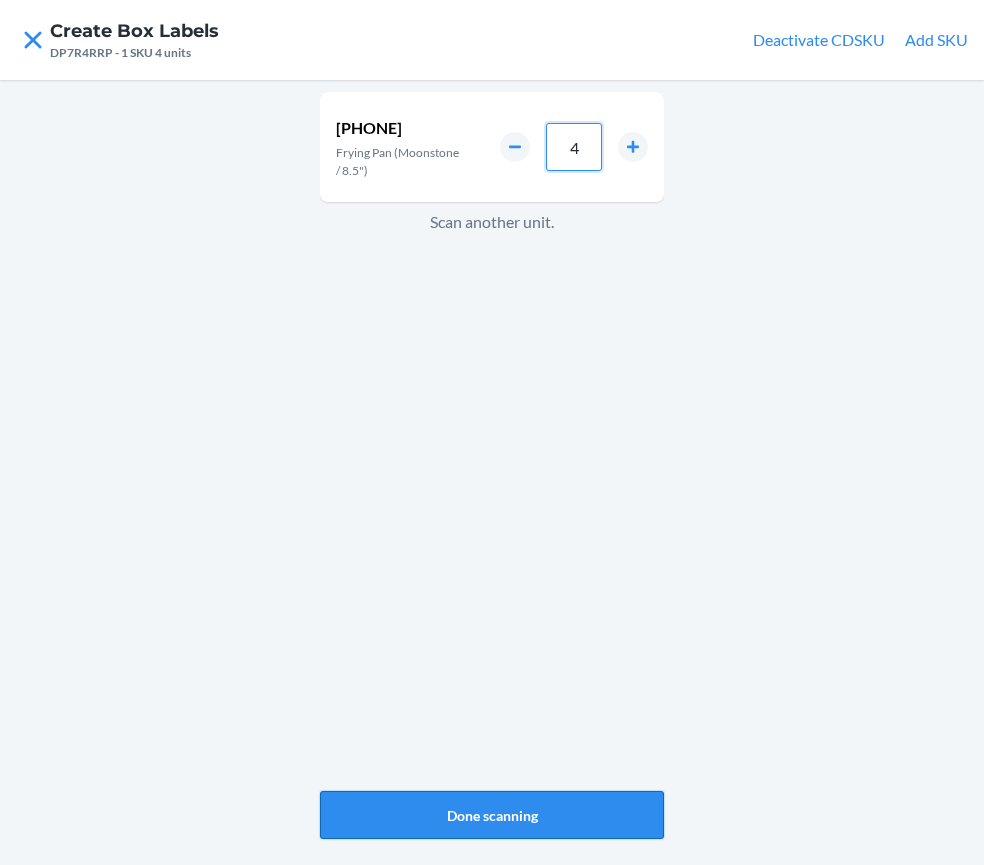 type on "4" 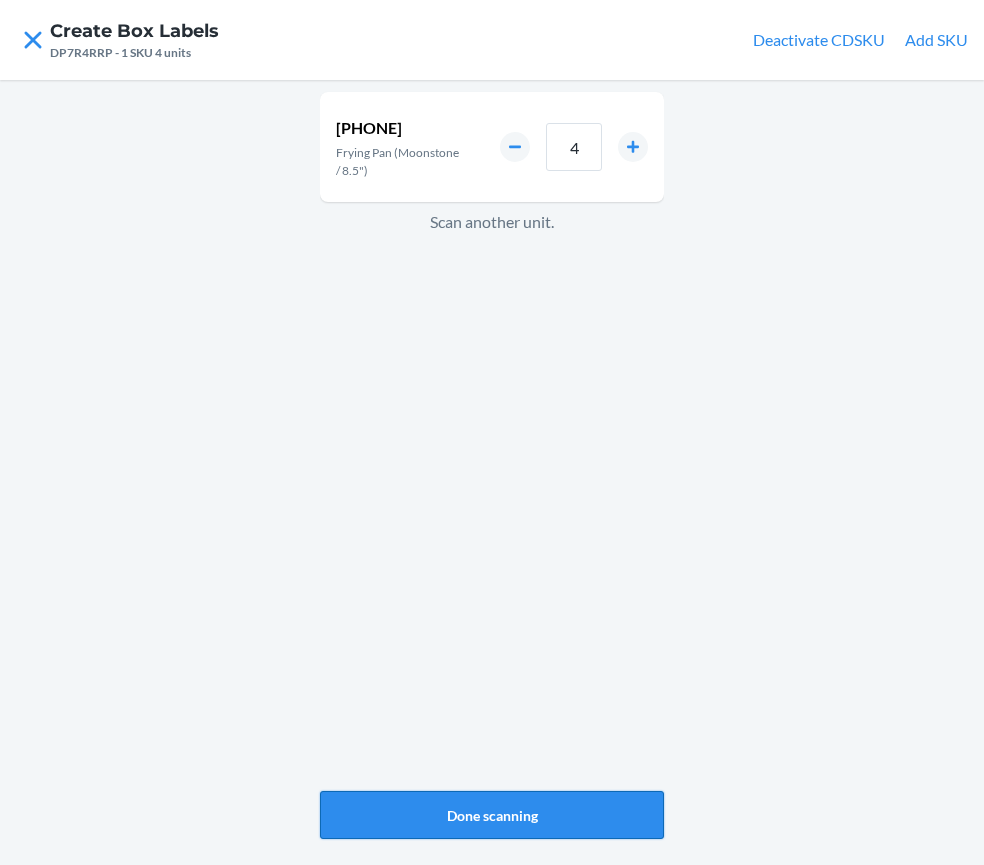 click on "Done scanning" at bounding box center [492, 815] 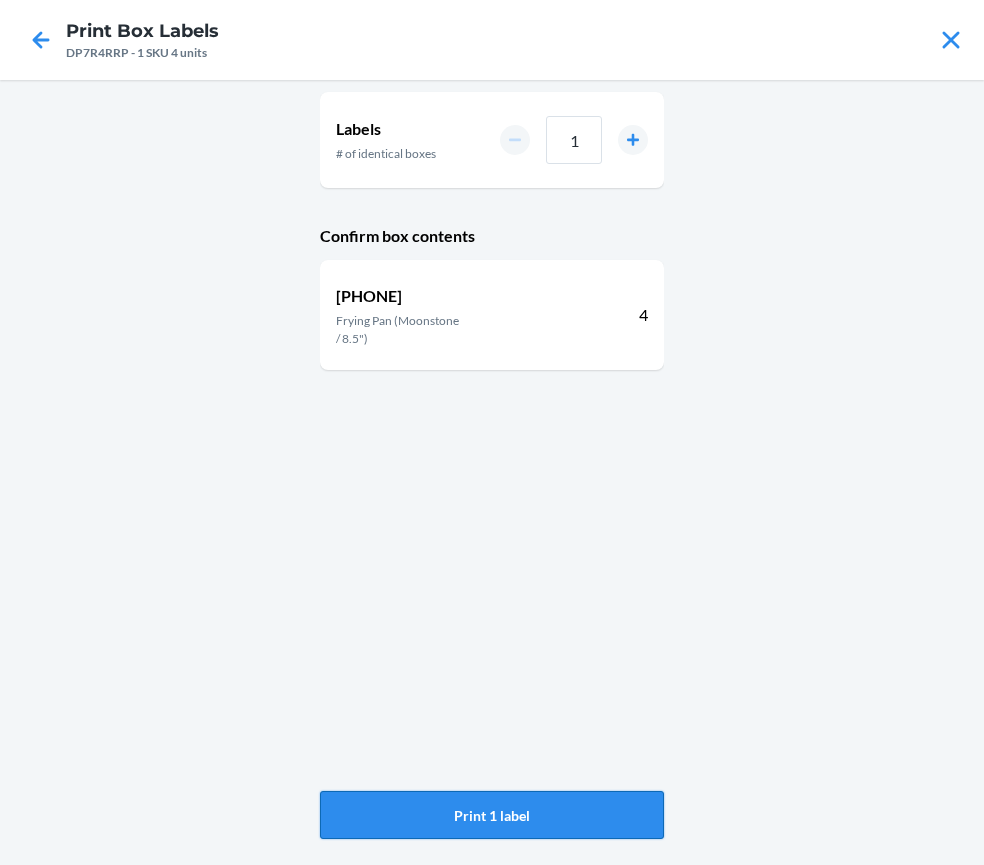 click on "Print 1 label" at bounding box center (492, 815) 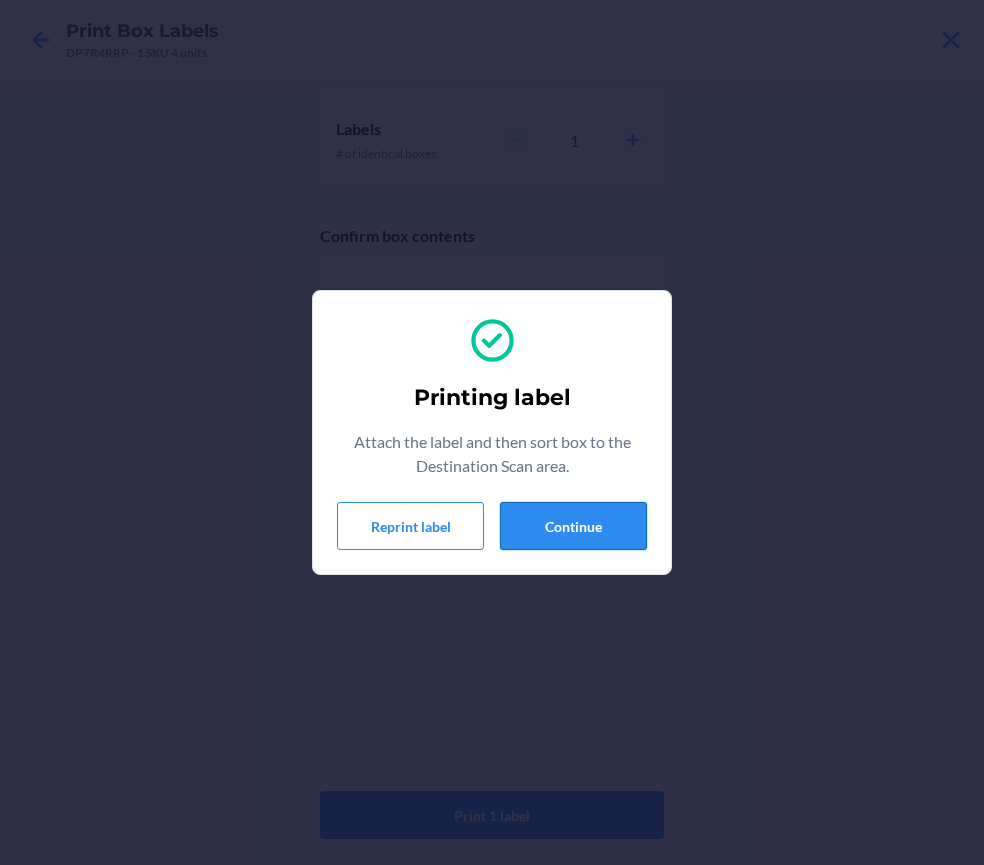 click on "Continue" at bounding box center [573, 526] 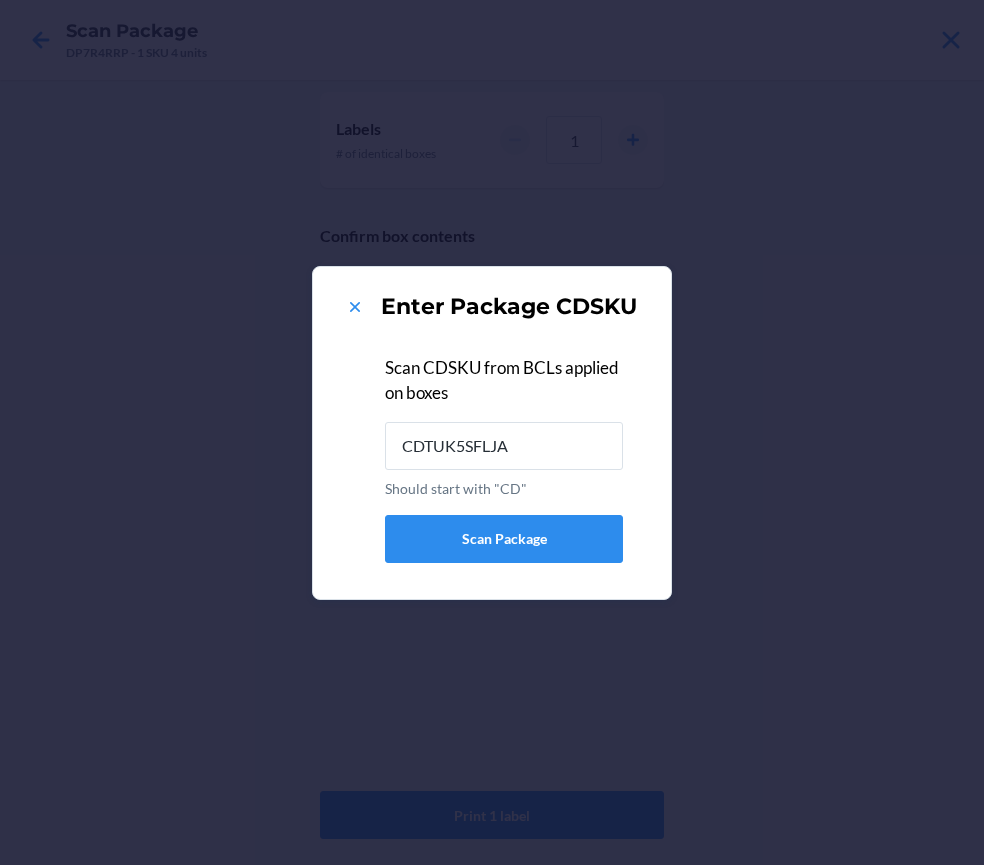 type on "CDTUK5SFLJA" 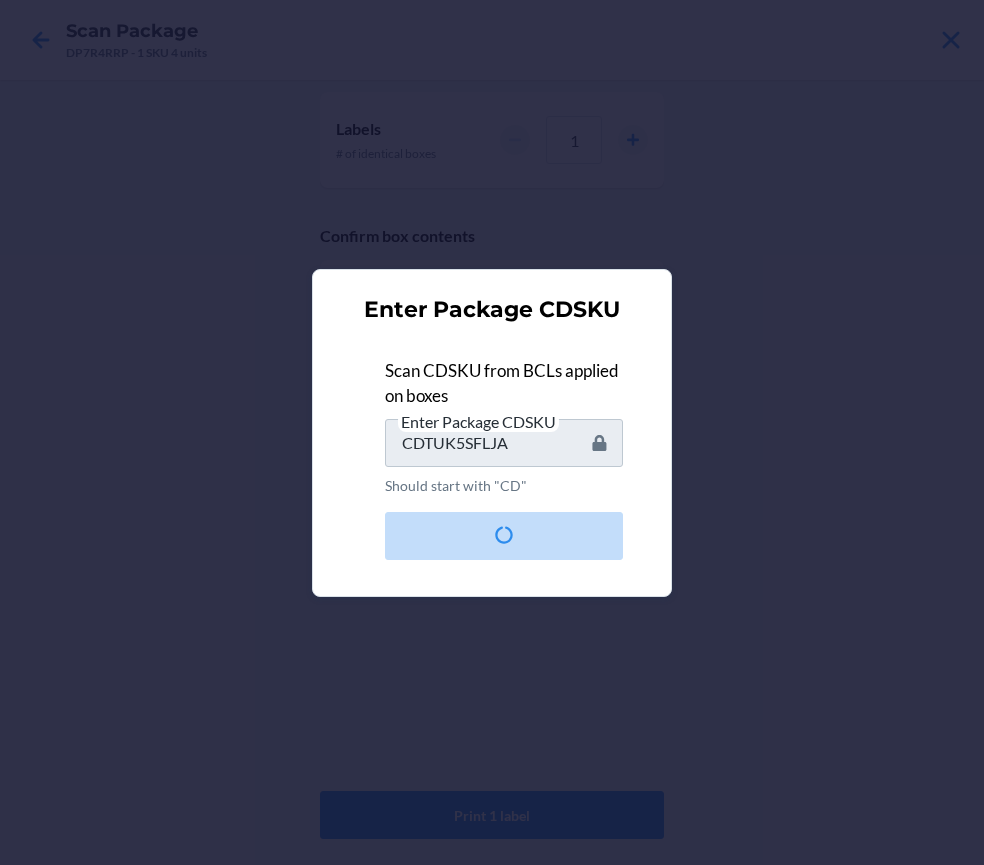 type 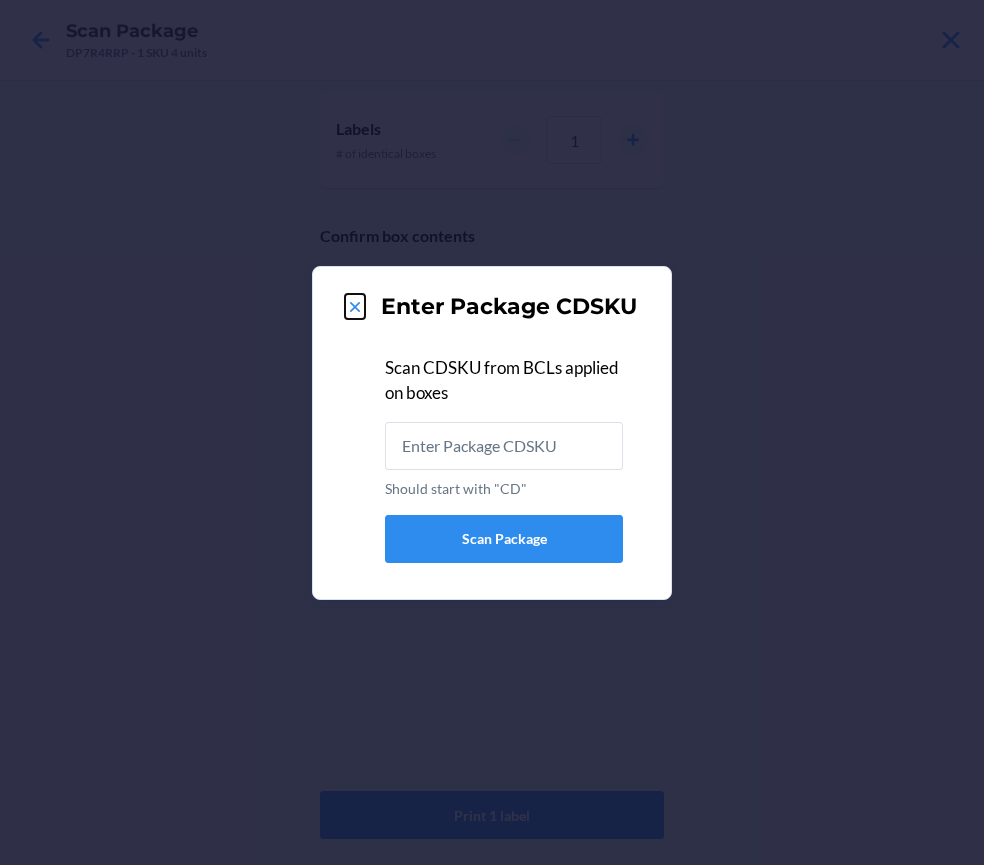 click 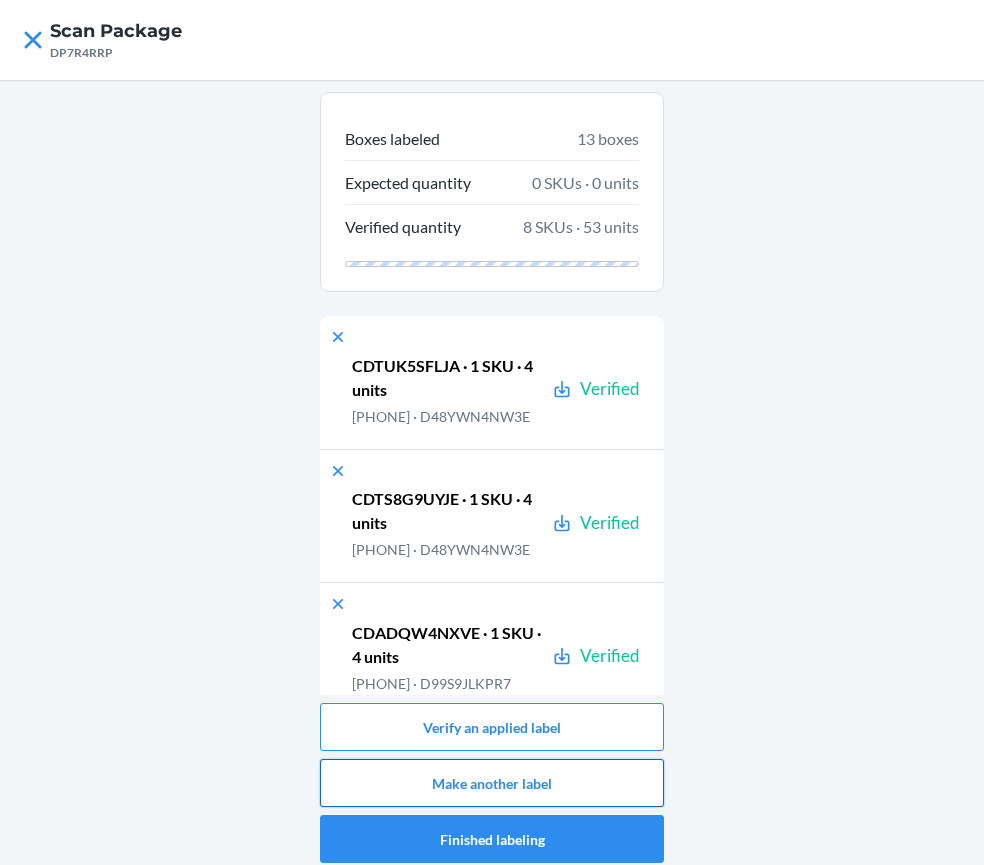 click on "Make another label" at bounding box center [492, 783] 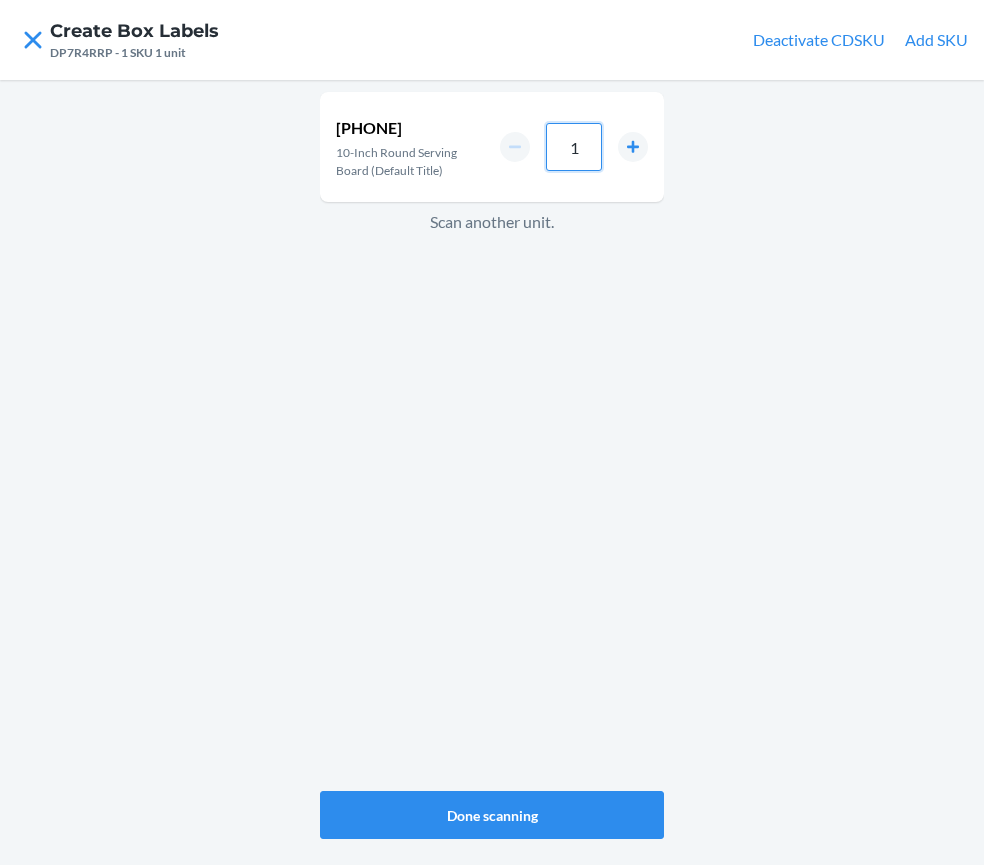 drag, startPoint x: 585, startPoint y: 141, endPoint x: 487, endPoint y: 155, distance: 98.99495 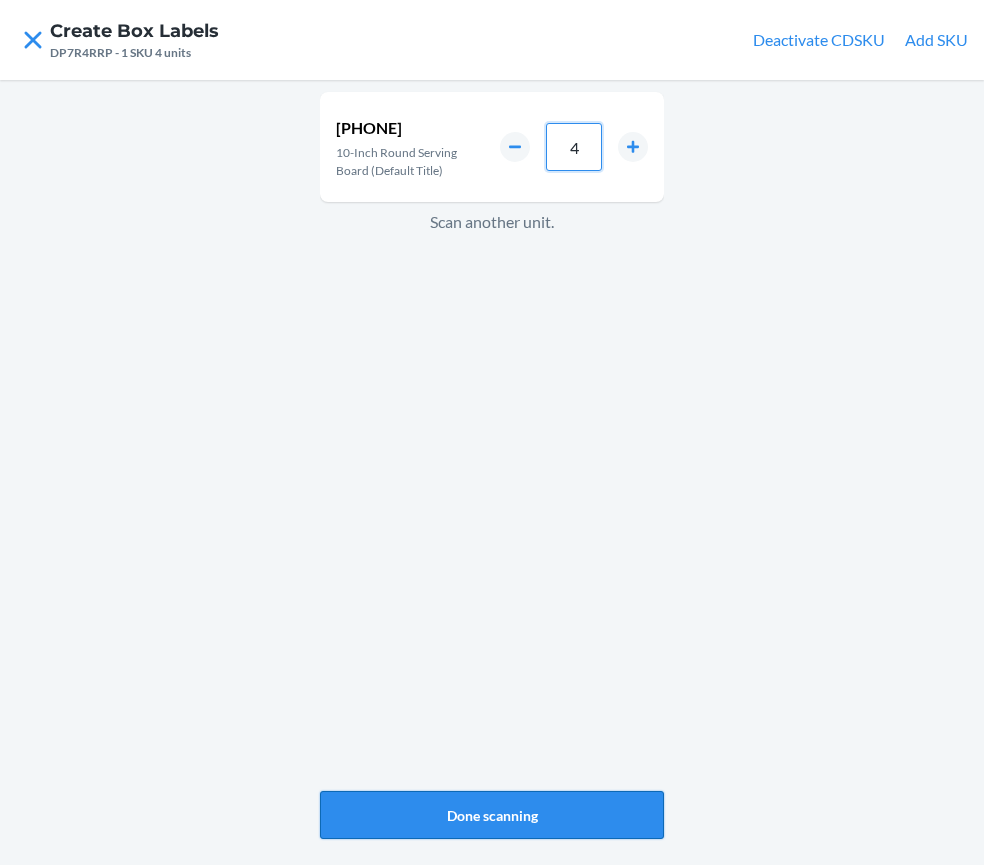 type on "4" 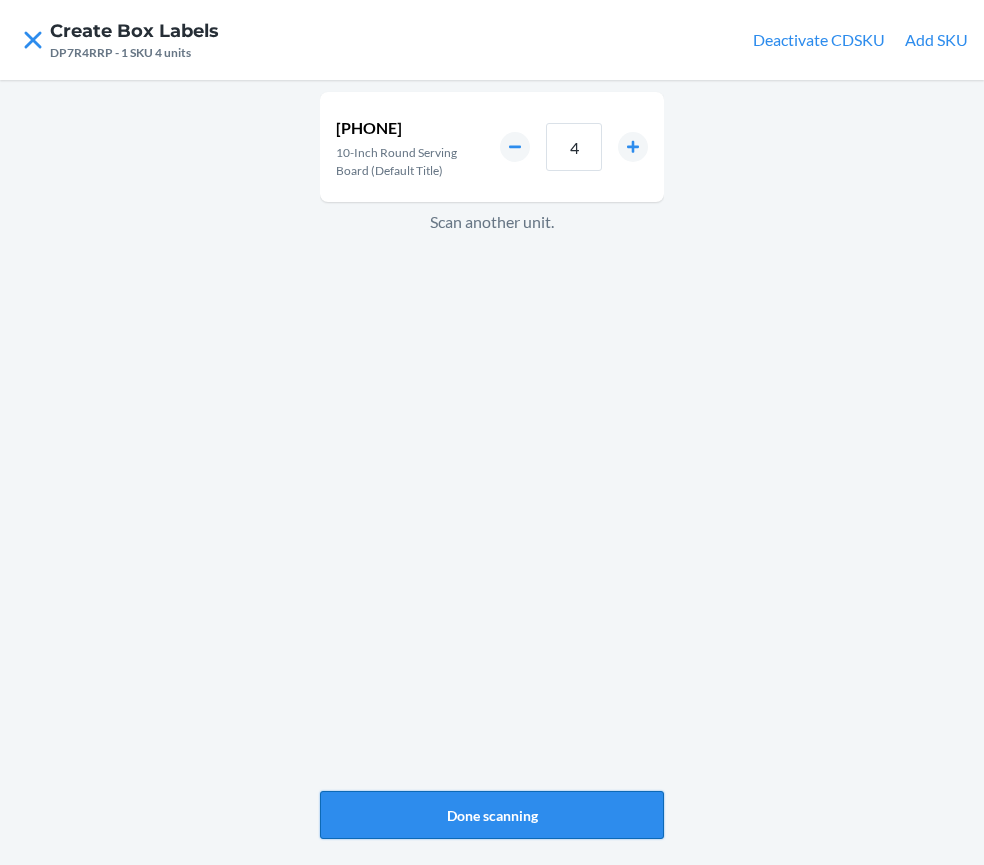 click on "Done scanning" at bounding box center (492, 815) 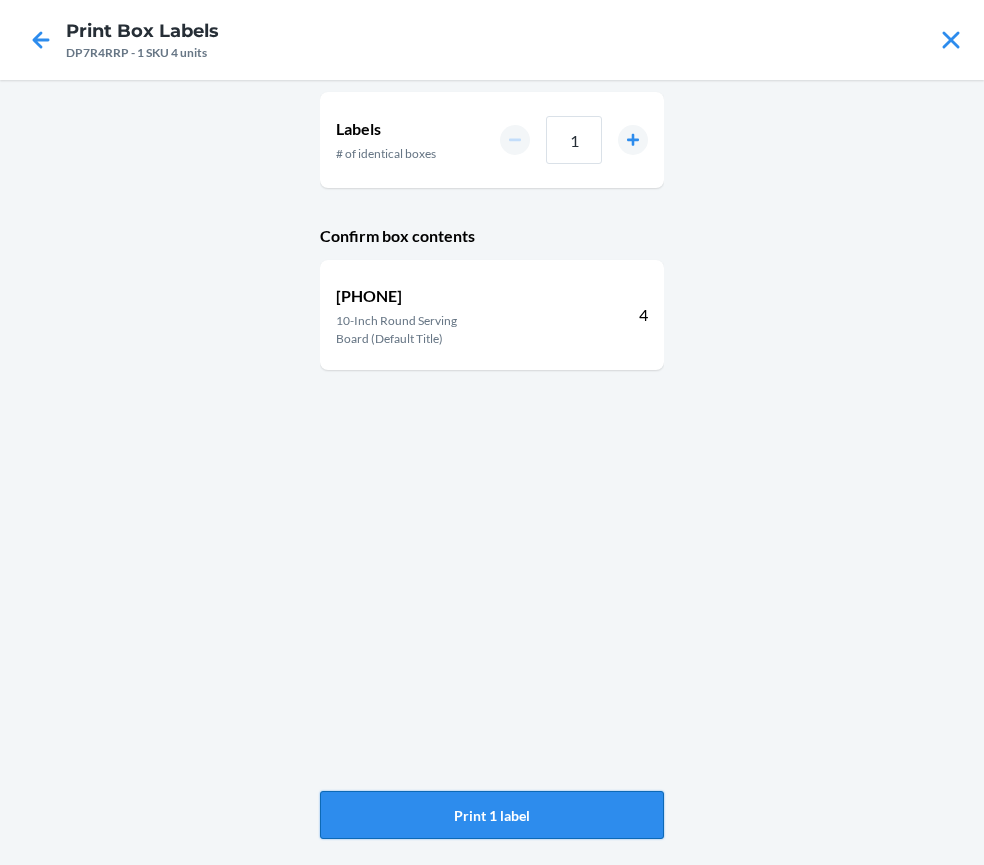 click on "Print 1 label" at bounding box center [492, 815] 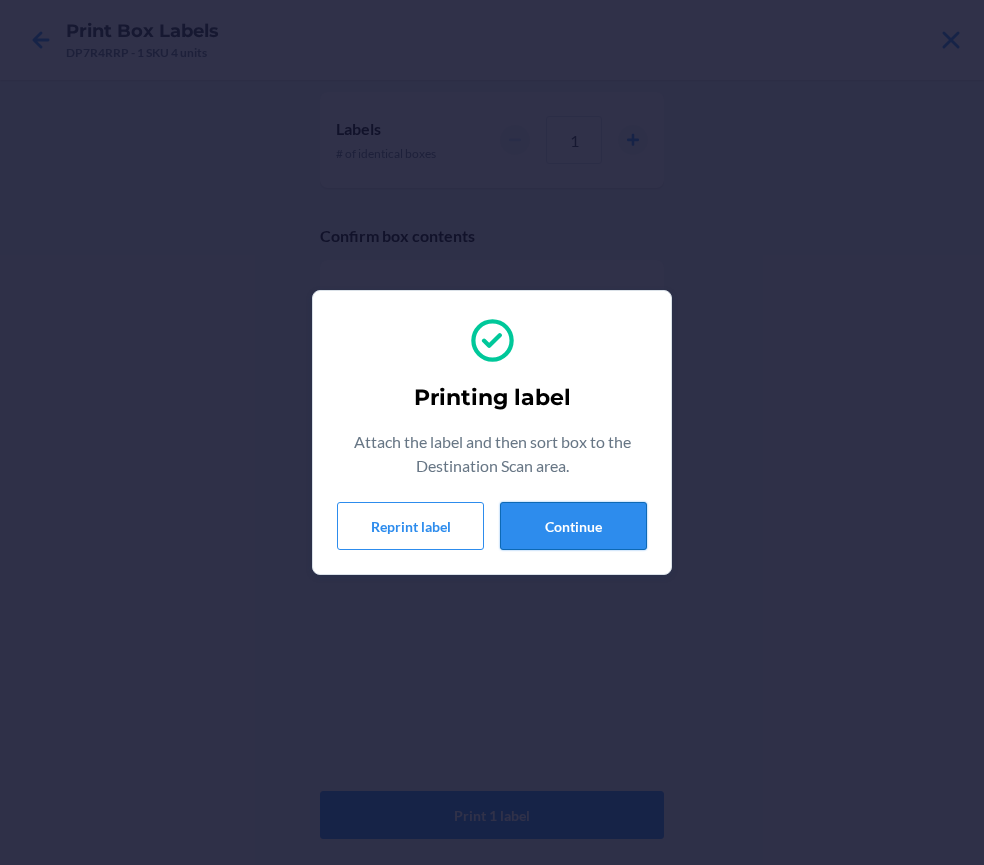 click on "Continue" at bounding box center (573, 526) 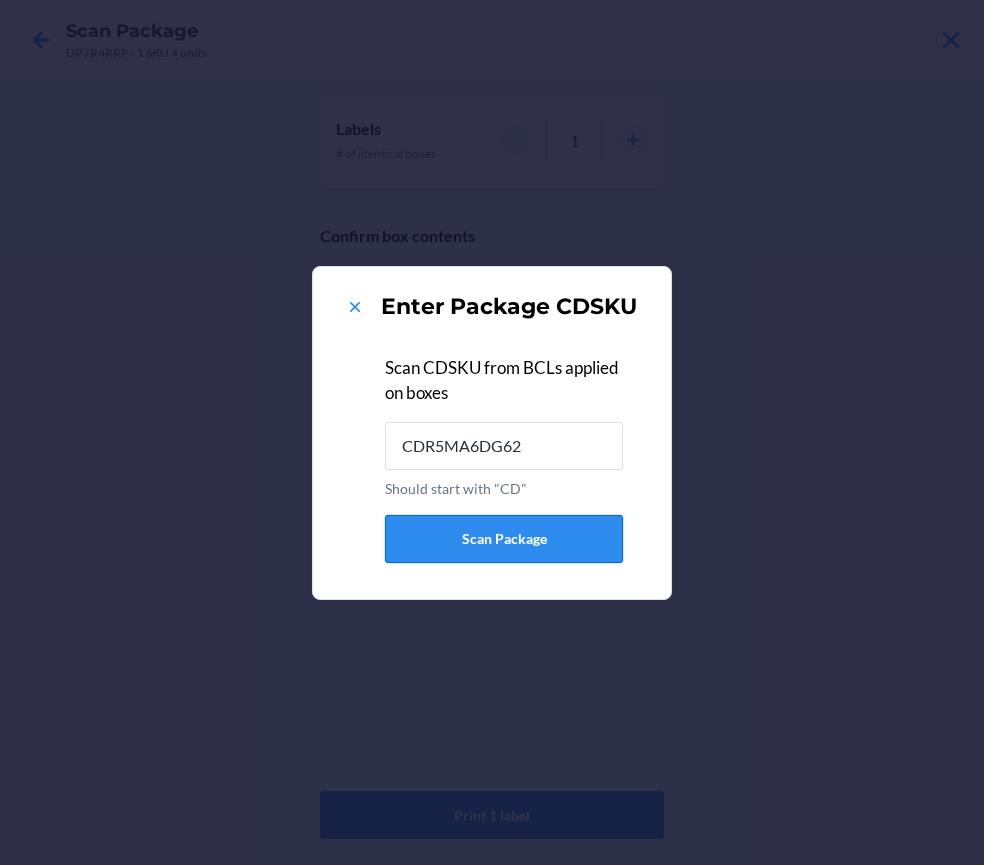 type on "CDR5MA6DG62" 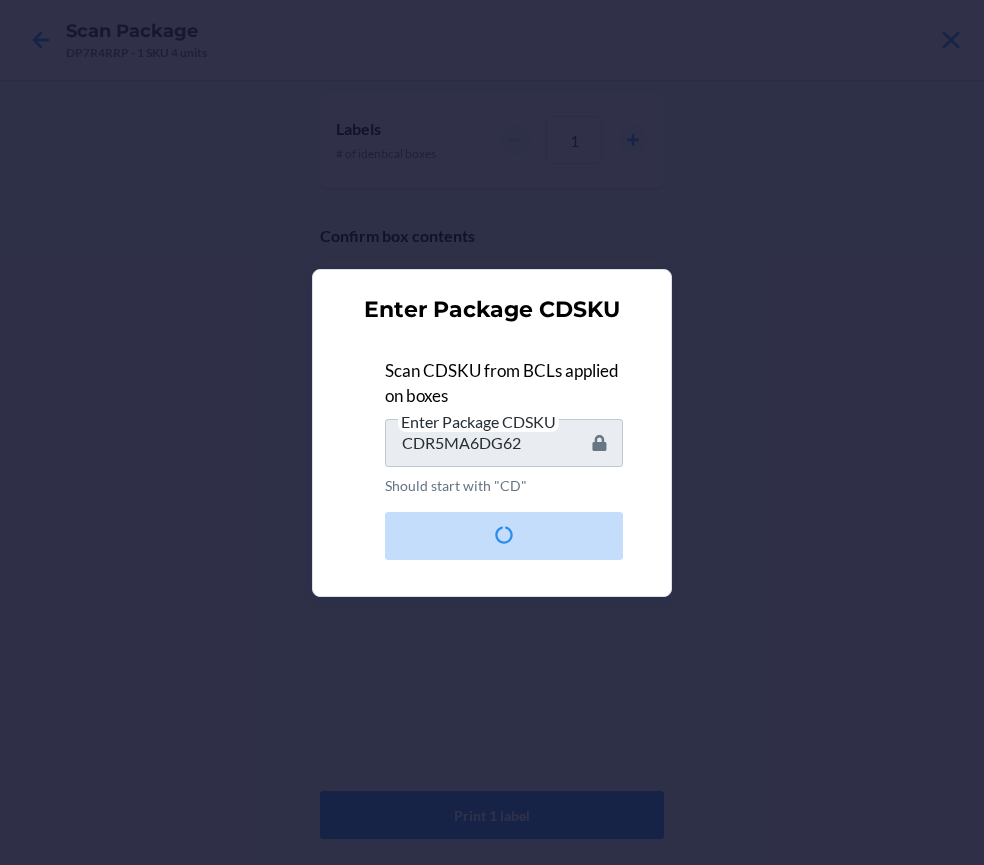 type 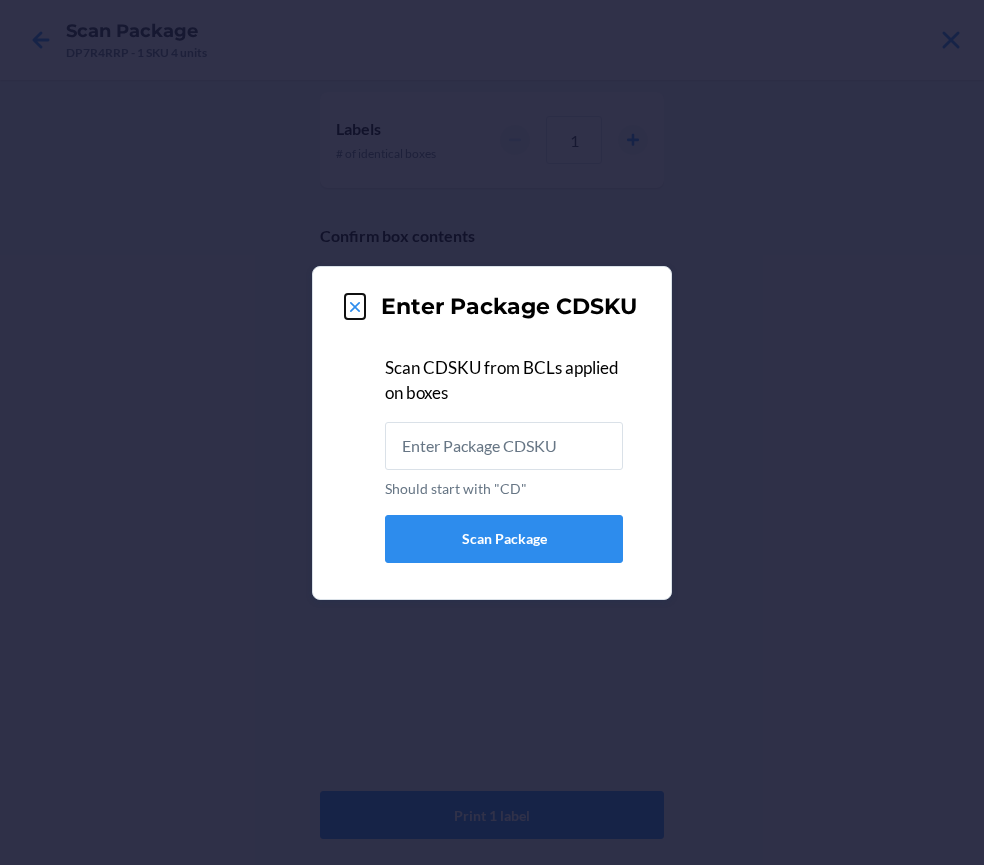 click 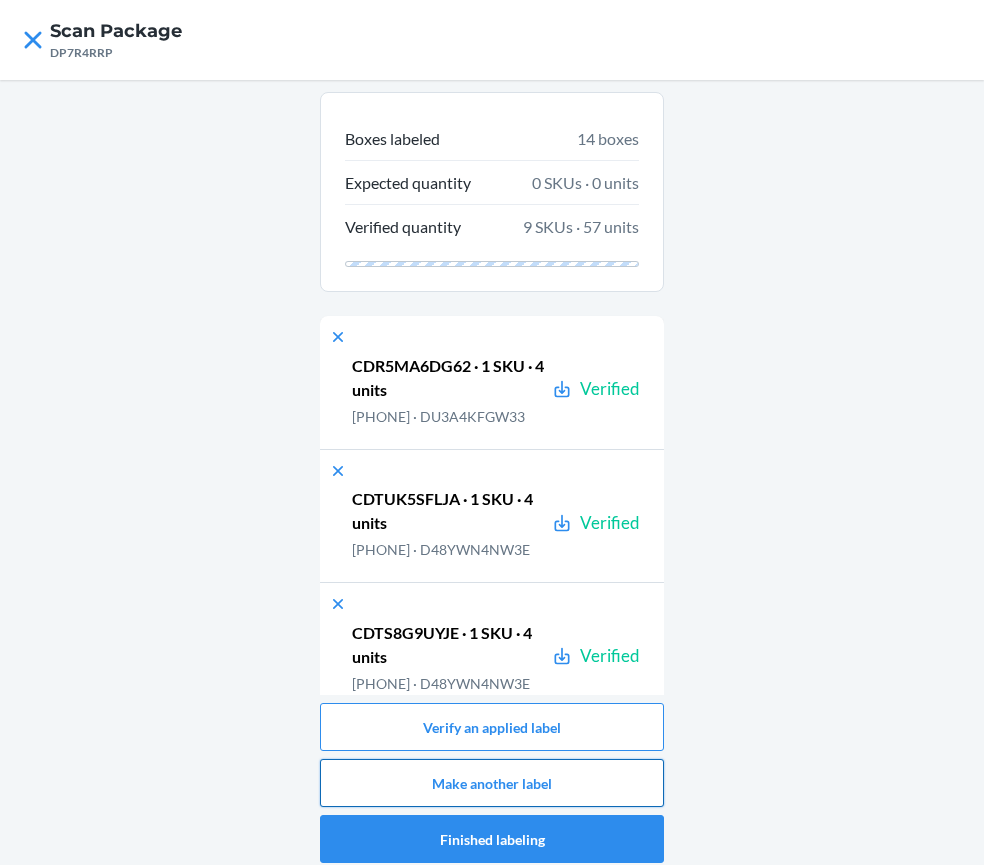click on "Make another label" at bounding box center (492, 783) 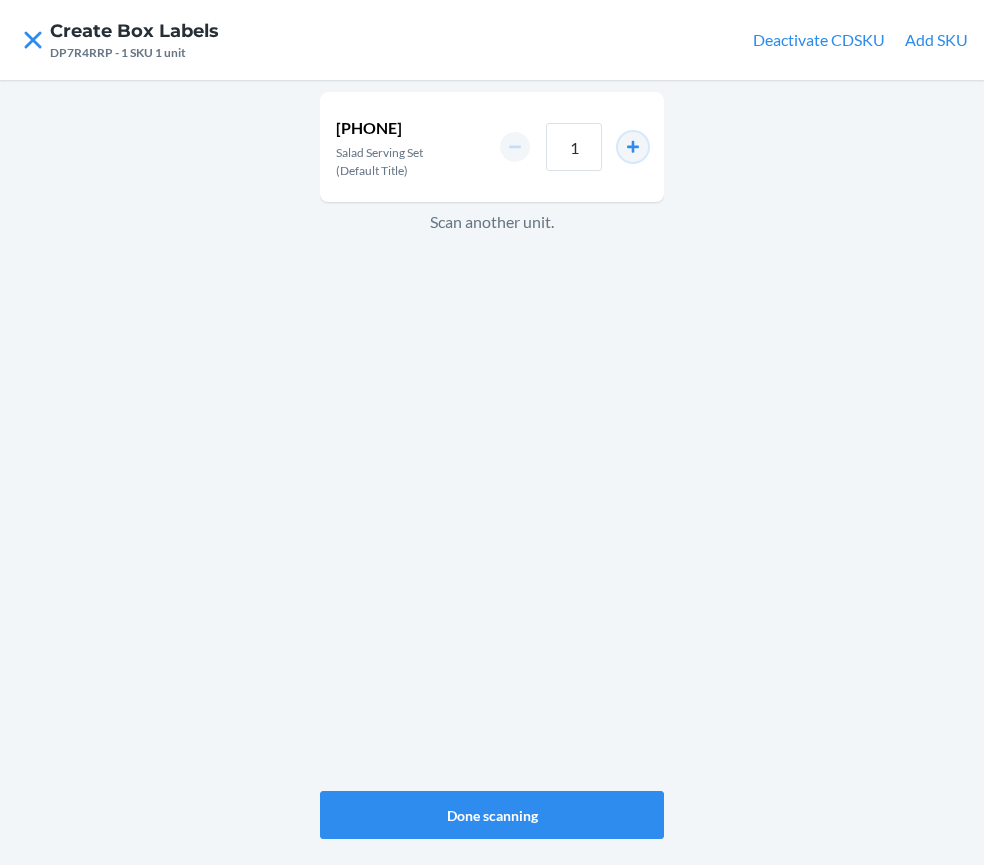 click at bounding box center [633, 147] 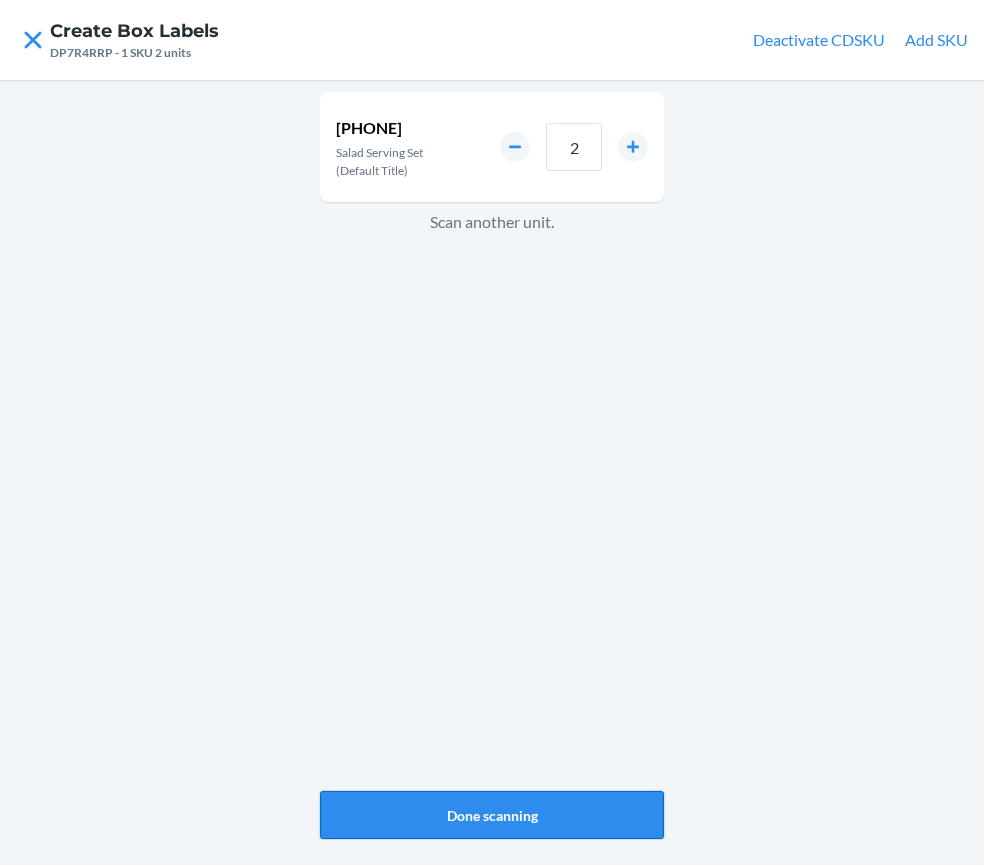 click on "Done scanning" at bounding box center (492, 815) 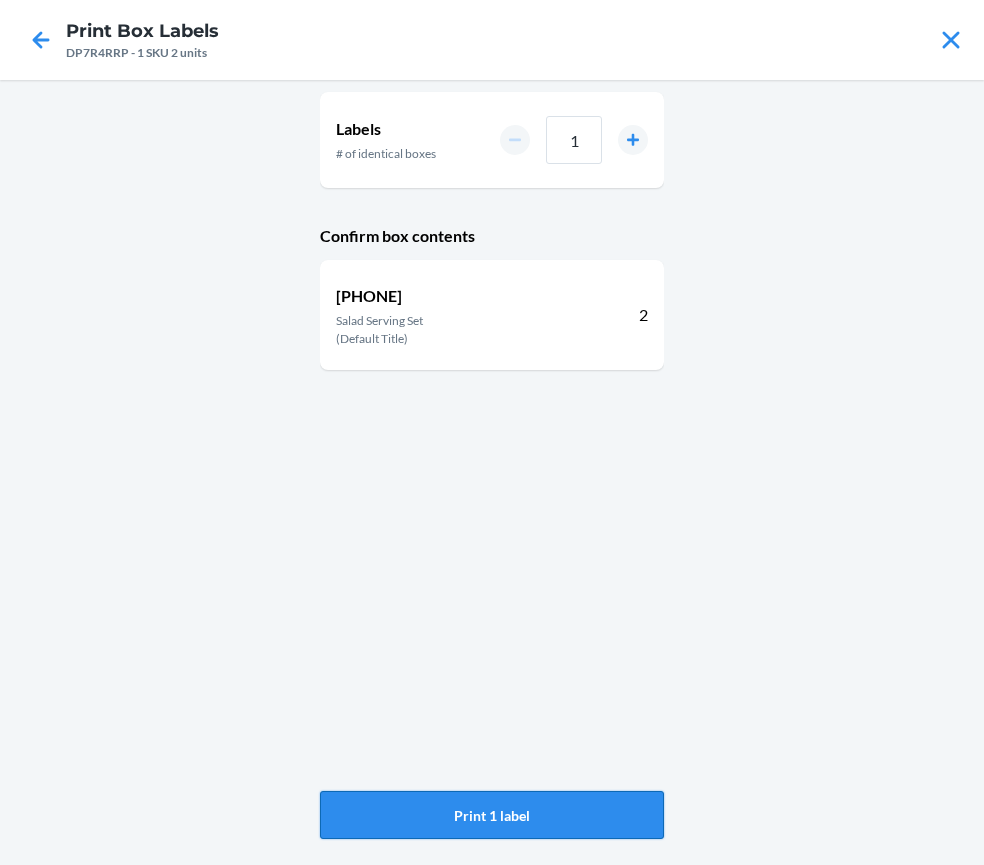 click on "Print 1 label" at bounding box center [492, 815] 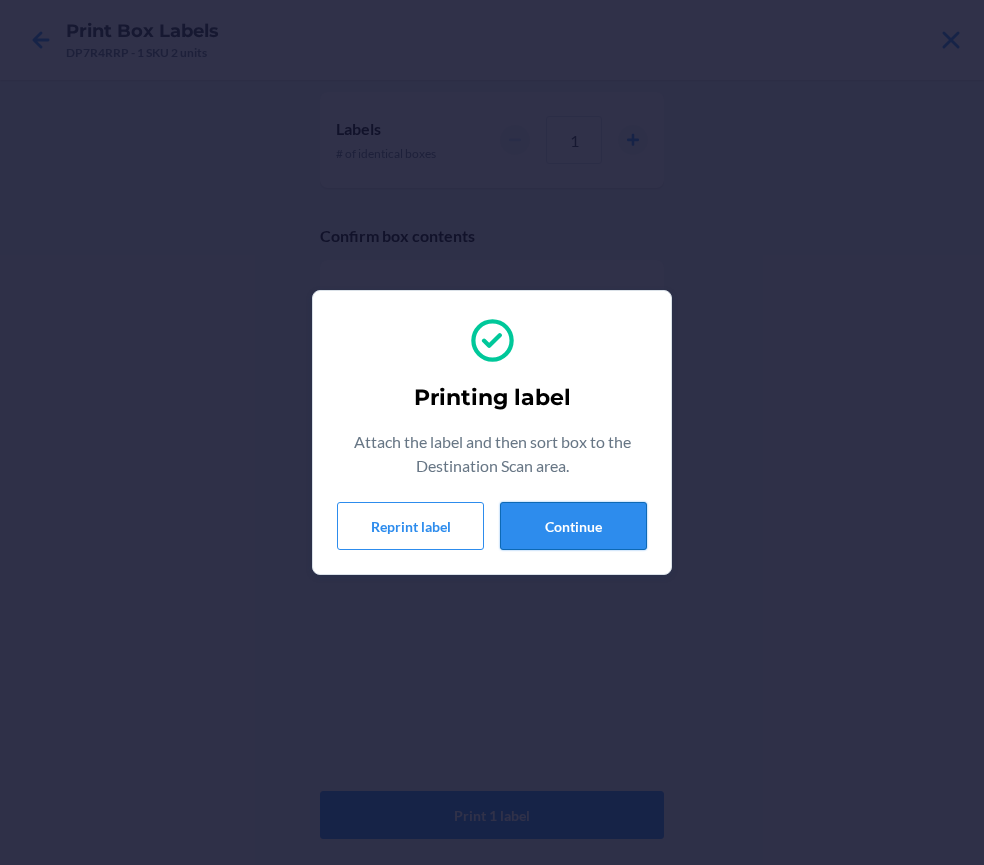 click on "Continue" at bounding box center [573, 526] 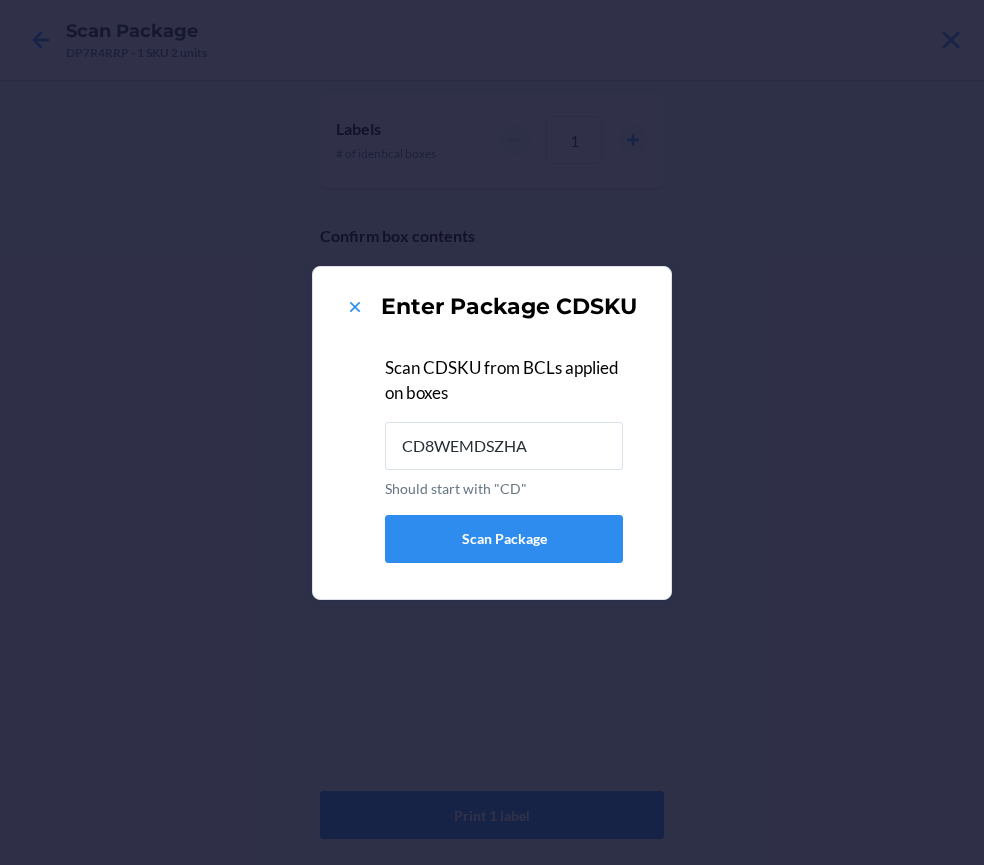 type on "CD8WEMDSZHA" 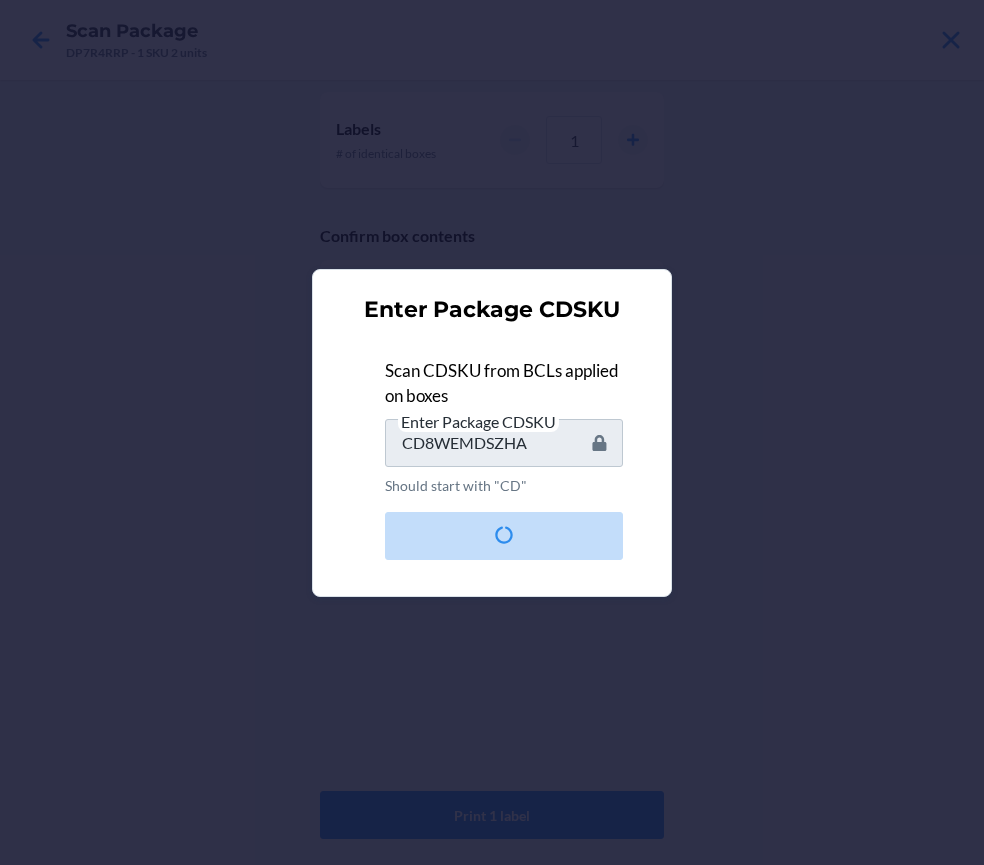 type 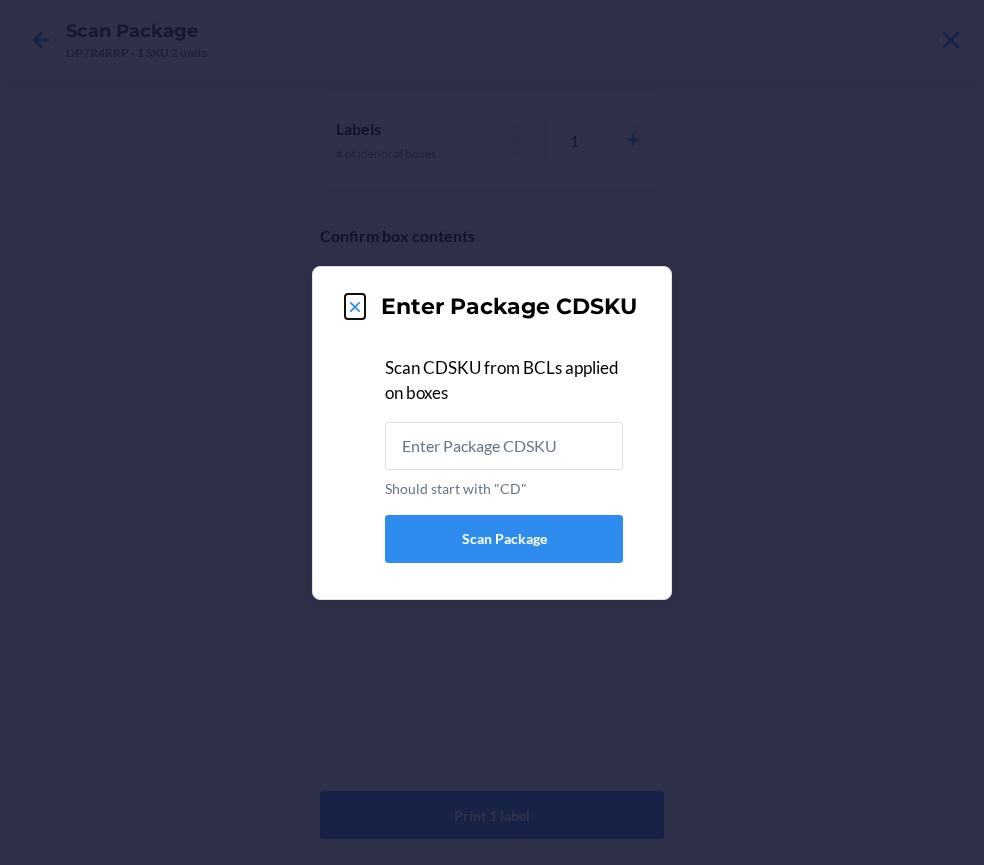 click 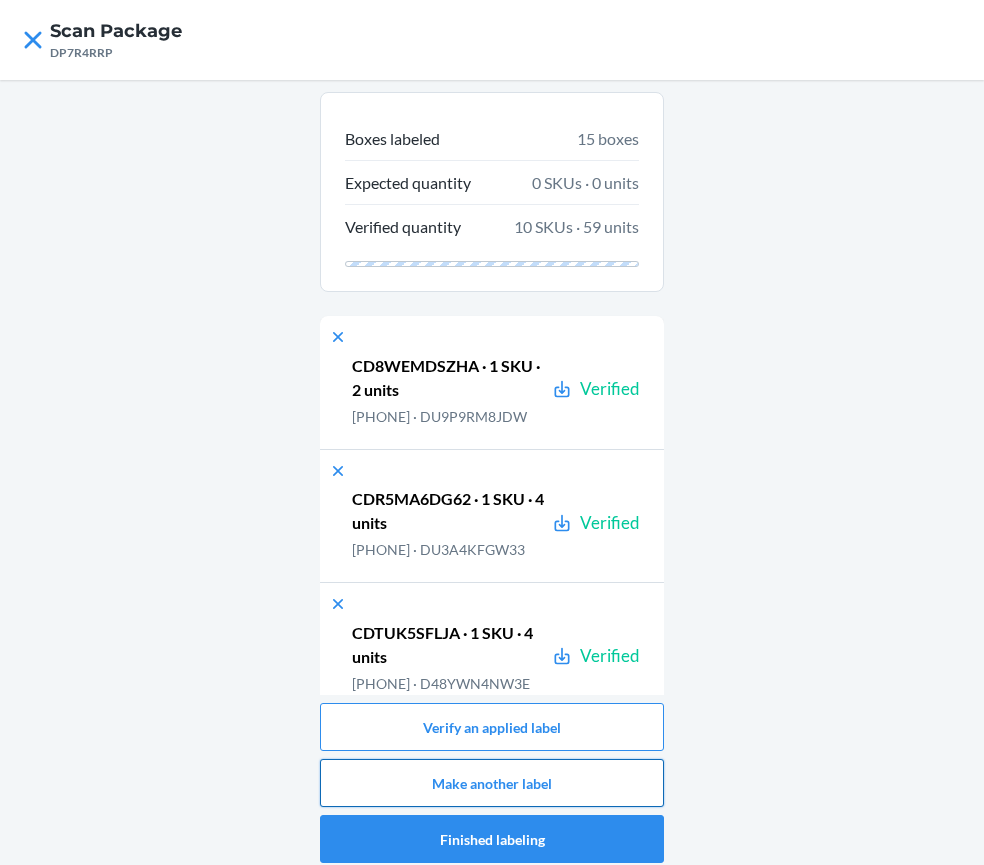 click on "Make another label" at bounding box center [492, 783] 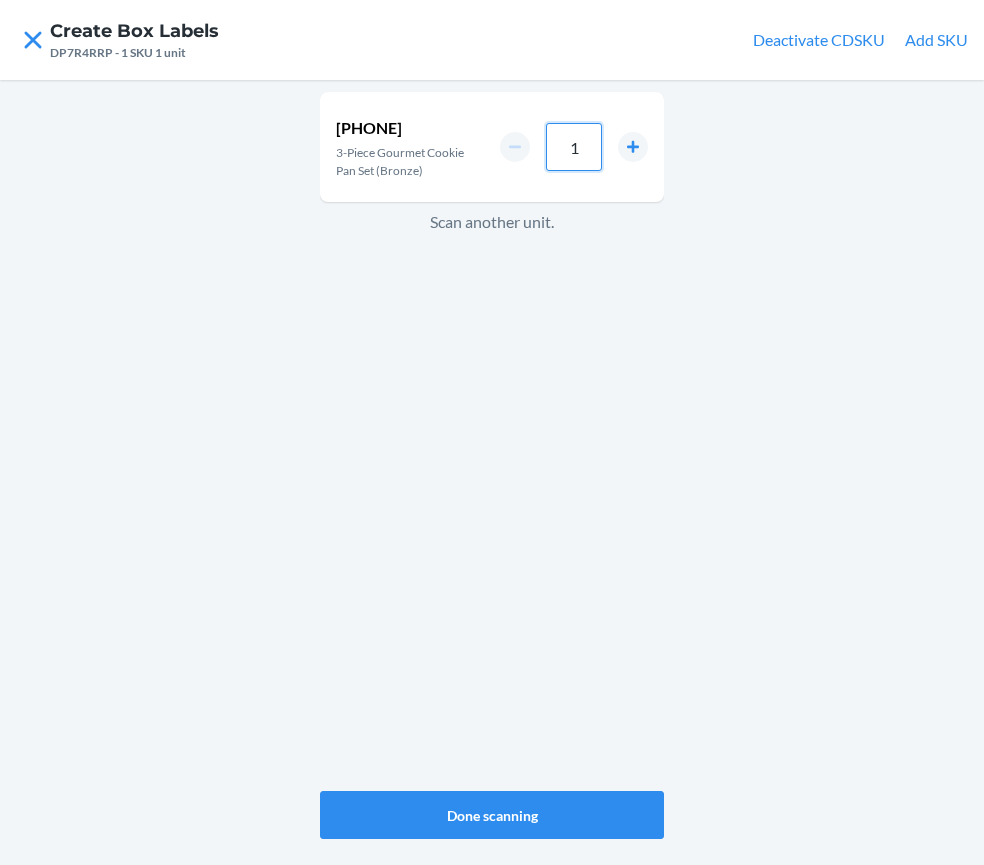 click on "1" at bounding box center [574, 147] 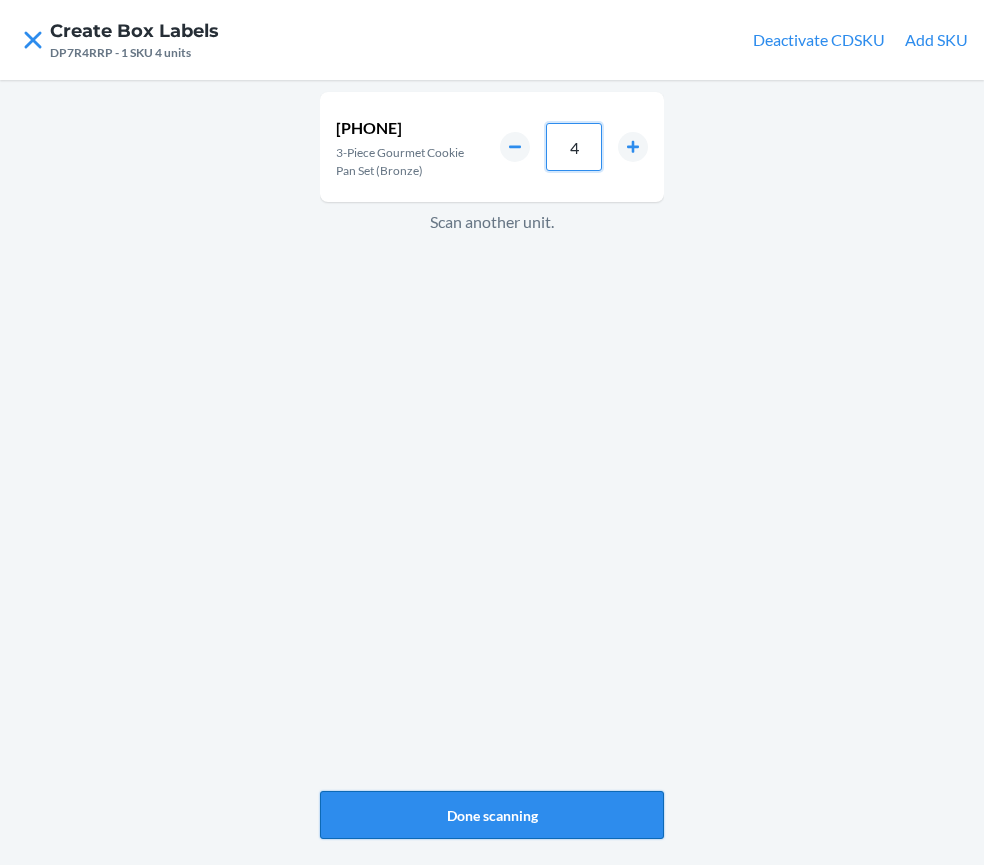 type on "4" 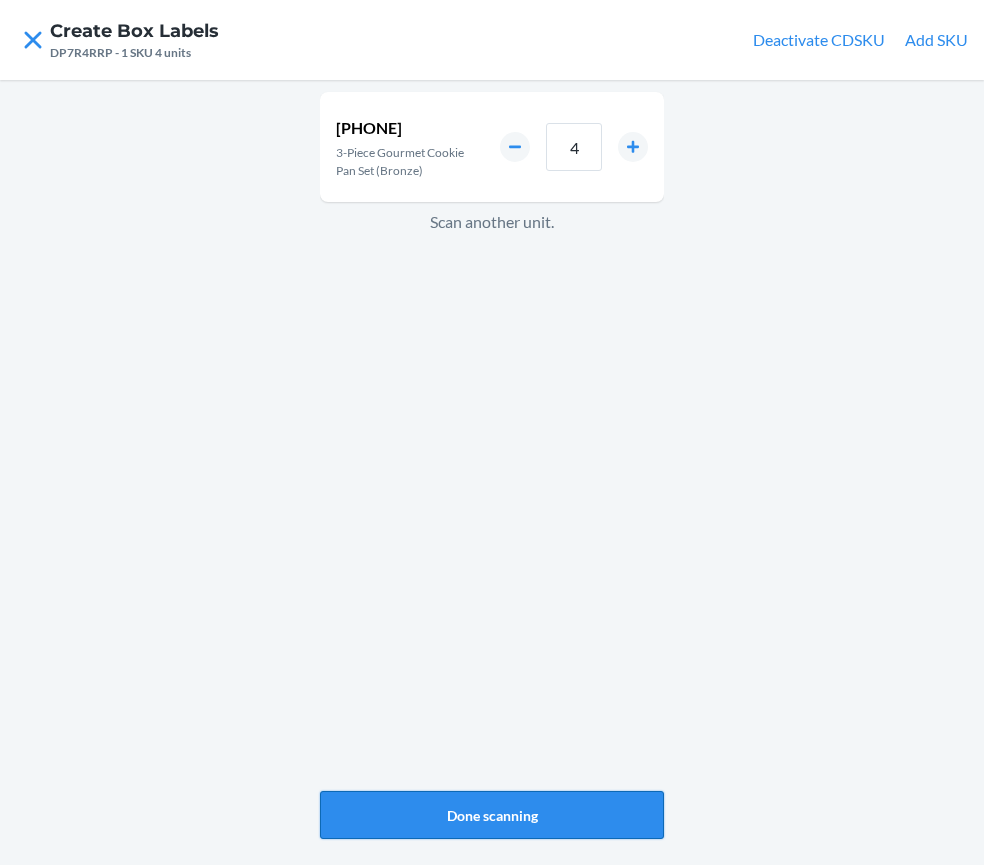 click on "Done scanning" at bounding box center (492, 815) 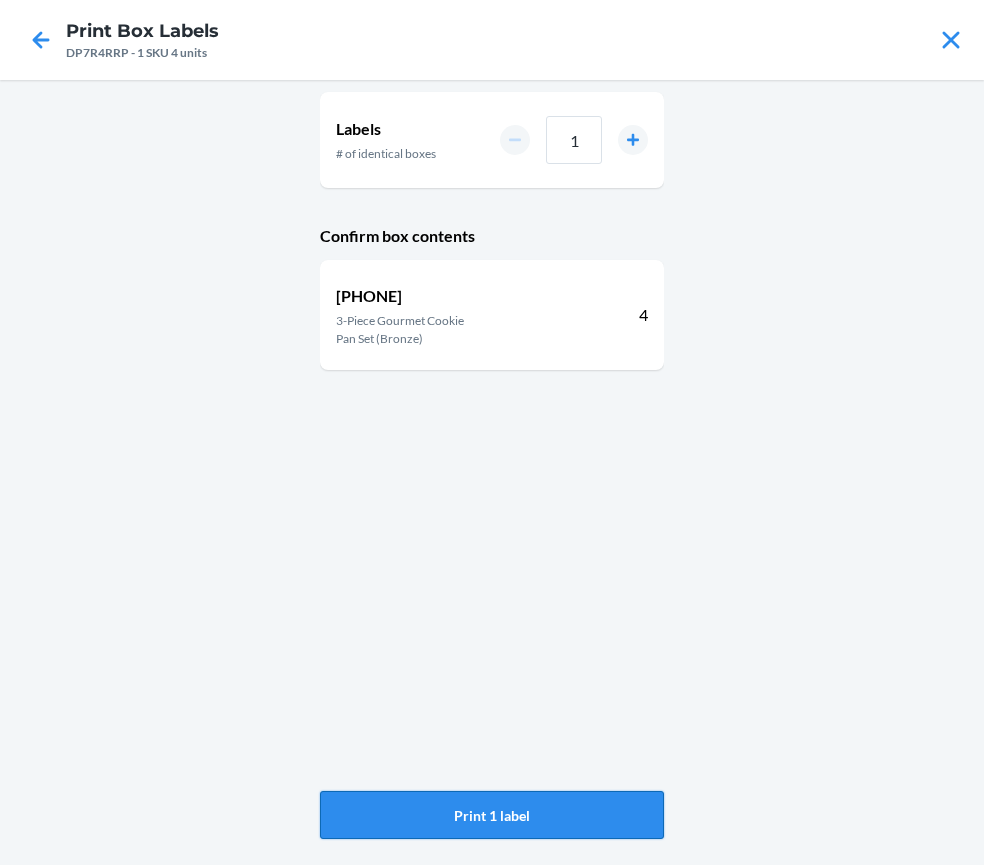 click on "Print 1 label" at bounding box center (492, 815) 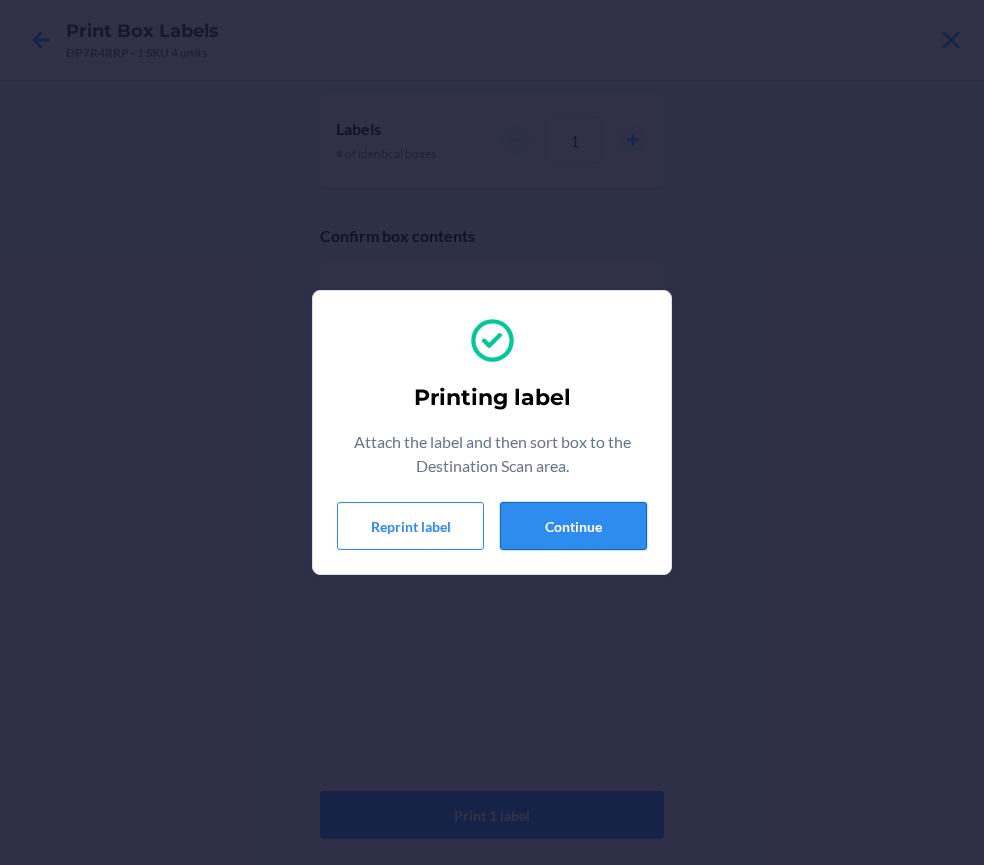 click on "Continue" at bounding box center [573, 526] 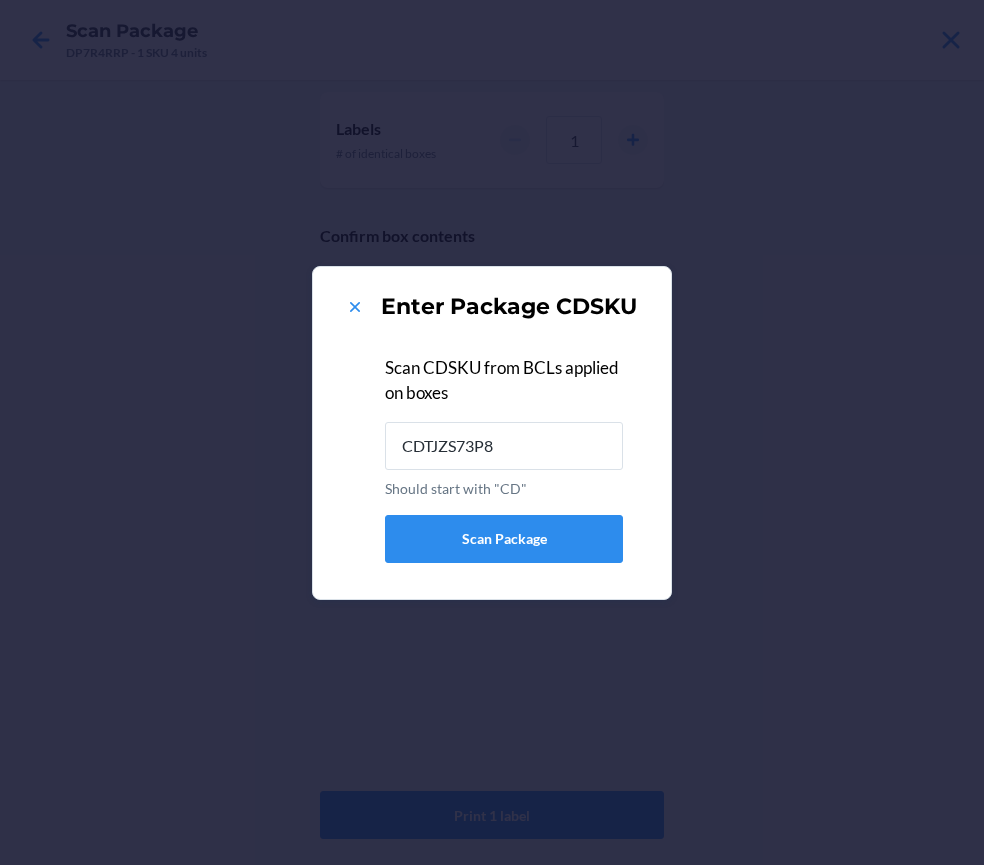 type on "CDTJZS73P88" 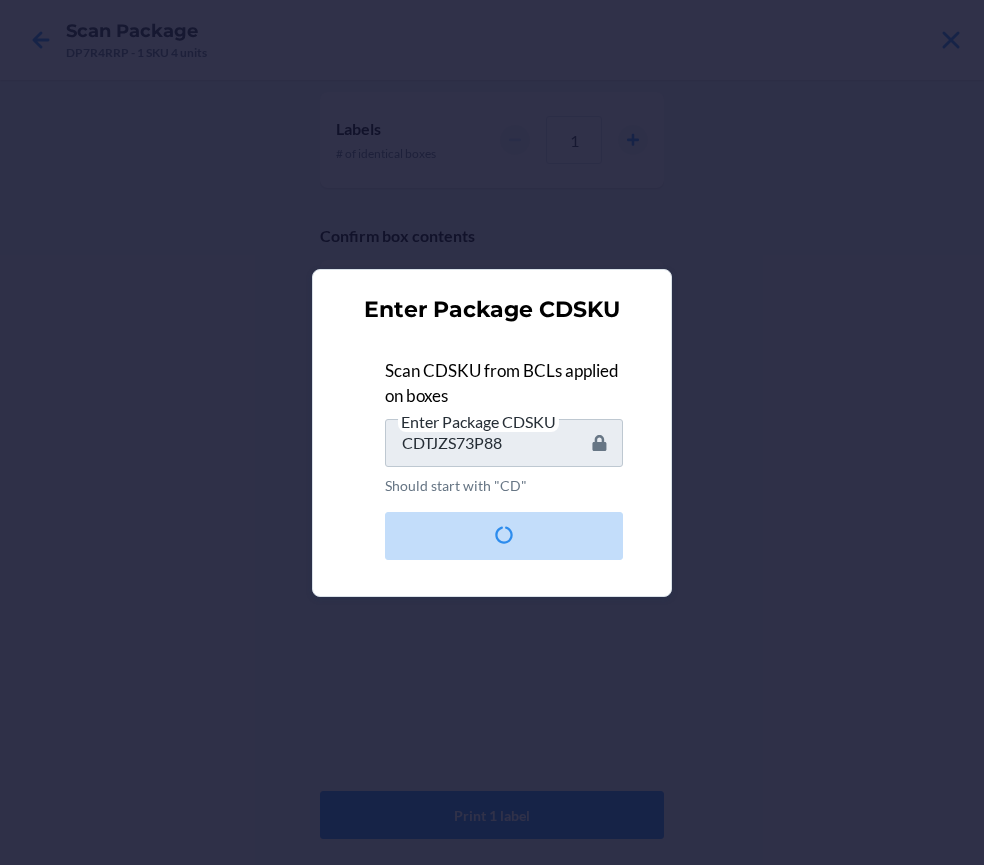 type 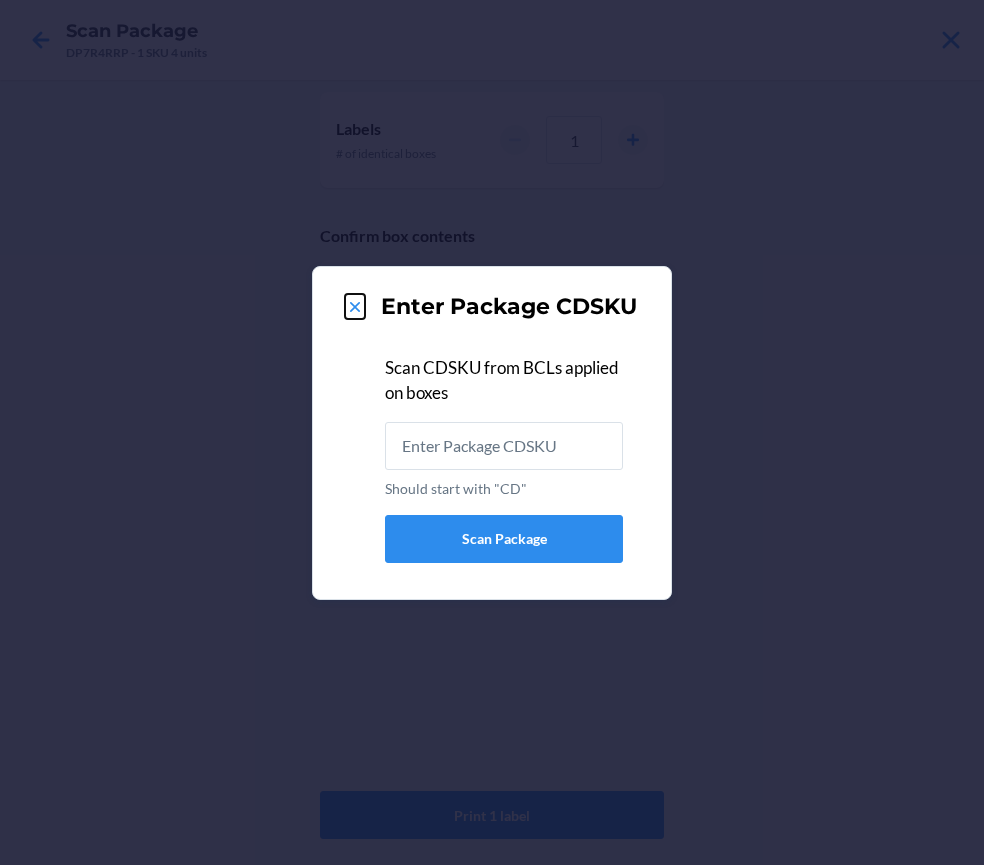 click 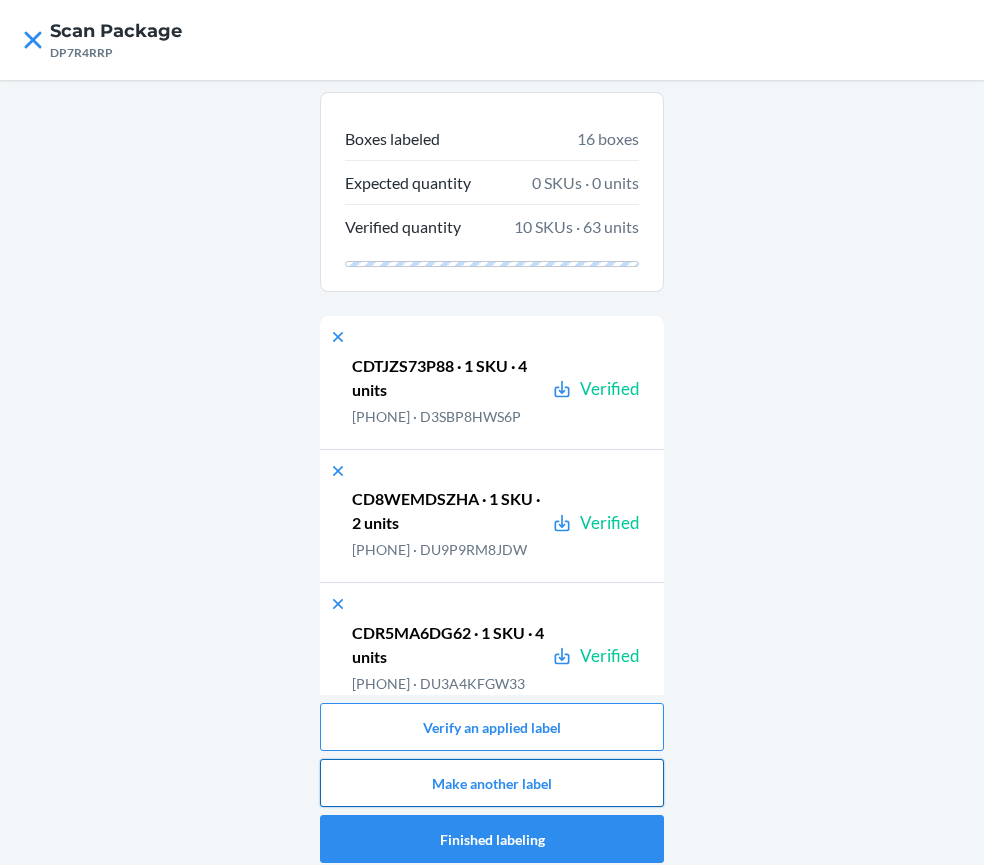 click on "Make another label" at bounding box center [492, 783] 